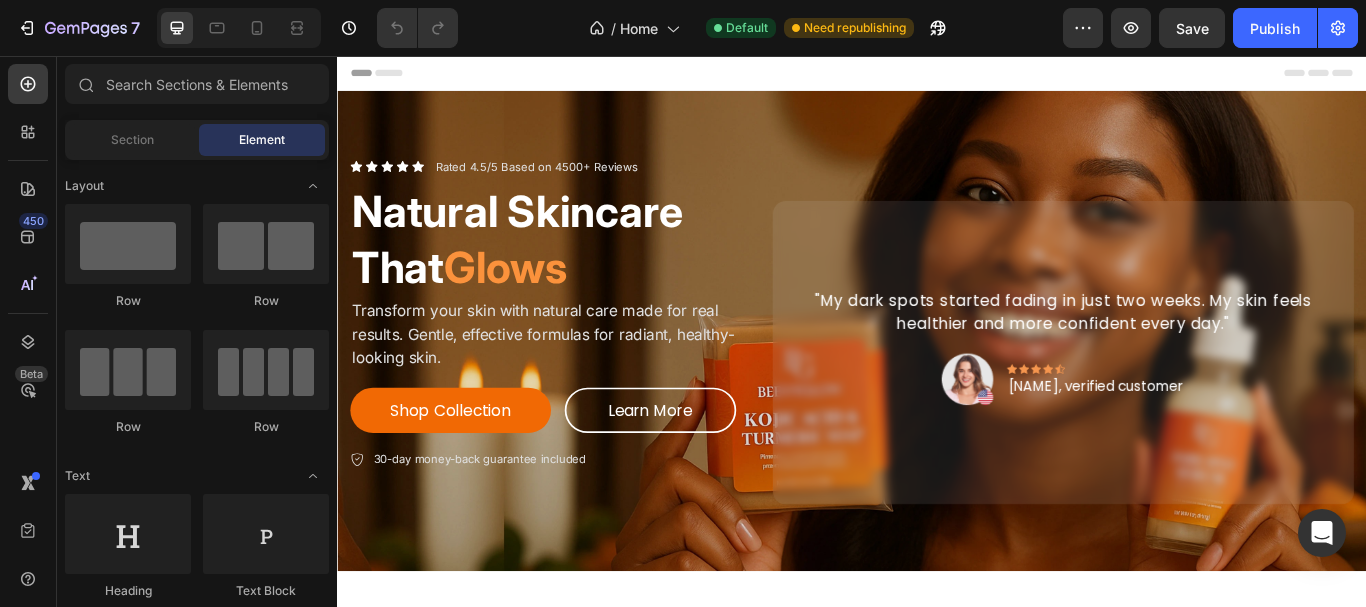 scroll, scrollTop: 0, scrollLeft: 0, axis: both 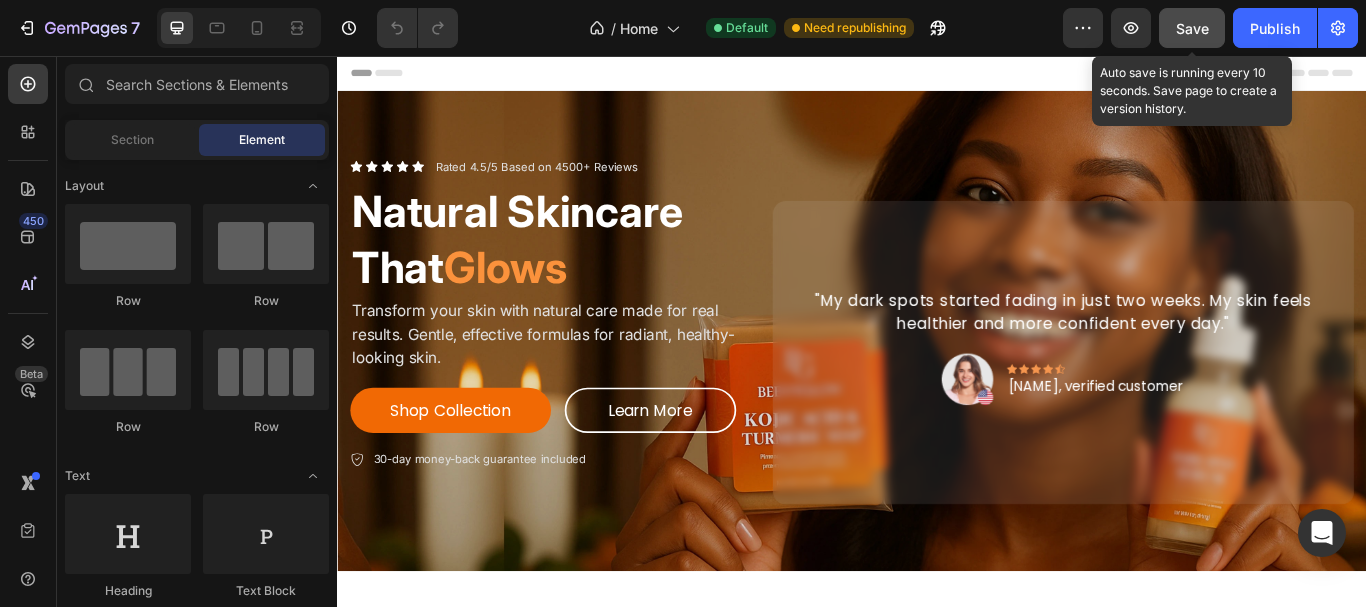 click on "Save" at bounding box center [1192, 28] 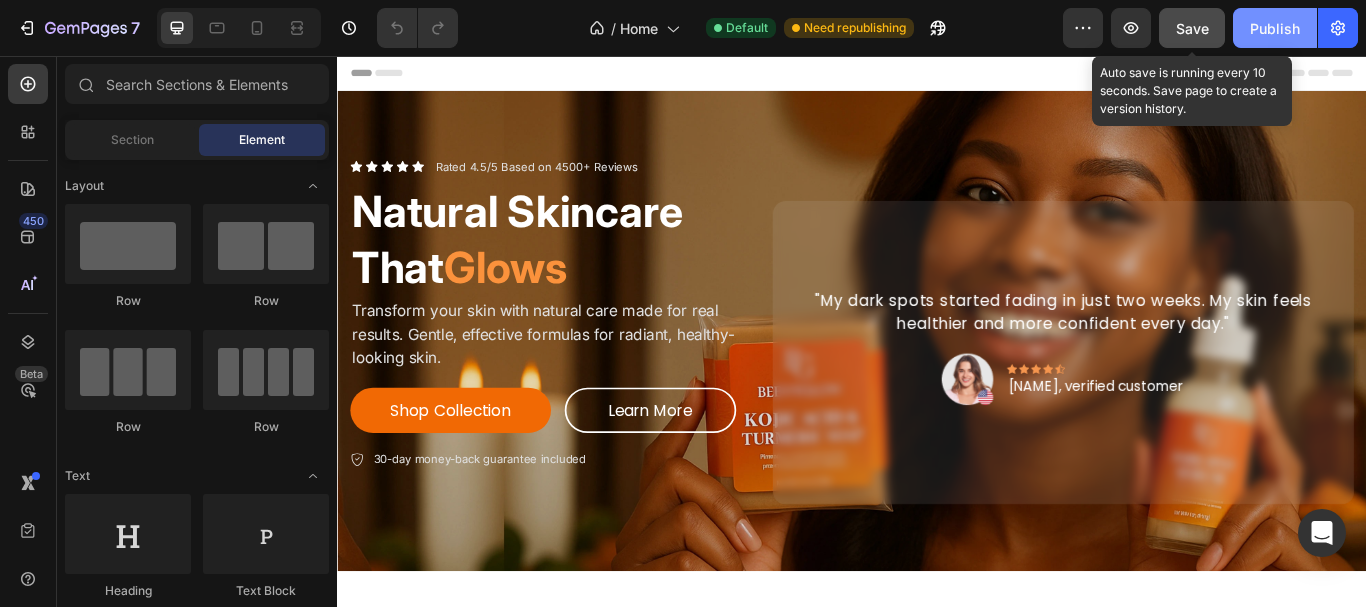 click on "Publish" at bounding box center [1275, 28] 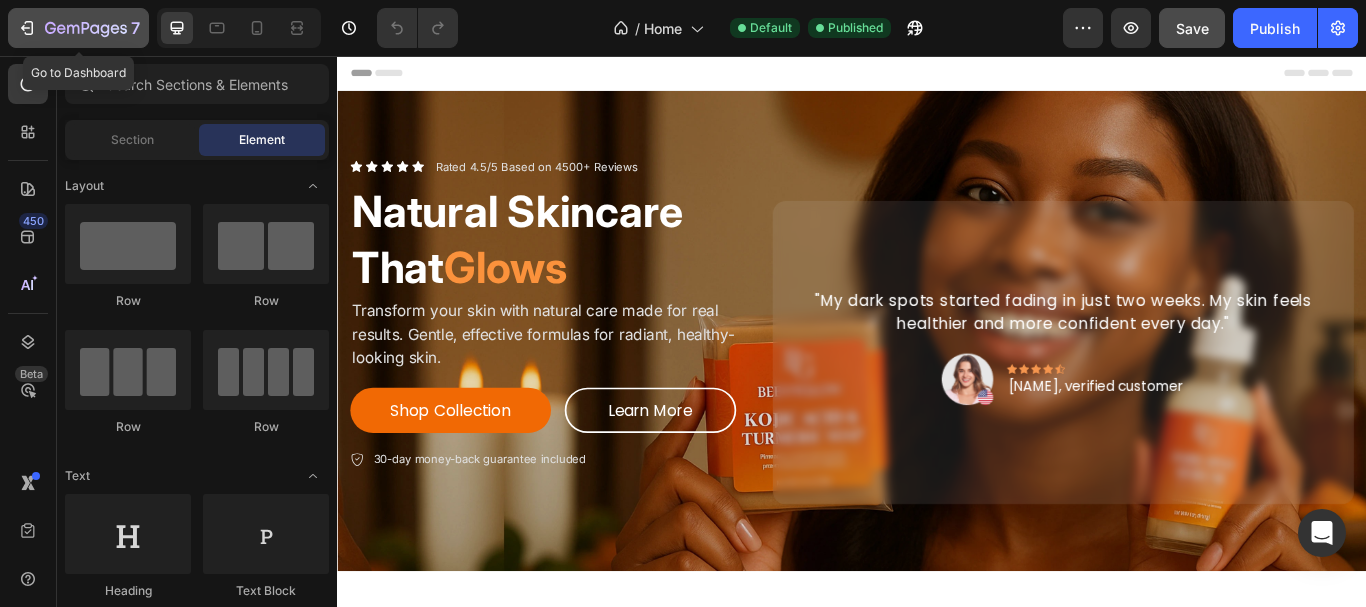 click on "7" at bounding box center [78, 28] 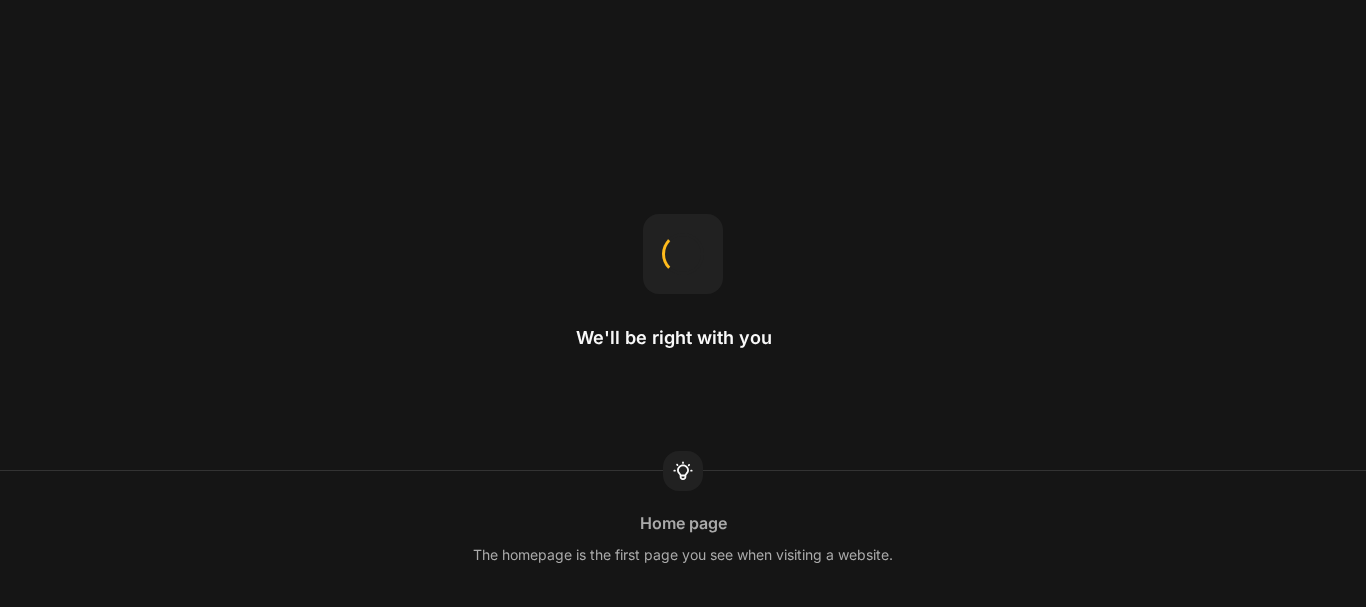 scroll, scrollTop: 0, scrollLeft: 0, axis: both 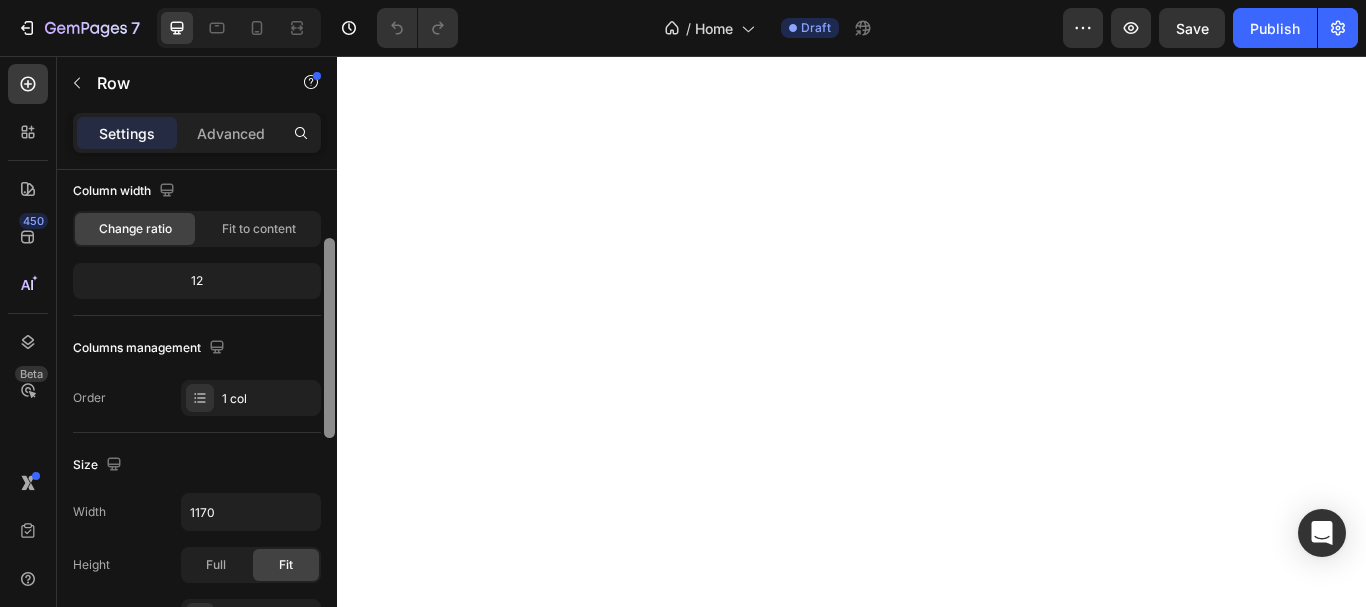 drag, startPoint x: 328, startPoint y: 193, endPoint x: 305, endPoint y: 248, distance: 59.615433 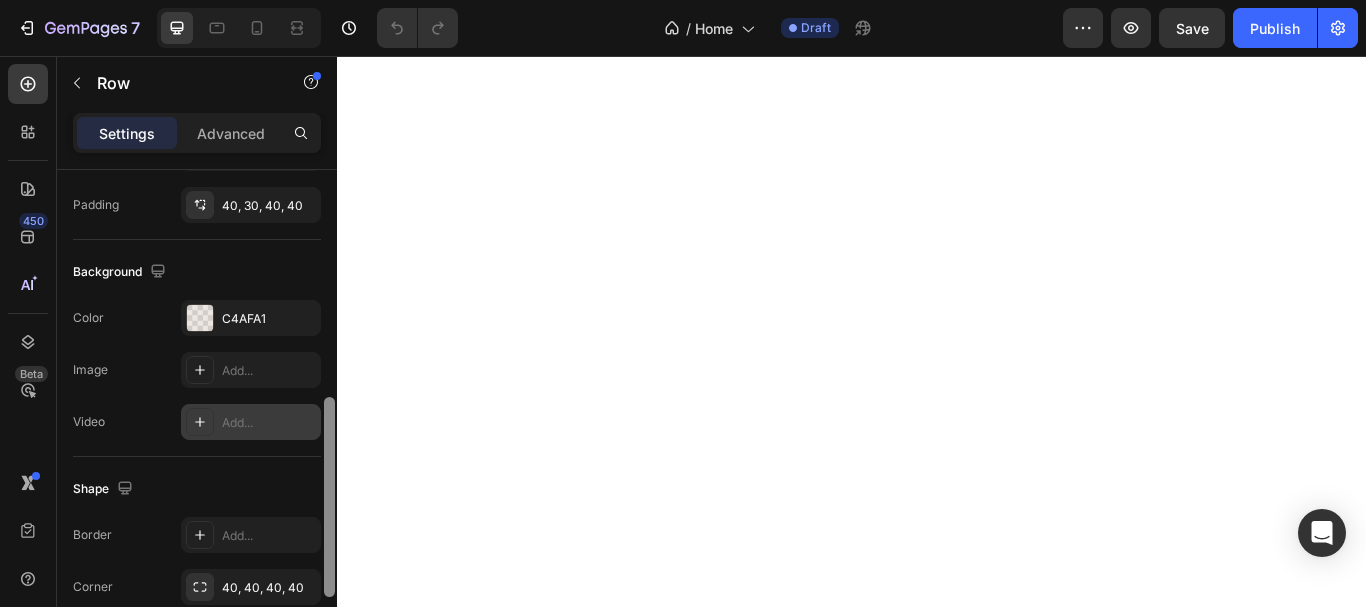 scroll, scrollTop: 590, scrollLeft: 0, axis: vertical 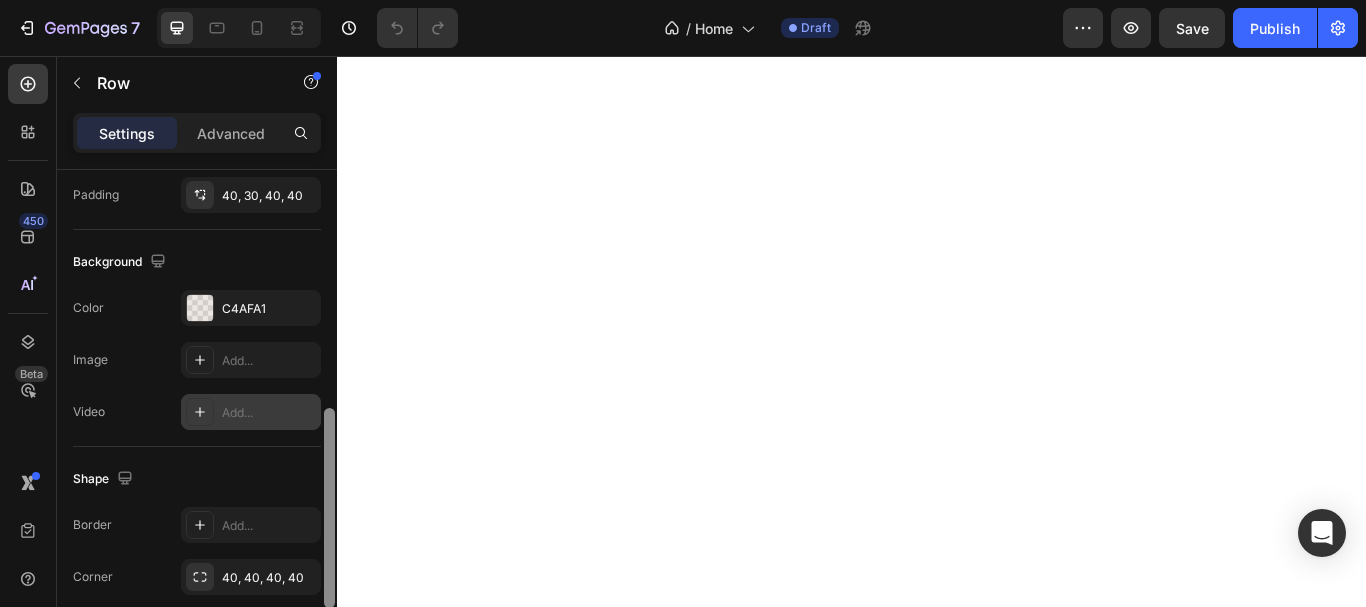 drag, startPoint x: 328, startPoint y: 260, endPoint x: 299, endPoint y: 430, distance: 172.4558 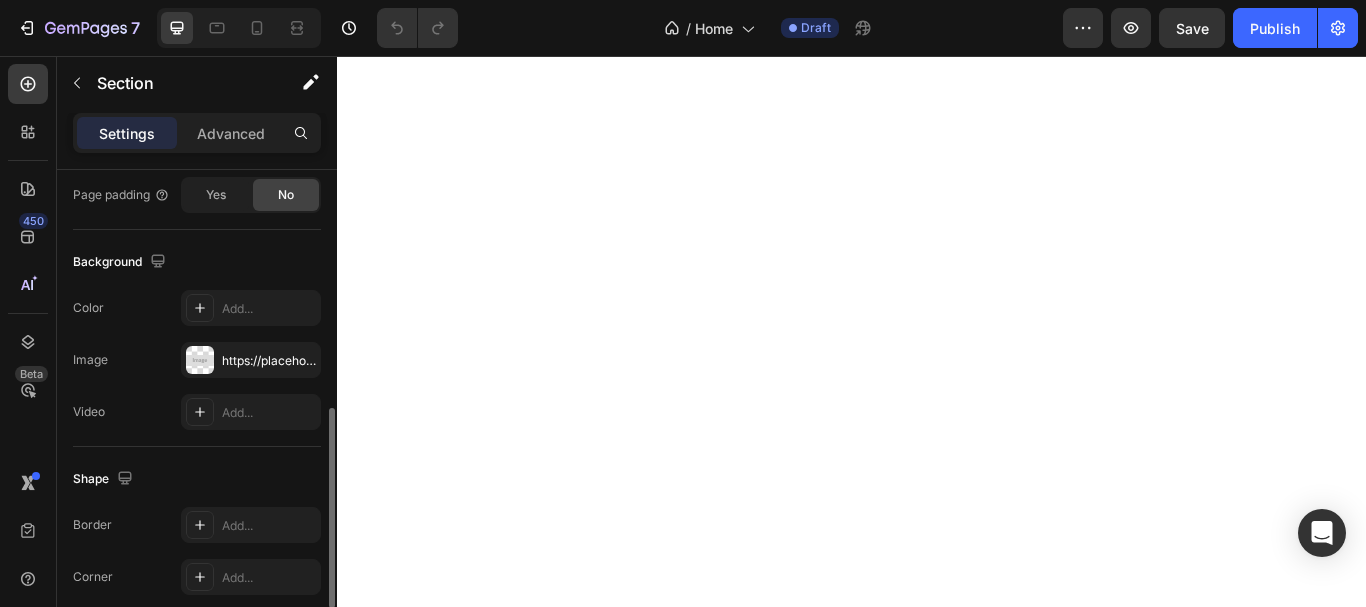 scroll, scrollTop: 0, scrollLeft: 0, axis: both 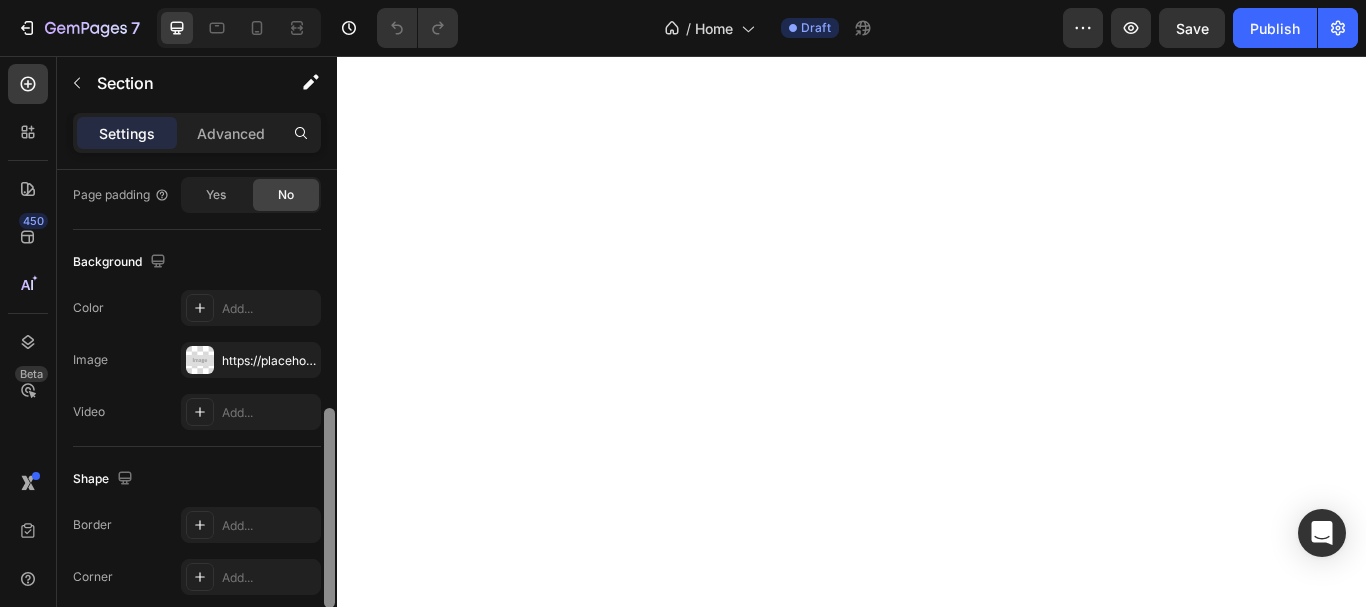 drag, startPoint x: 328, startPoint y: 193, endPoint x: 281, endPoint y: 432, distance: 243.5775 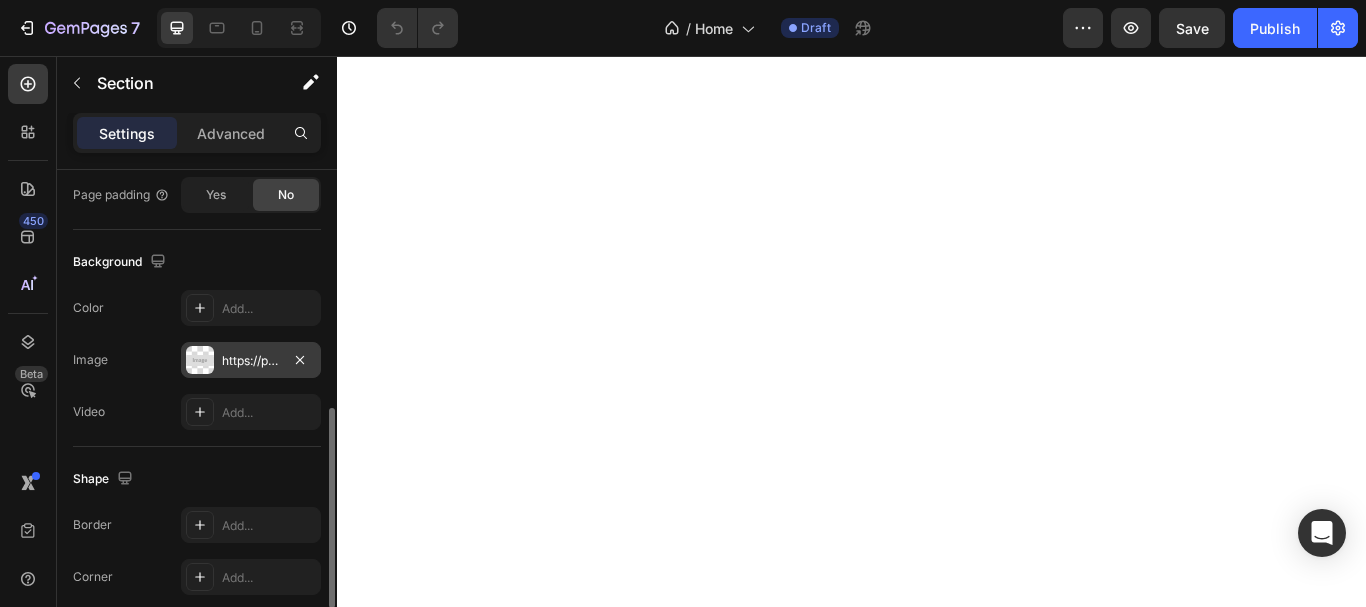 click at bounding box center (200, 360) 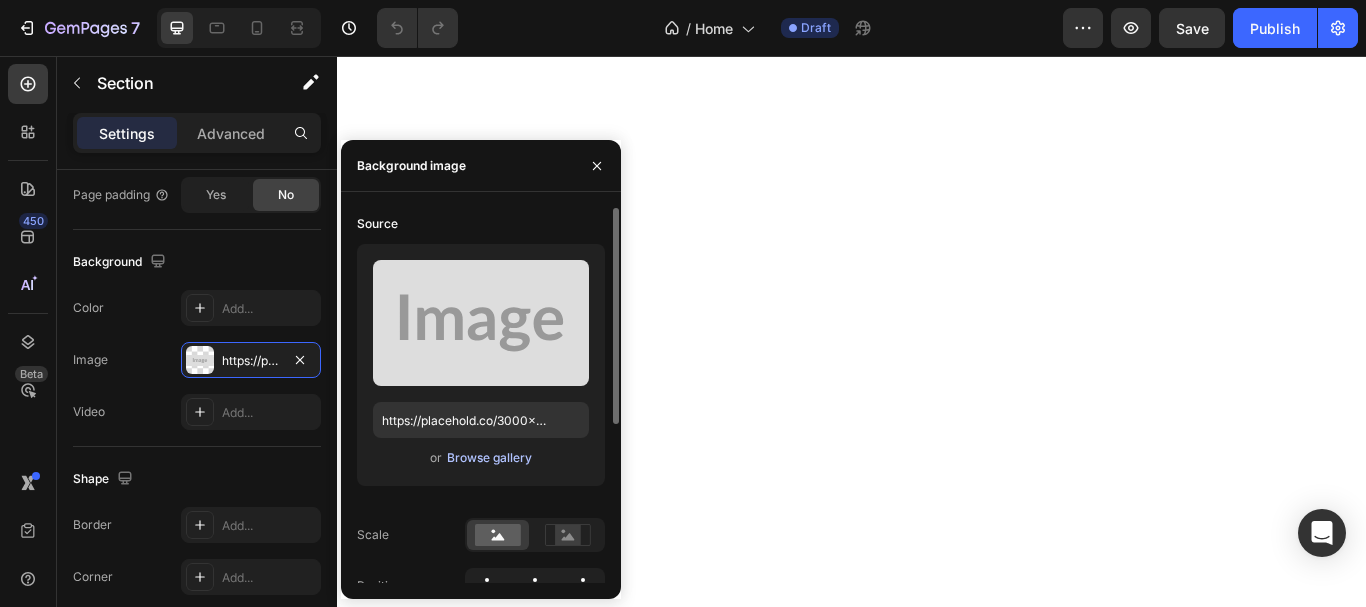 click on "Browse gallery" at bounding box center (489, 458) 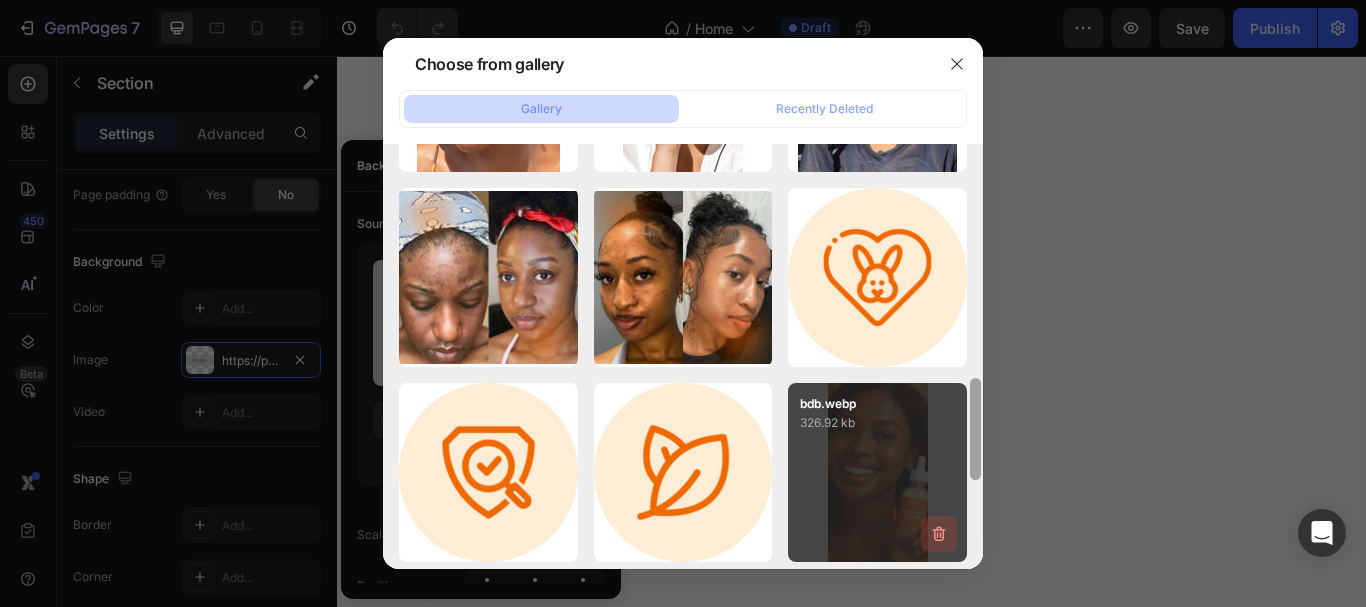 scroll, scrollTop: 951, scrollLeft: 0, axis: vertical 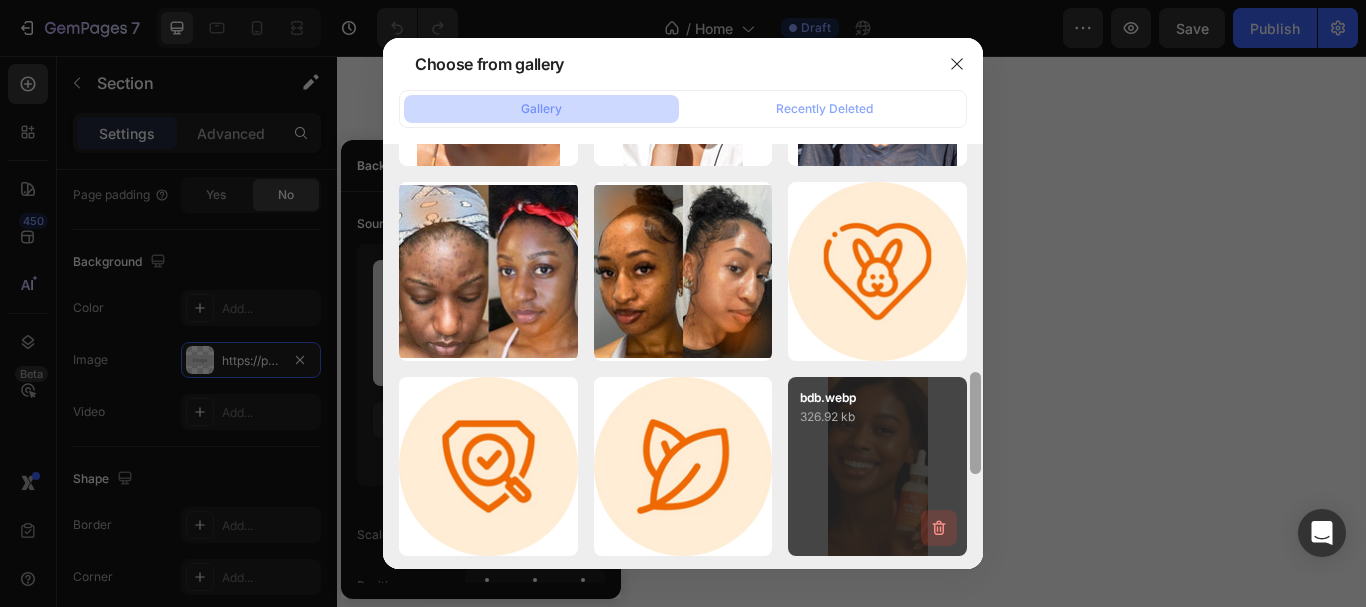 drag, startPoint x: 974, startPoint y: 182, endPoint x: 927, endPoint y: 524, distance: 345.21442 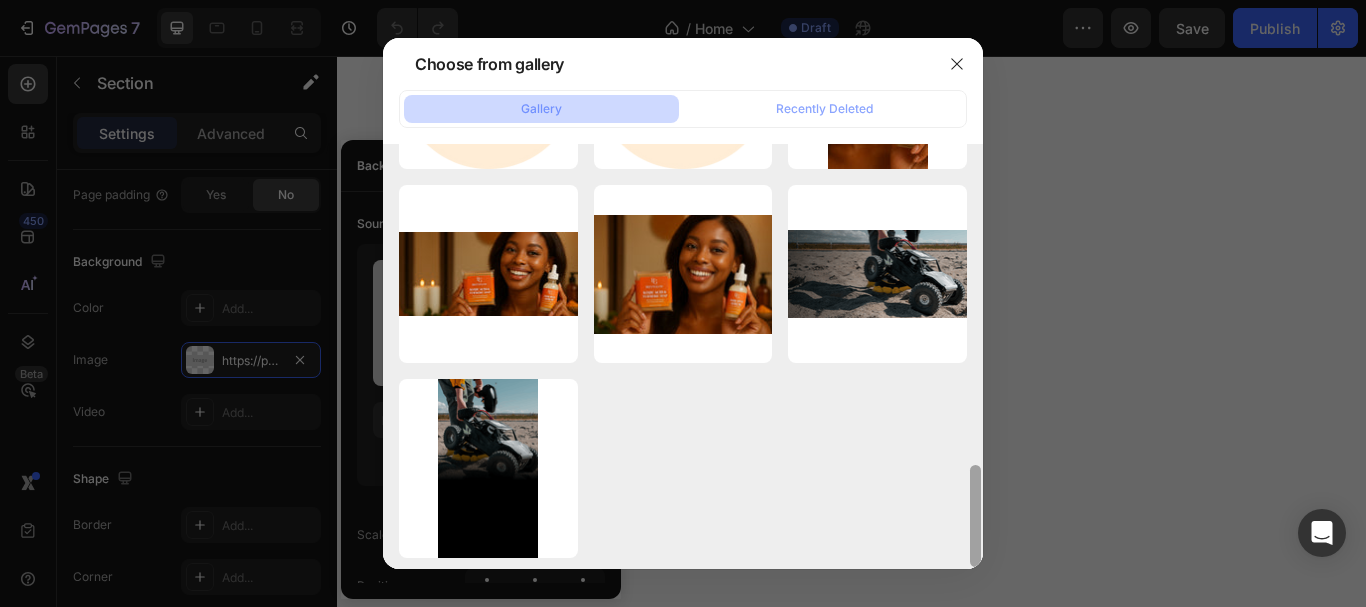 scroll, scrollTop: 1343, scrollLeft: 0, axis: vertical 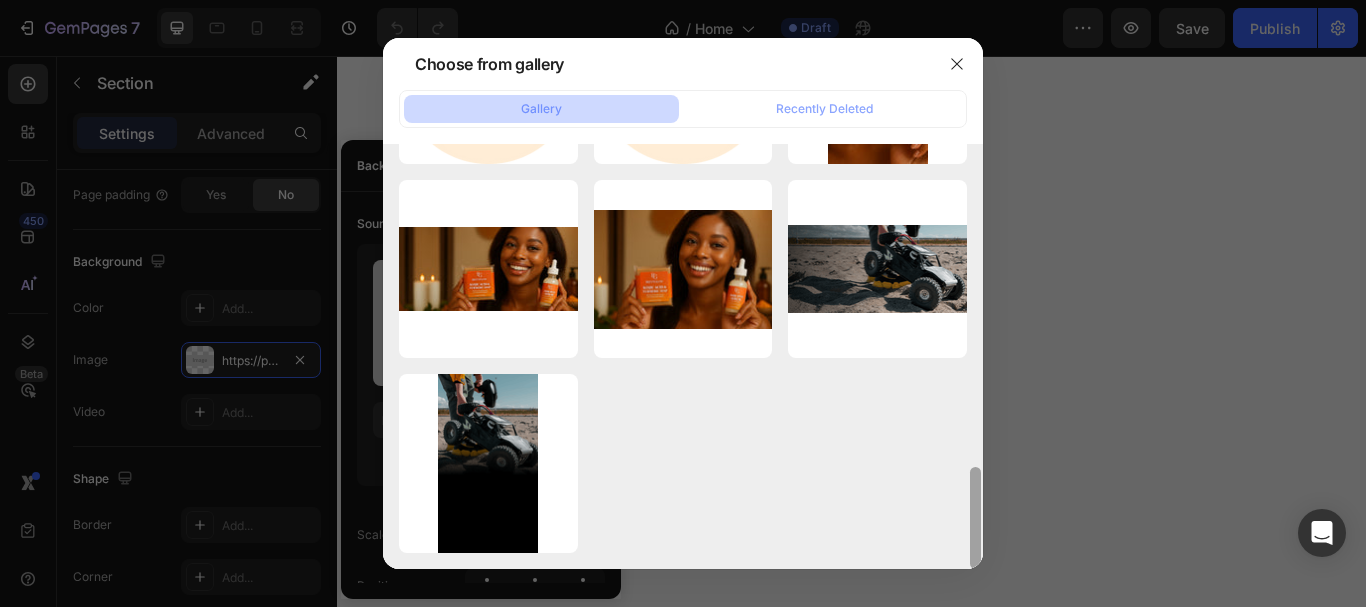 drag, startPoint x: 974, startPoint y: 410, endPoint x: 949, endPoint y: 507, distance: 100.16985 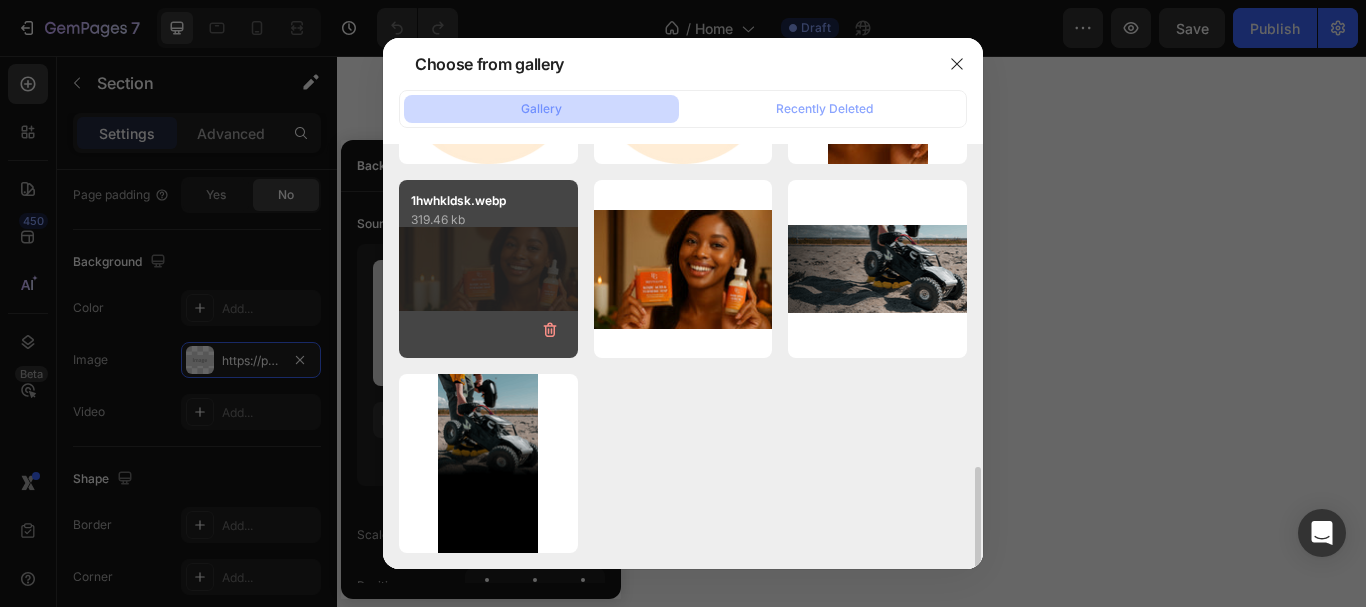 click on "1hwhkldsk.webp 319.46 kb" at bounding box center (488, 269) 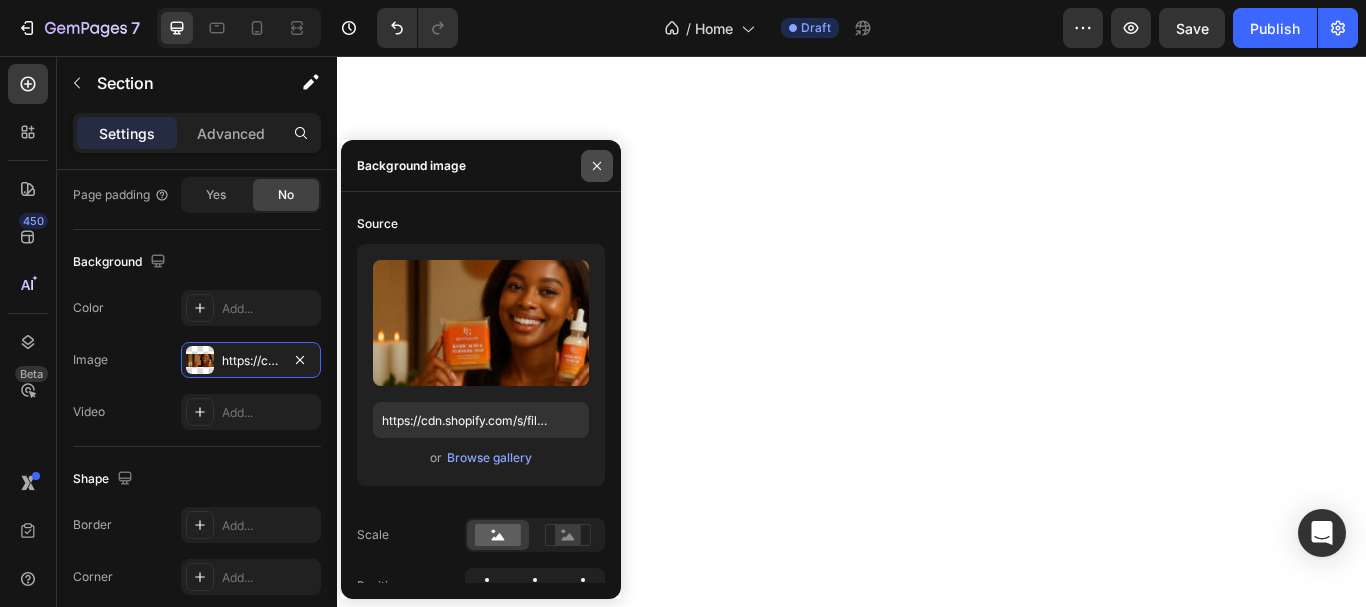 click 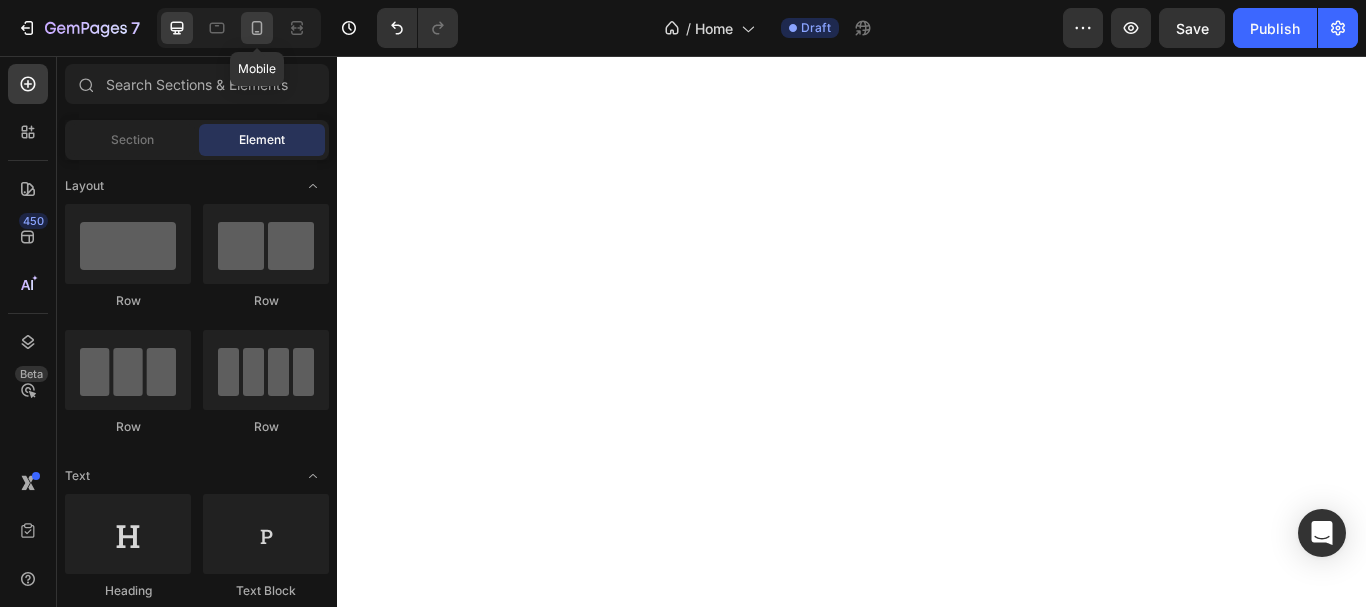 click 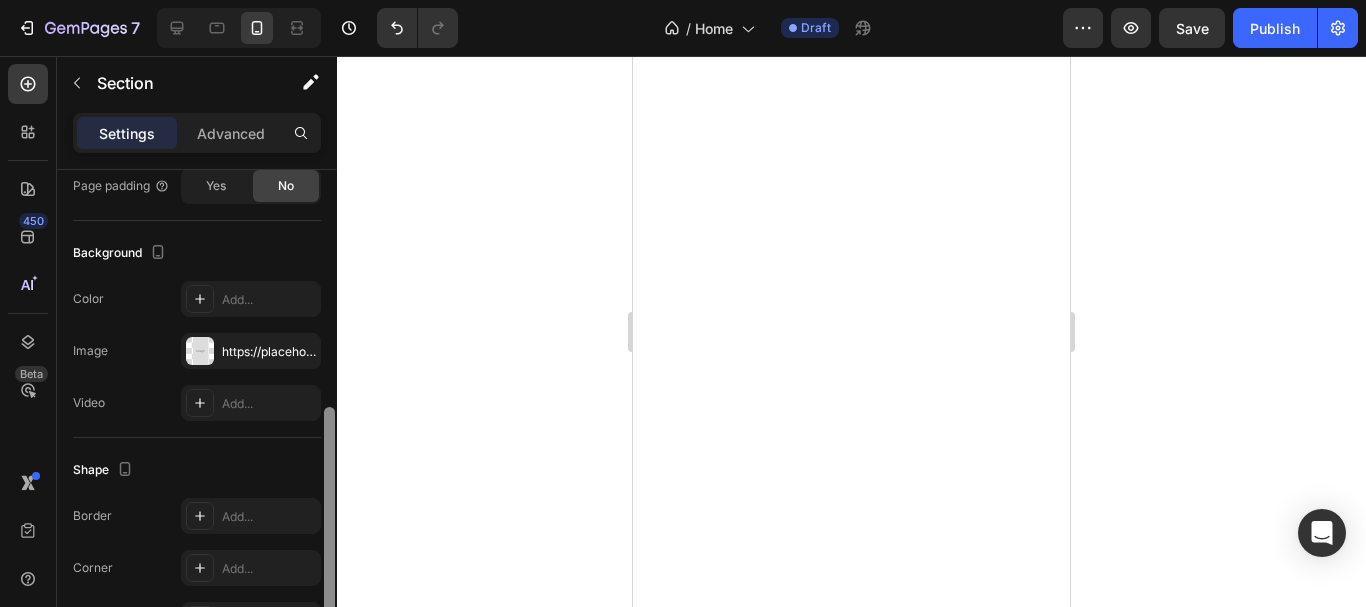 scroll, scrollTop: 554, scrollLeft: 0, axis: vertical 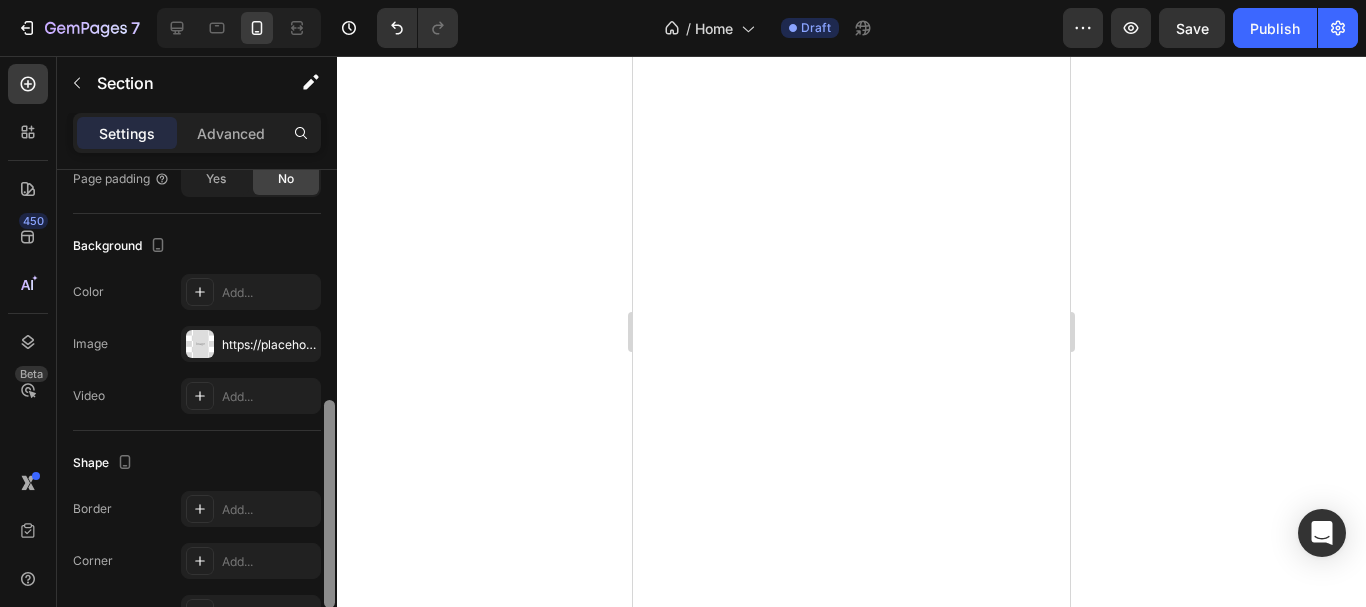 drag, startPoint x: 329, startPoint y: 235, endPoint x: 281, endPoint y: 470, distance: 239.85204 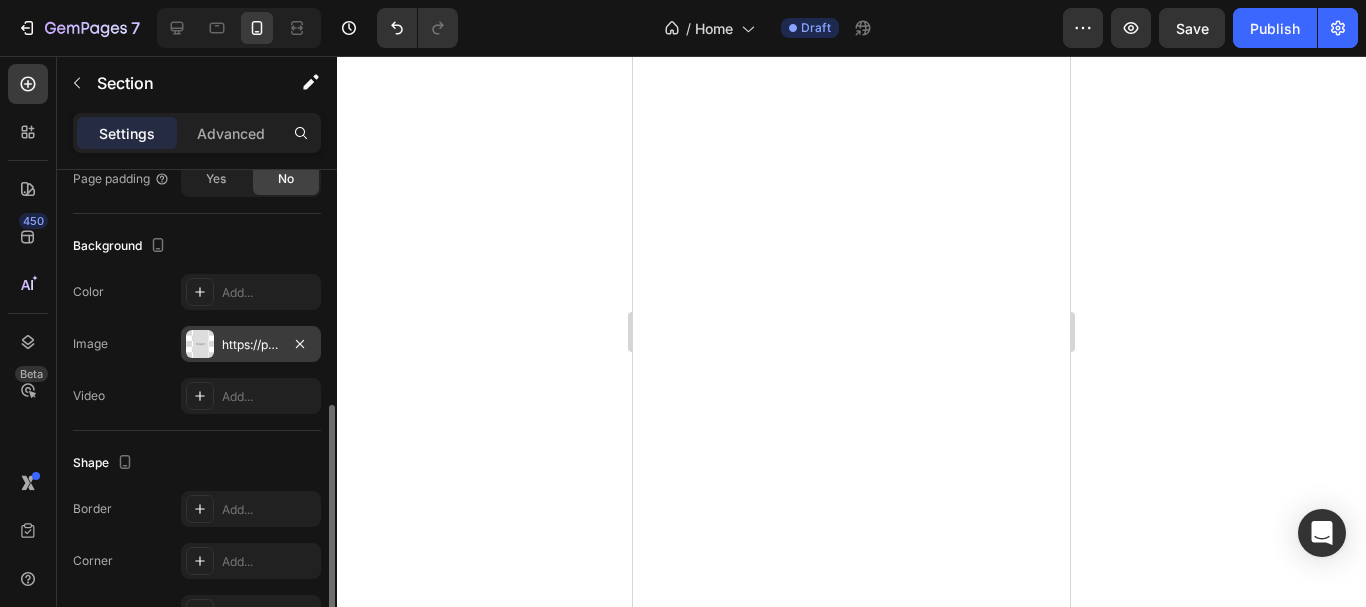 click at bounding box center [200, 344] 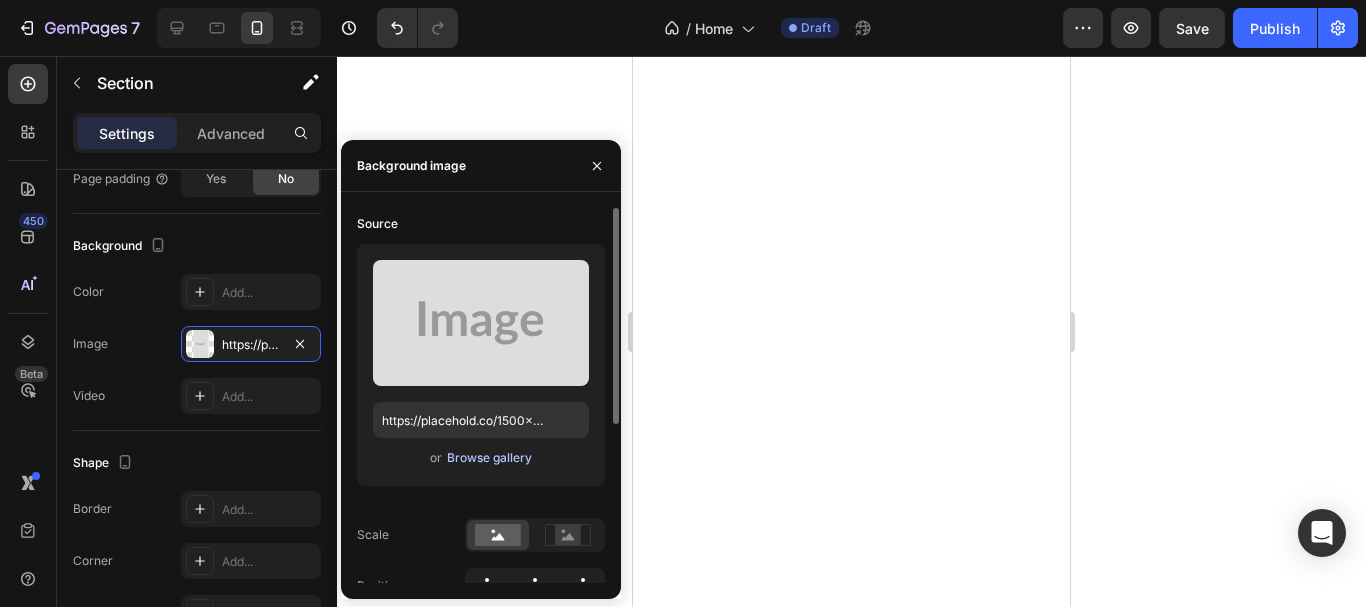 click on "Browse gallery" at bounding box center (489, 458) 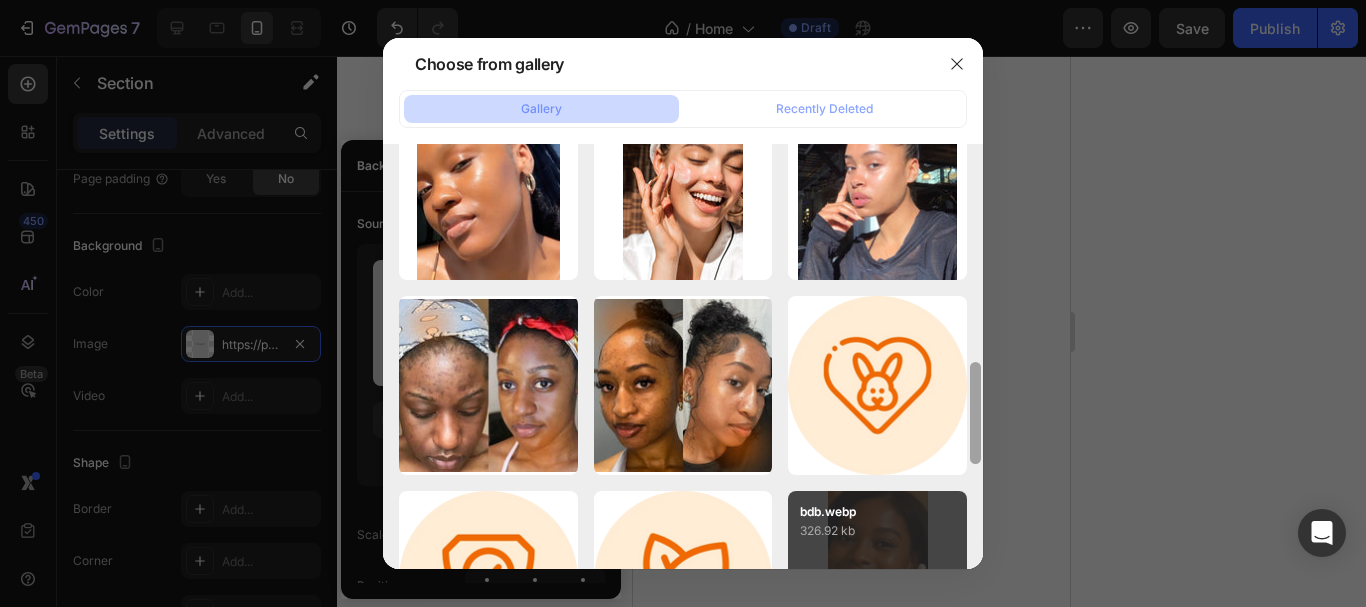 scroll, scrollTop: 851, scrollLeft: 0, axis: vertical 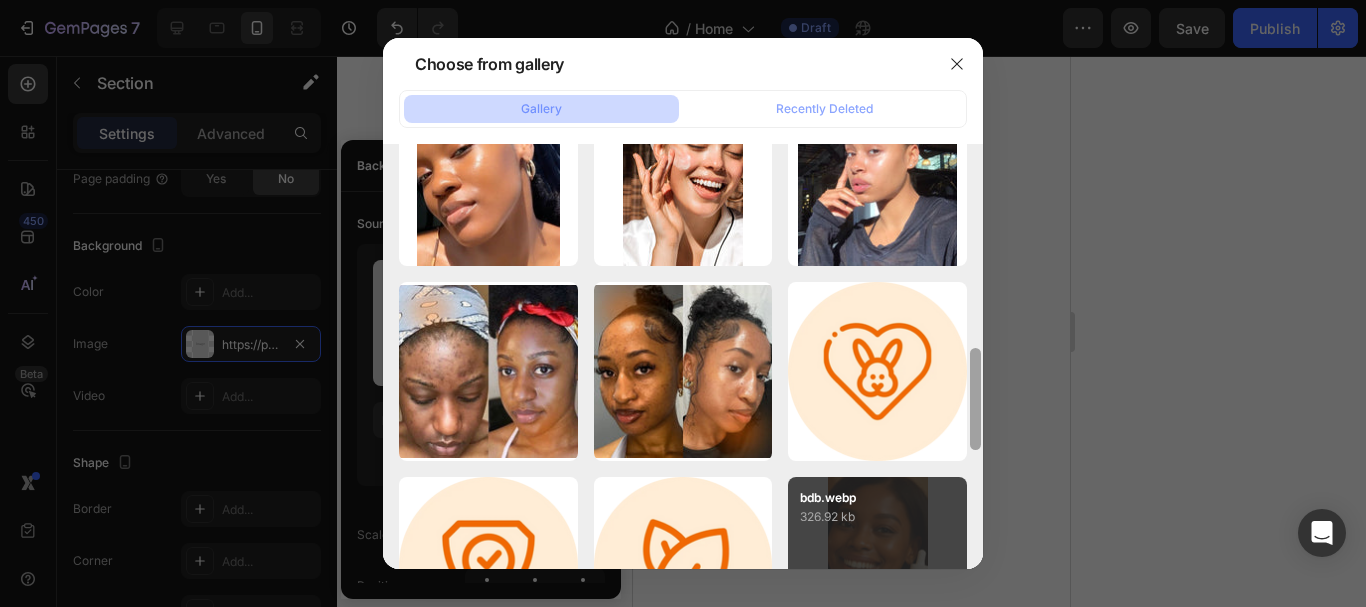 drag, startPoint x: 973, startPoint y: 187, endPoint x: 889, endPoint y: 493, distance: 317.32004 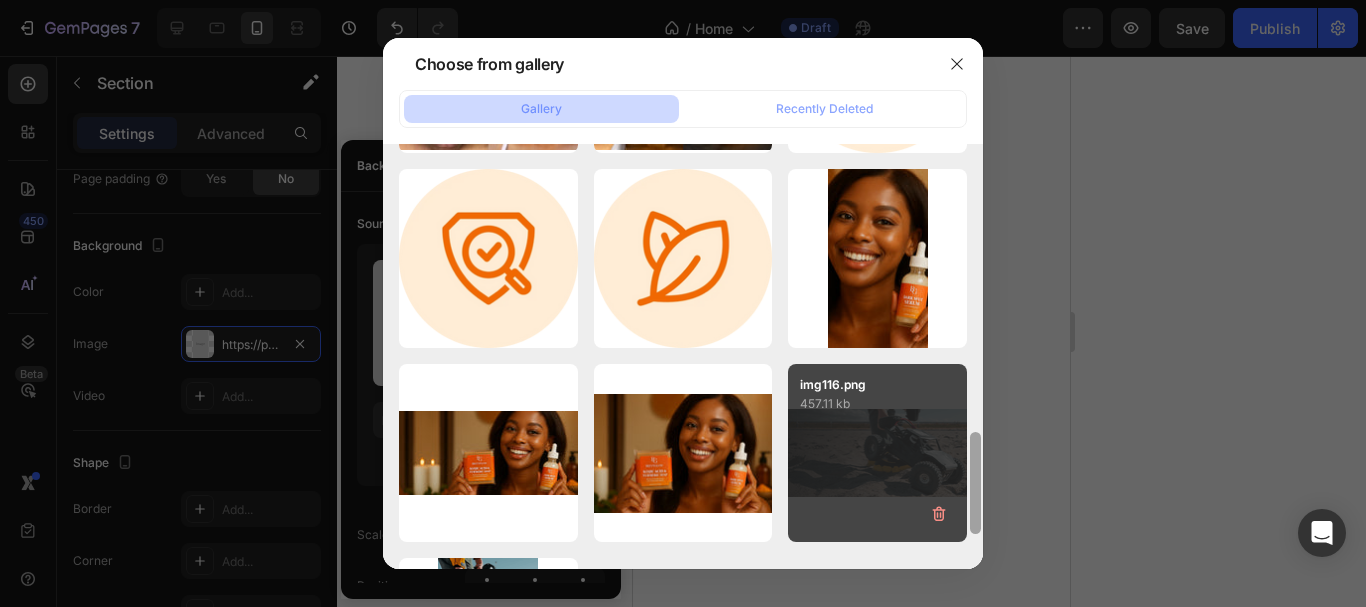scroll, scrollTop: 1138, scrollLeft: 0, axis: vertical 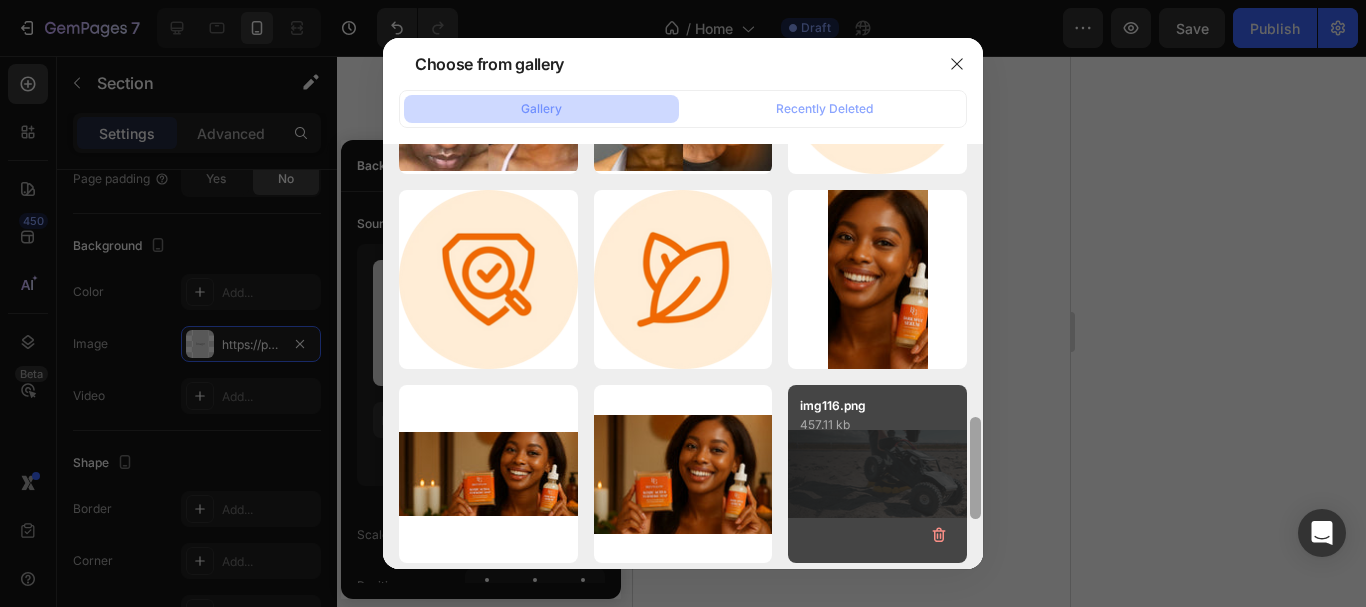 drag, startPoint x: 975, startPoint y: 389, endPoint x: 950, endPoint y: 439, distance: 55.9017 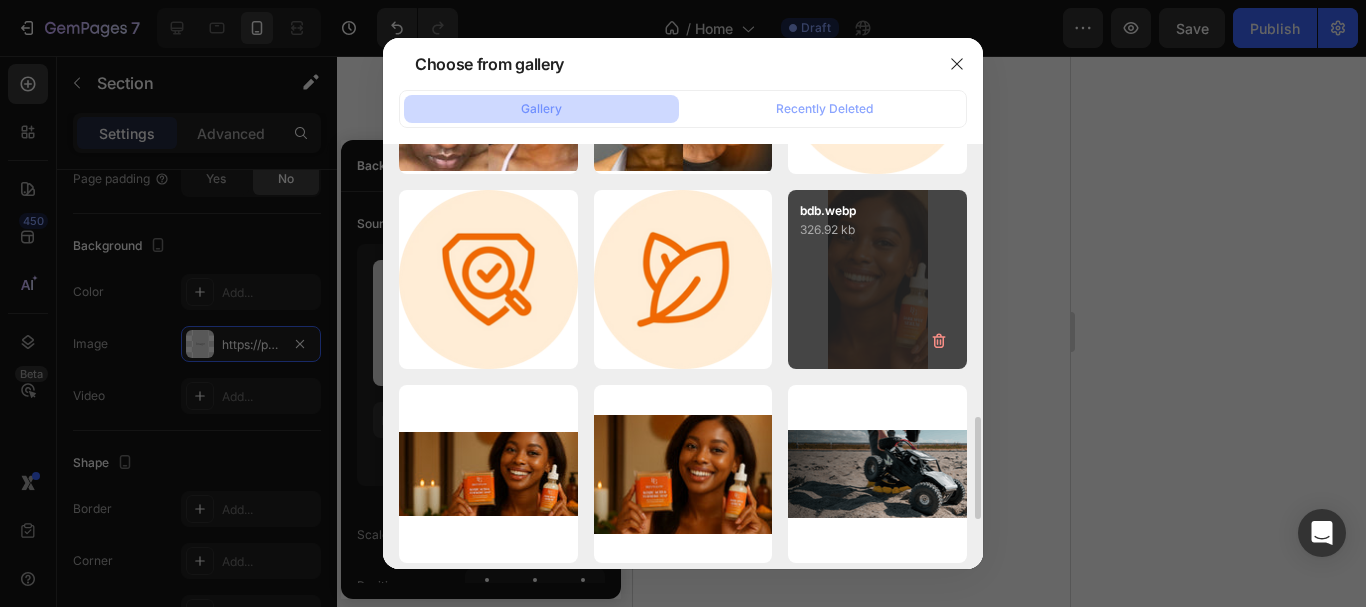 click on "bdb.webp 326.92 kb" at bounding box center (877, 279) 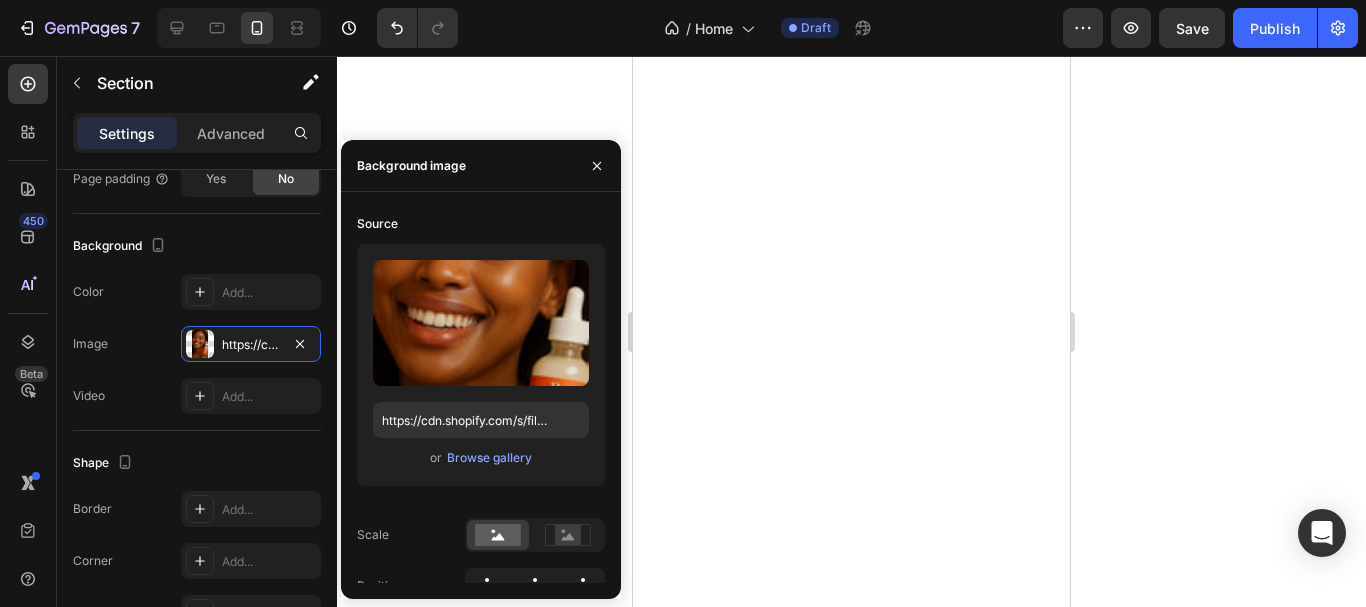 click 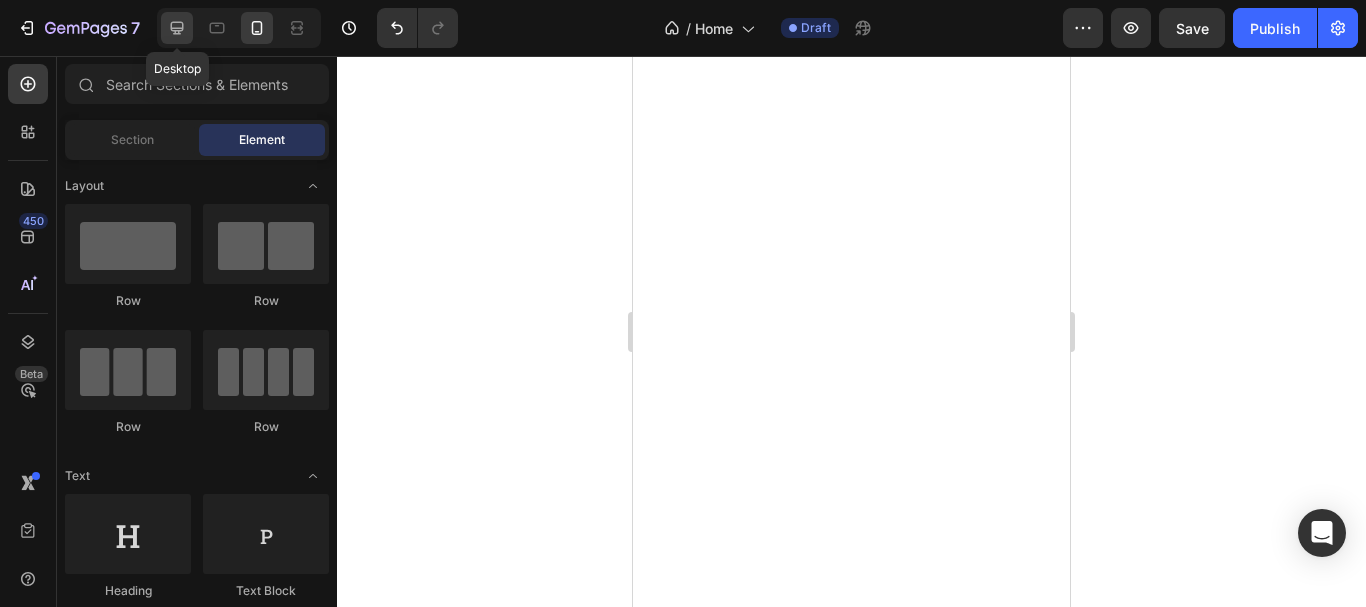 click 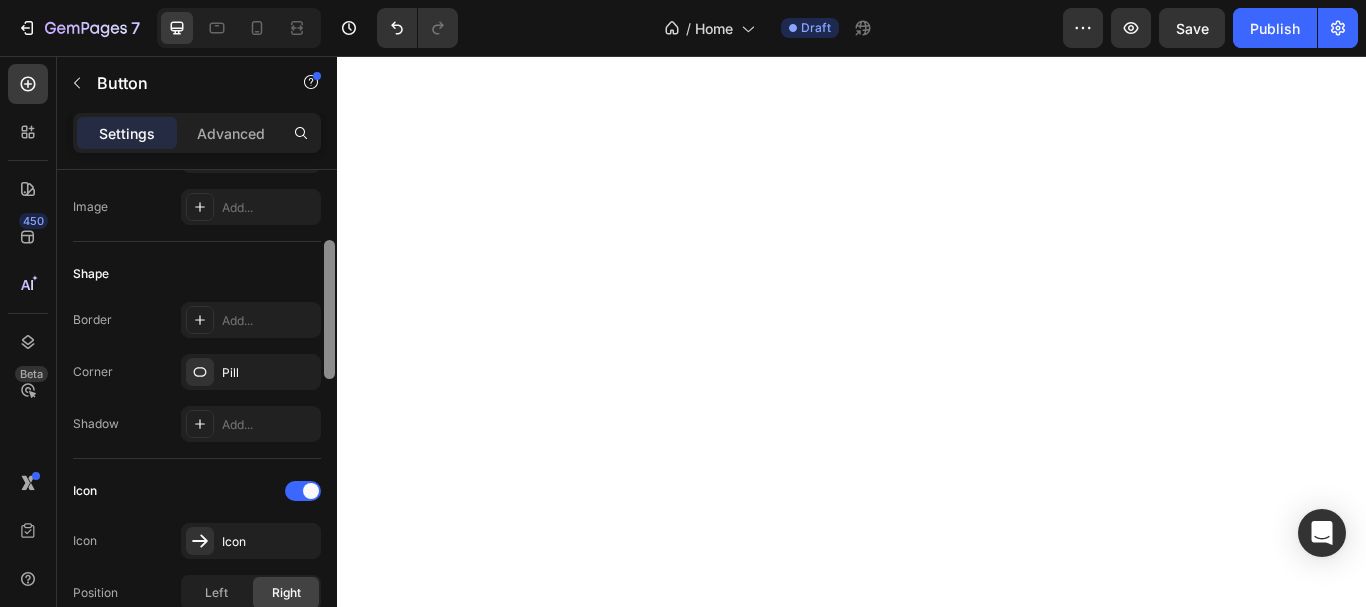 drag, startPoint x: 332, startPoint y: 190, endPoint x: 329, endPoint y: 282, distance: 92.0489 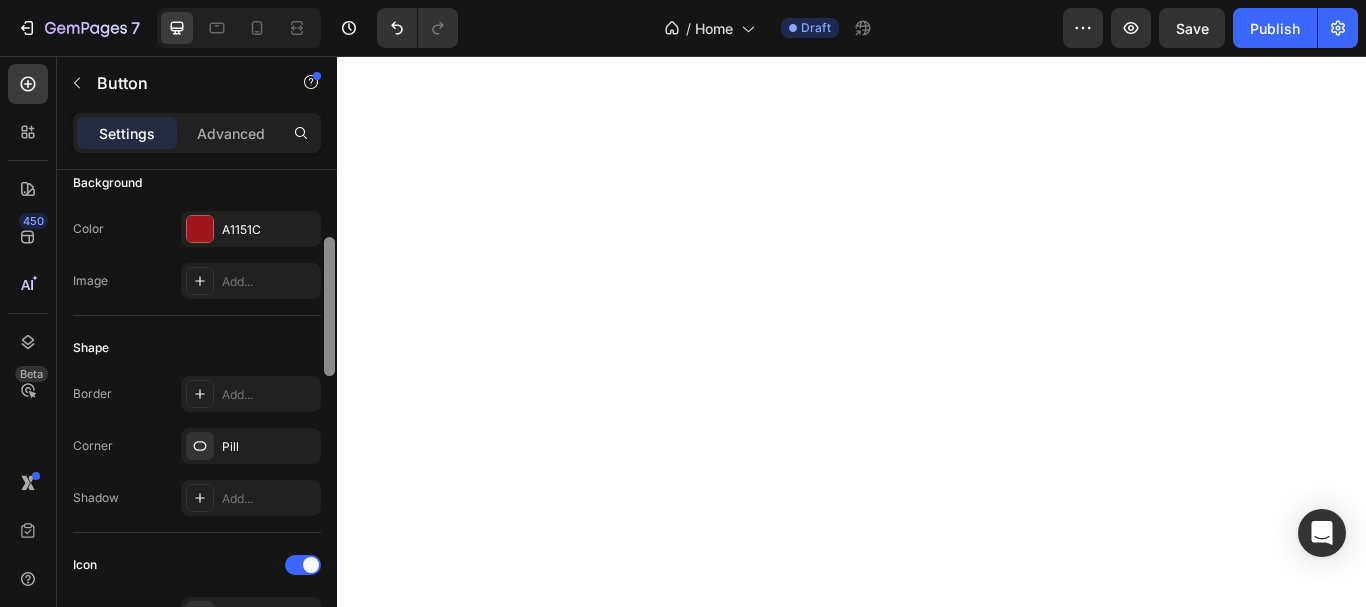 scroll, scrollTop: 223, scrollLeft: 0, axis: vertical 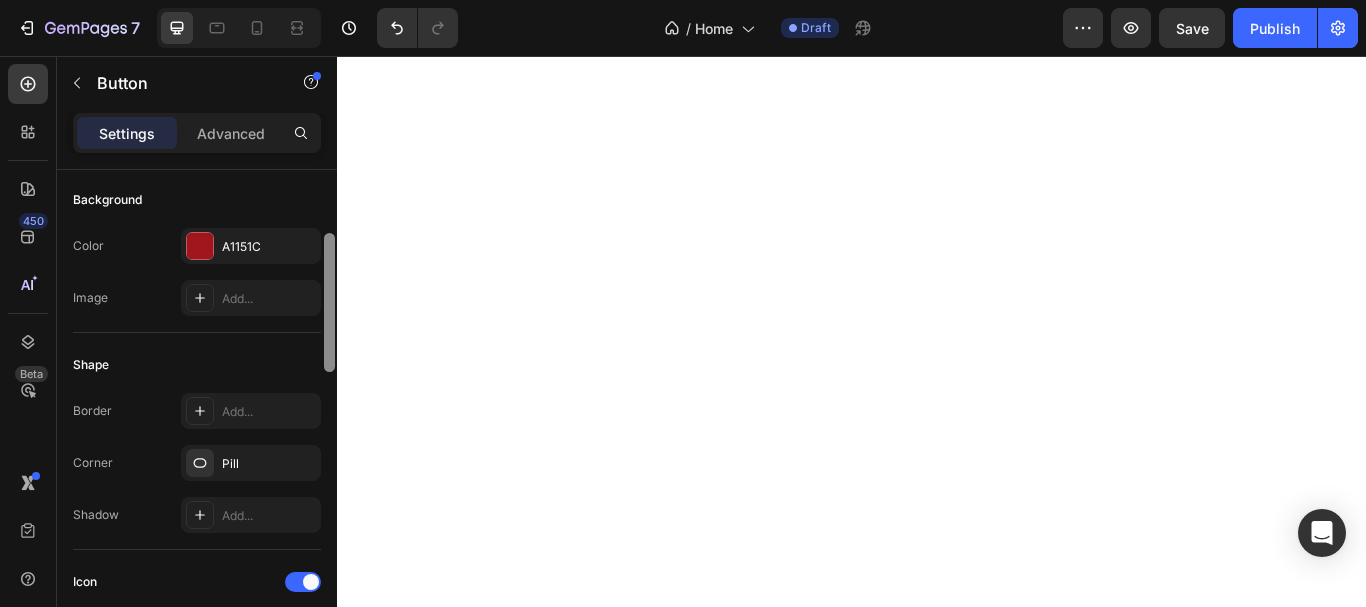 drag, startPoint x: 326, startPoint y: 263, endPoint x: 329, endPoint y: 252, distance: 11.401754 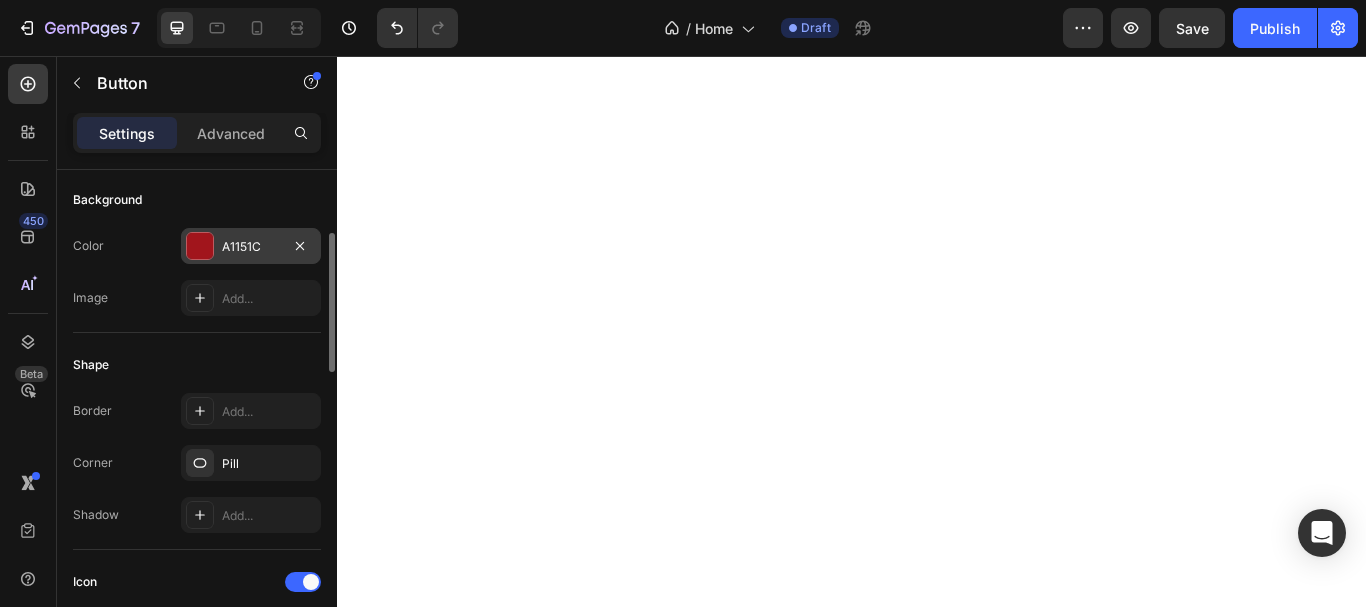 click on "A1151C" at bounding box center [251, 247] 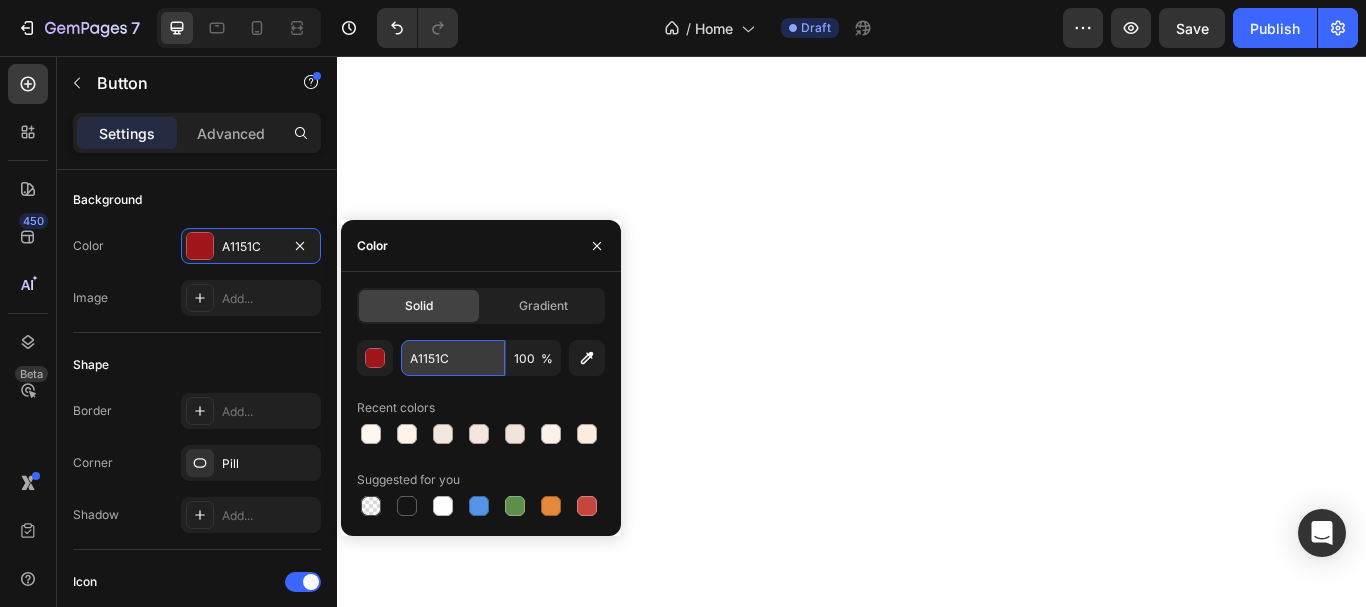 click on "A1151C" at bounding box center (453, 358) 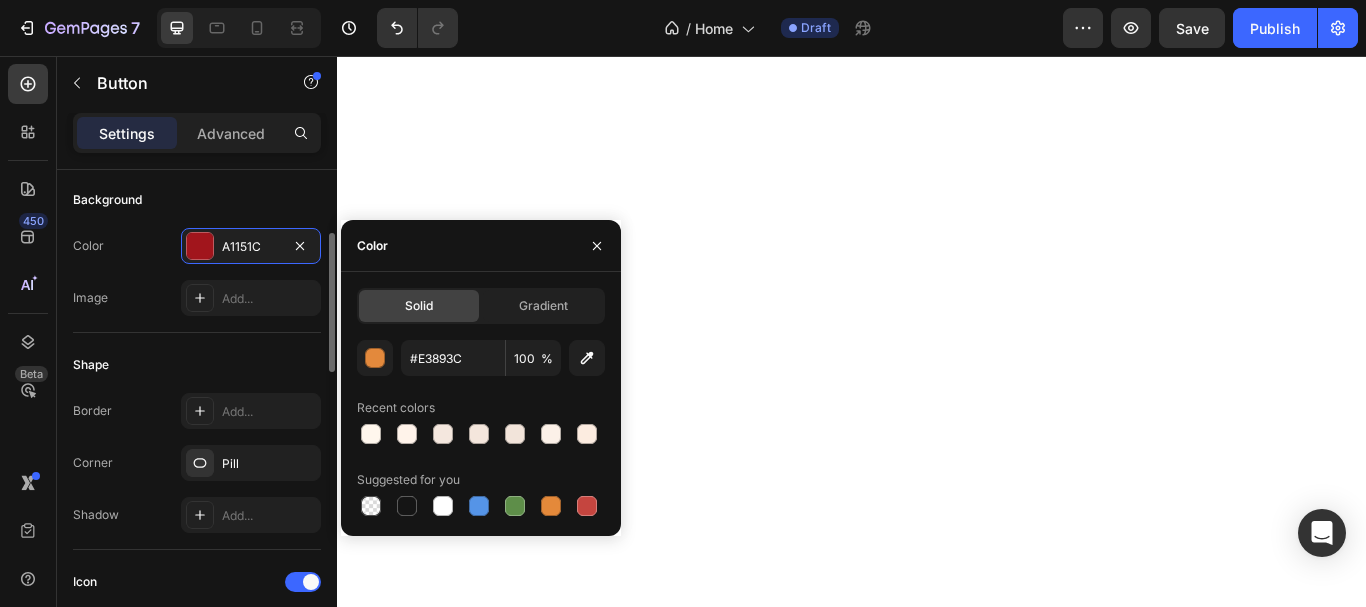 click on "Shape Border Add... Corner Pill Shadow Add..." 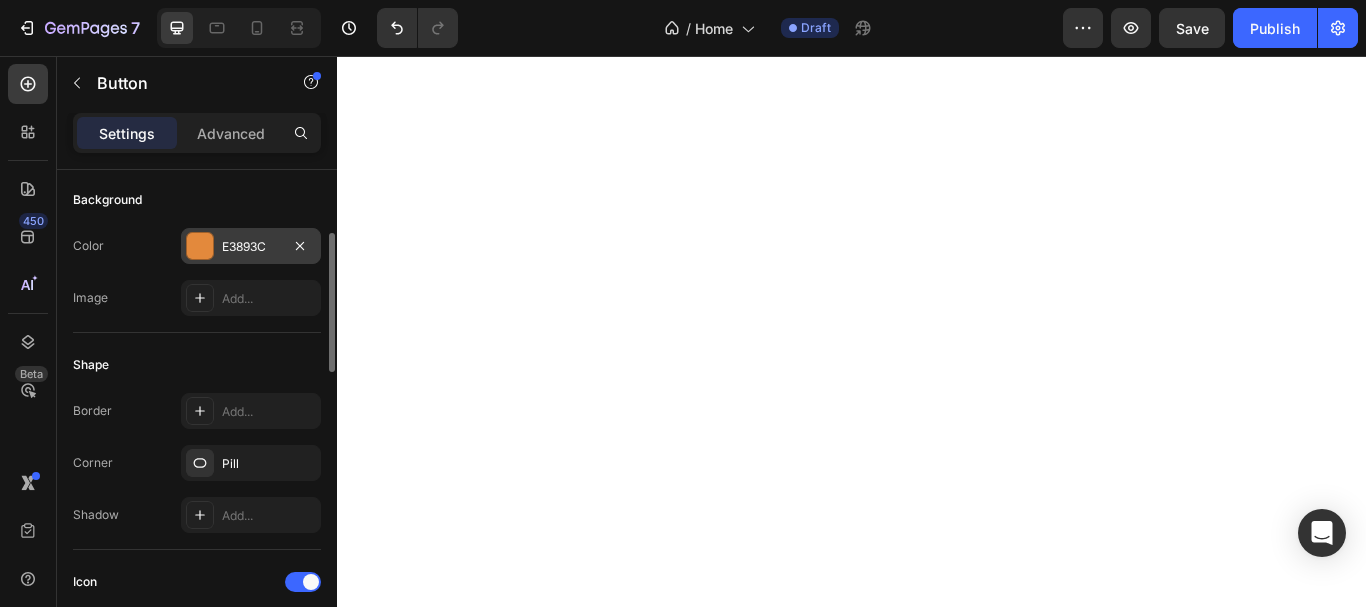 click on "E3893C" at bounding box center (251, 247) 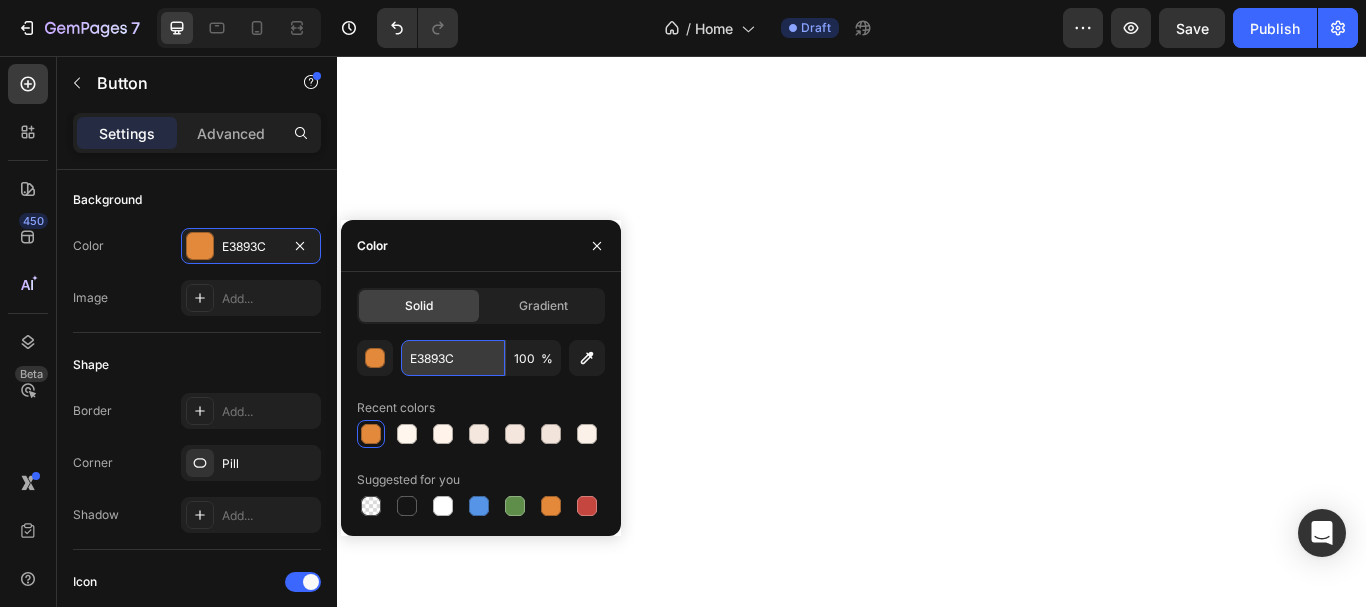 click on "E3893C" at bounding box center [453, 358] 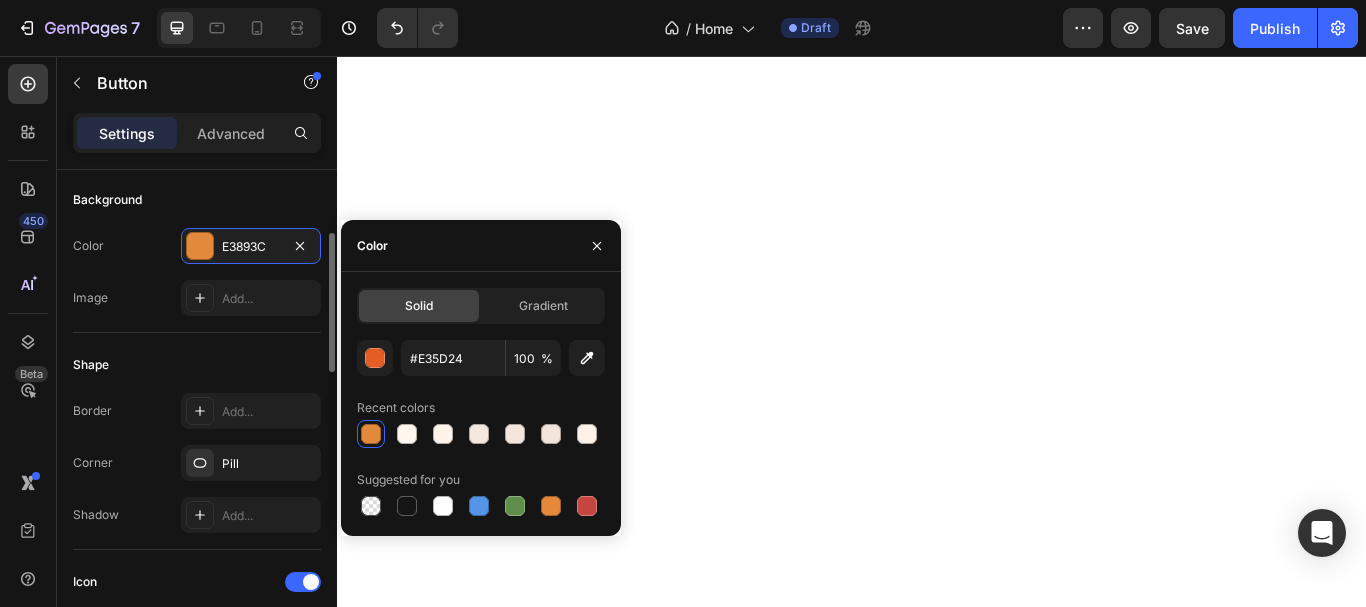 click on "Shape Border Add... Corner Pill Shadow Add..." 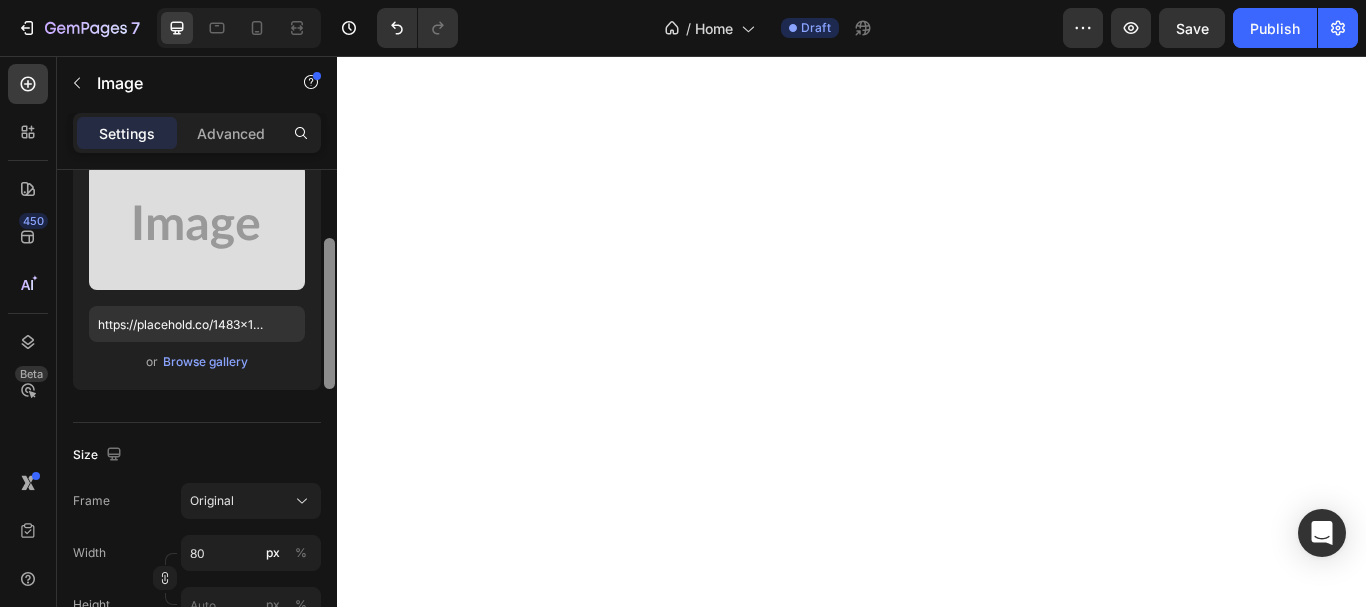 scroll, scrollTop: 0, scrollLeft: 0, axis: both 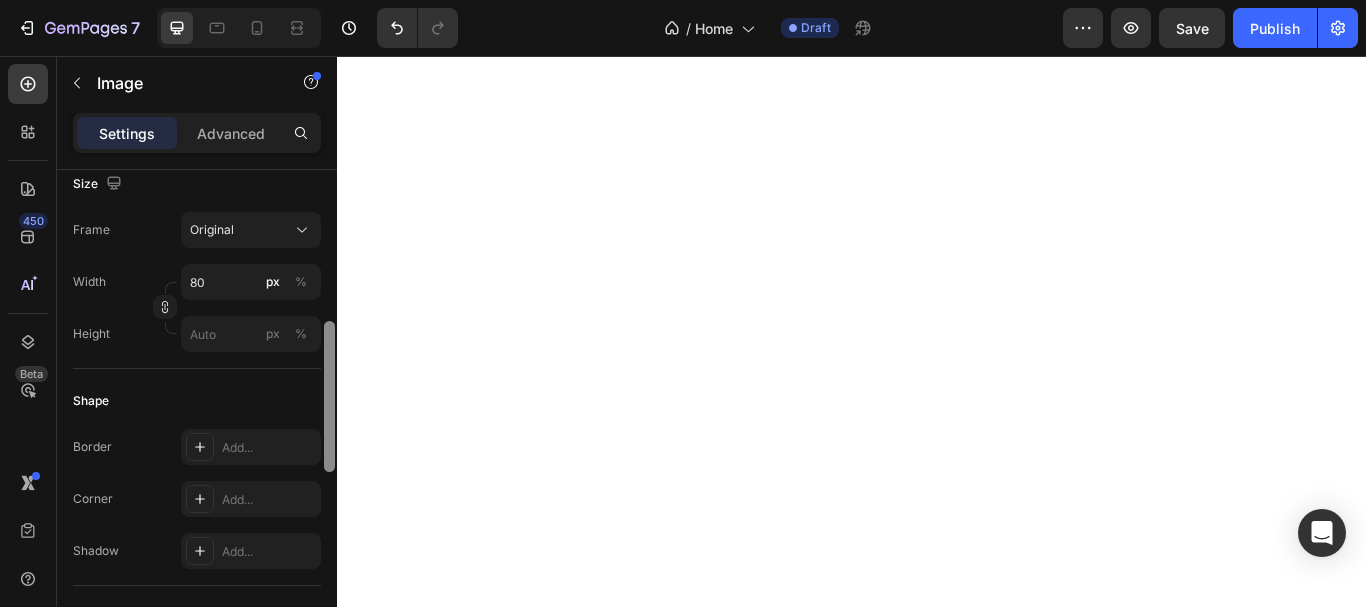 click at bounding box center [329, 417] 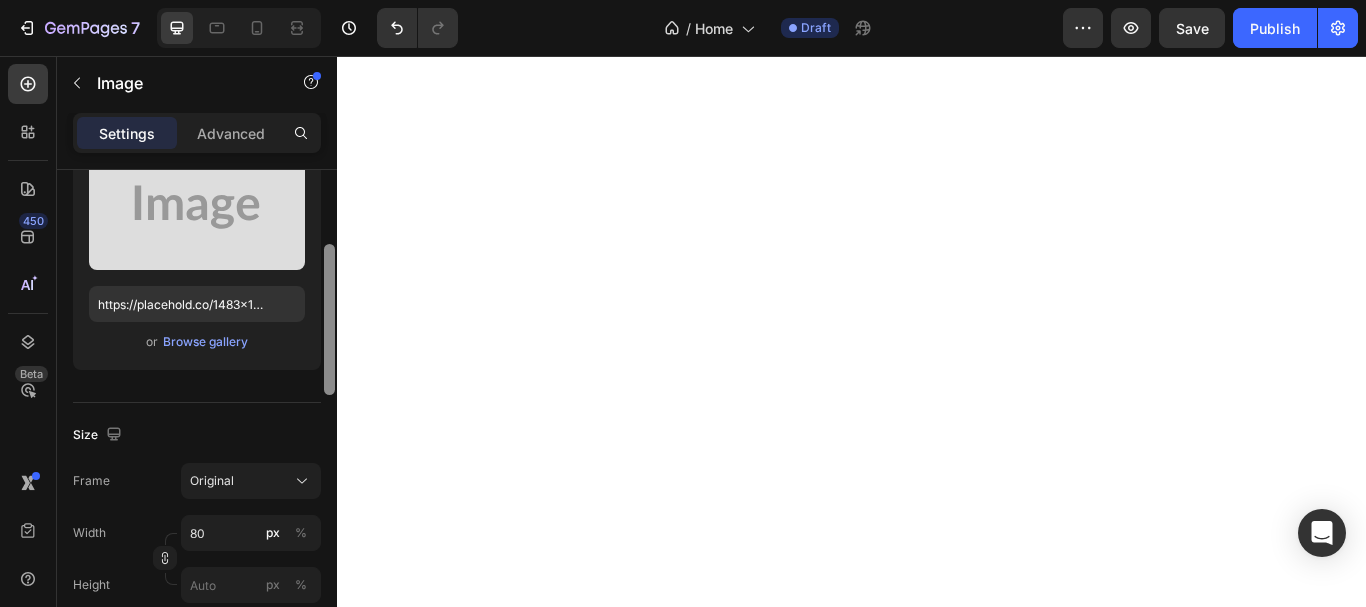 drag, startPoint x: 329, startPoint y: 327, endPoint x: 322, endPoint y: 255, distance: 72.33948 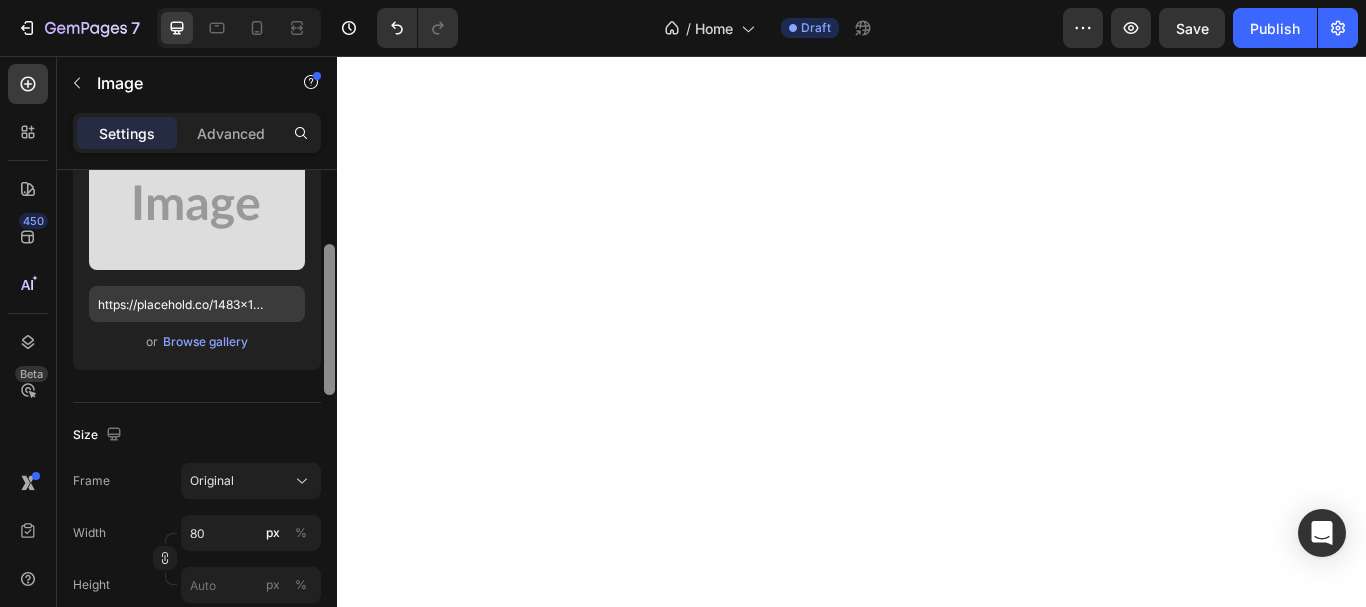 scroll, scrollTop: 249, scrollLeft: 0, axis: vertical 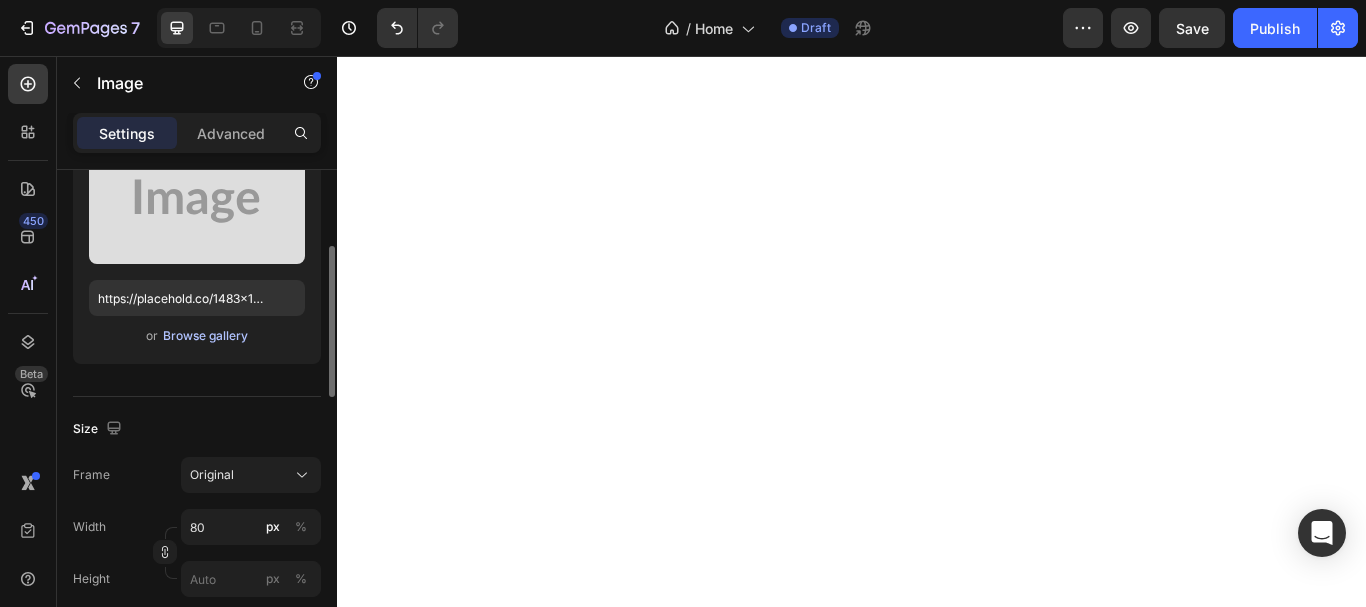 click on "Browse gallery" at bounding box center (205, 336) 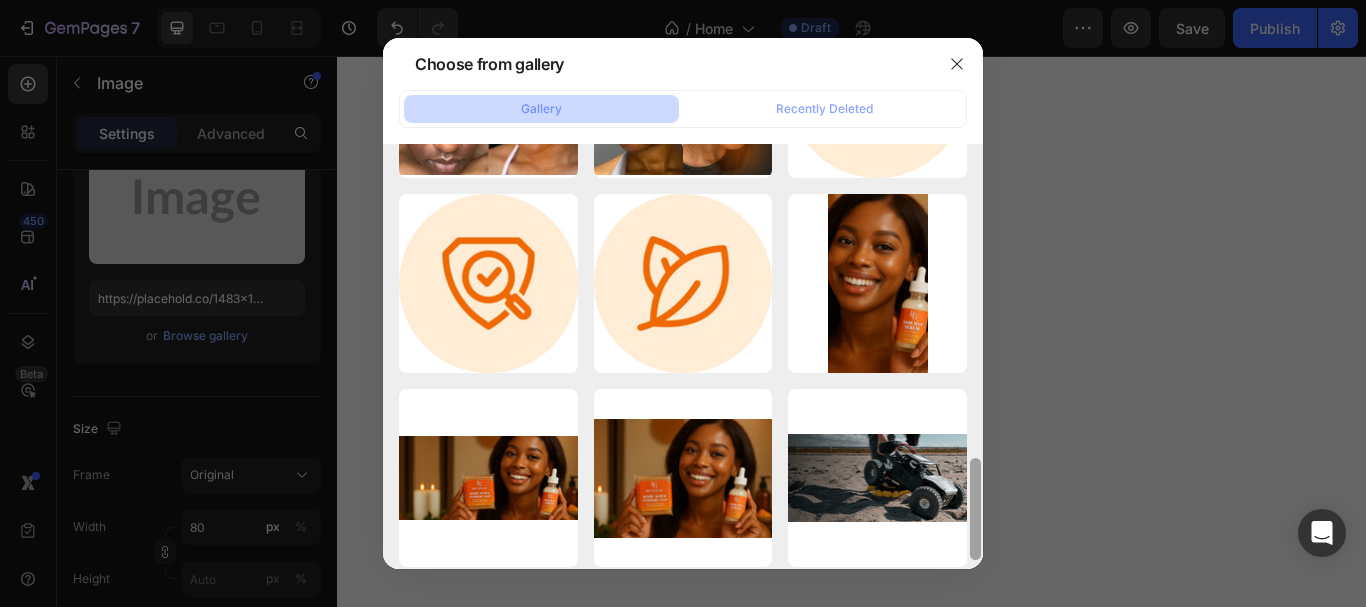 scroll, scrollTop: 1170, scrollLeft: 0, axis: vertical 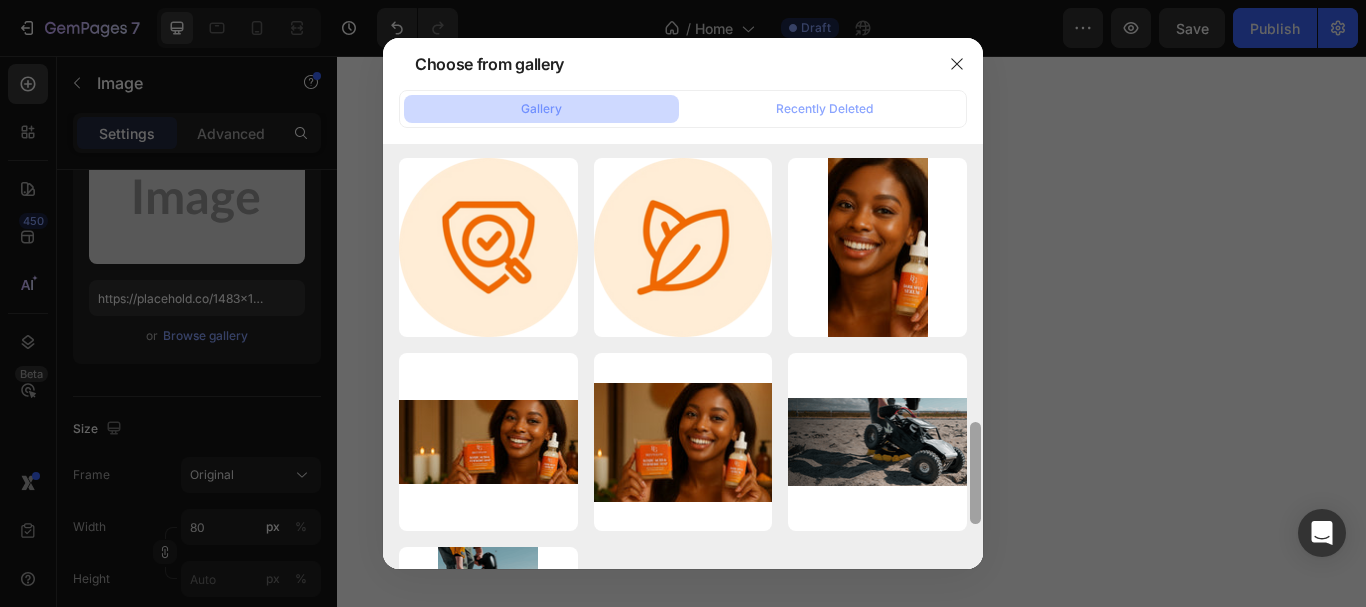 drag, startPoint x: 973, startPoint y: 159, endPoint x: 930, endPoint y: 580, distance: 423.19028 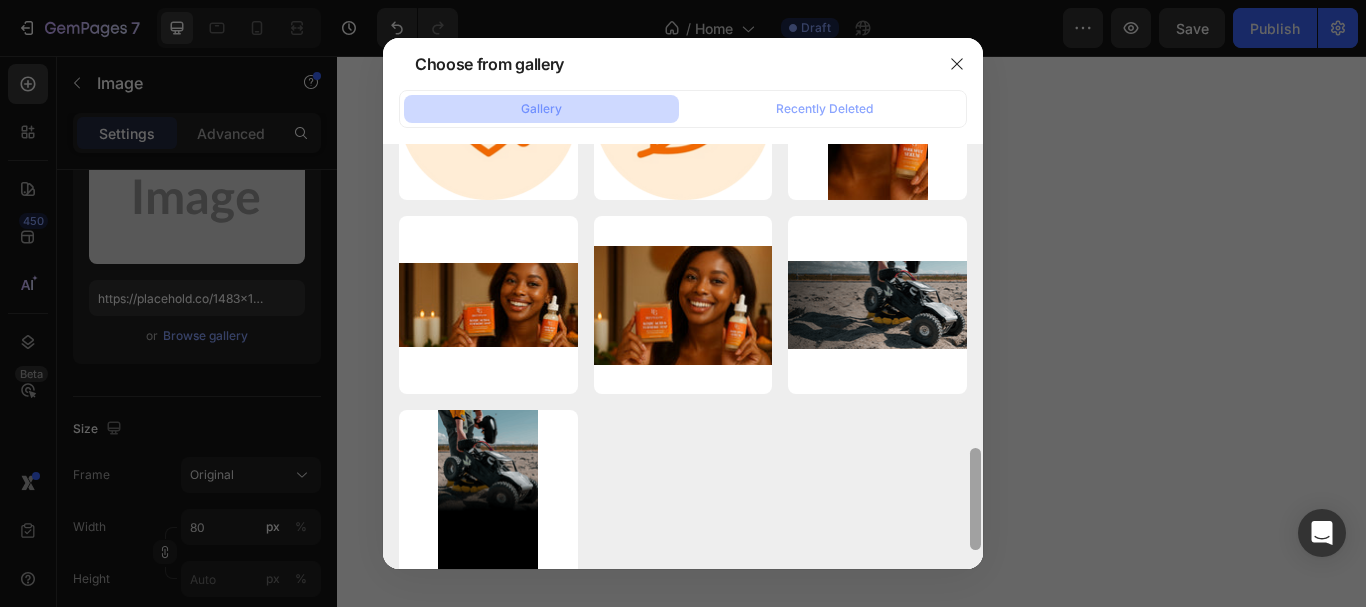scroll, scrollTop: 1343, scrollLeft: 0, axis: vertical 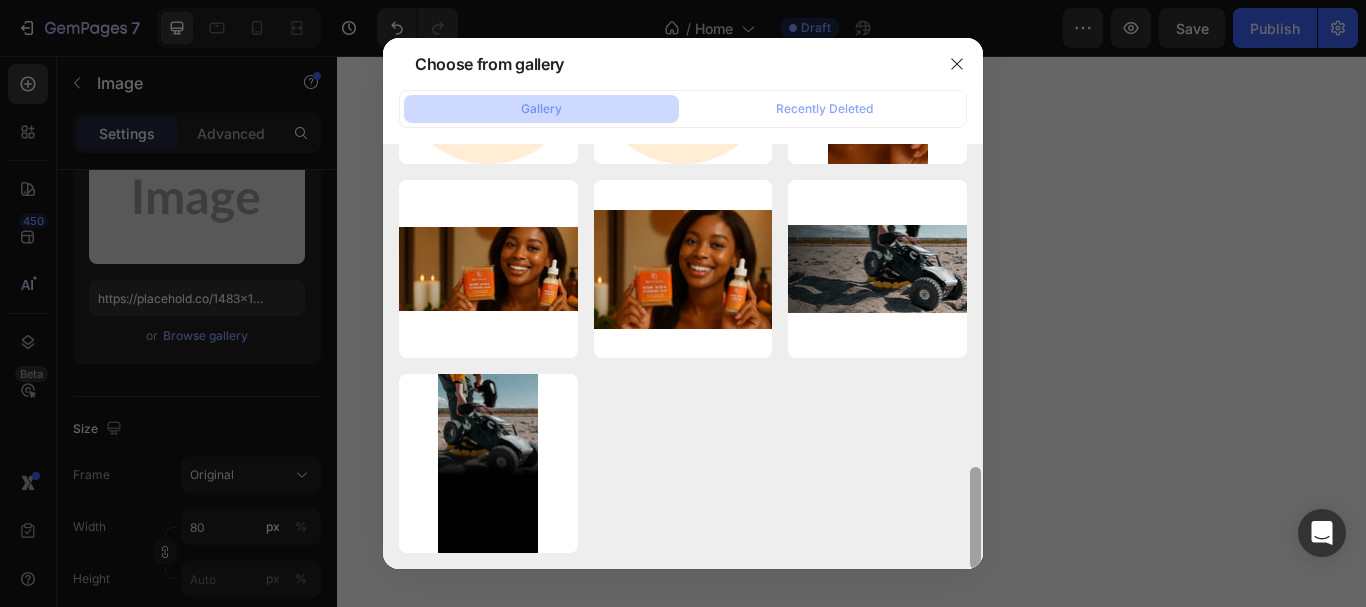 drag, startPoint x: 976, startPoint y: 444, endPoint x: 961, endPoint y: 516, distance: 73.545906 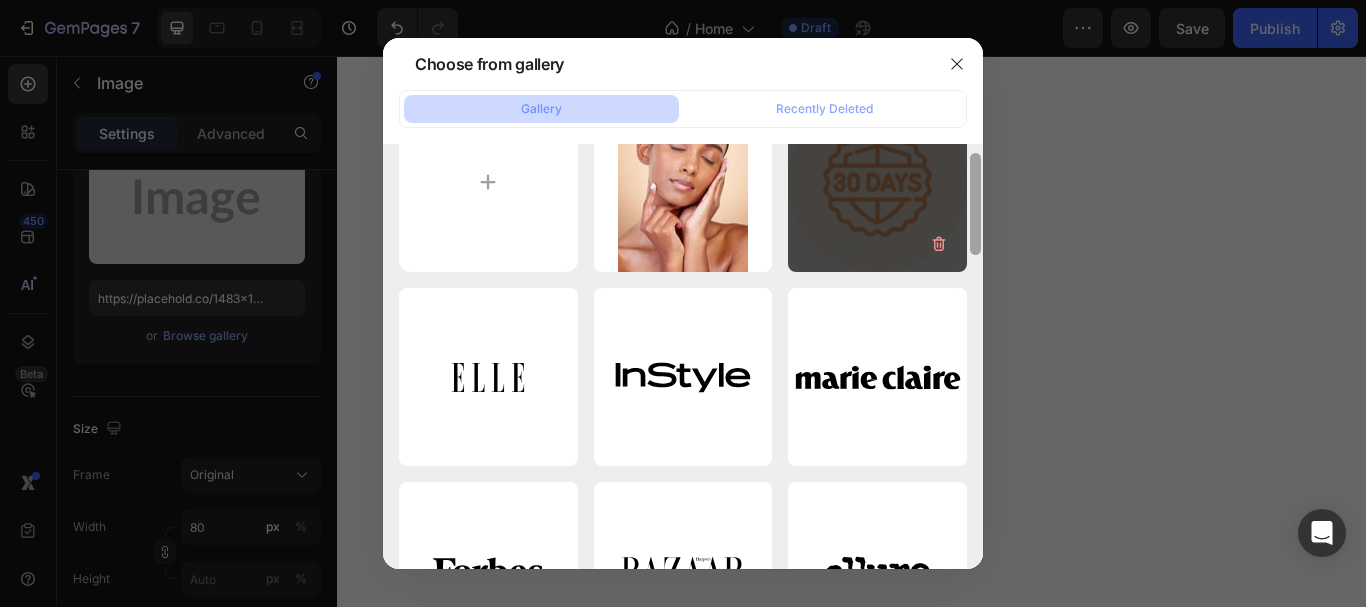 scroll, scrollTop: 0, scrollLeft: 0, axis: both 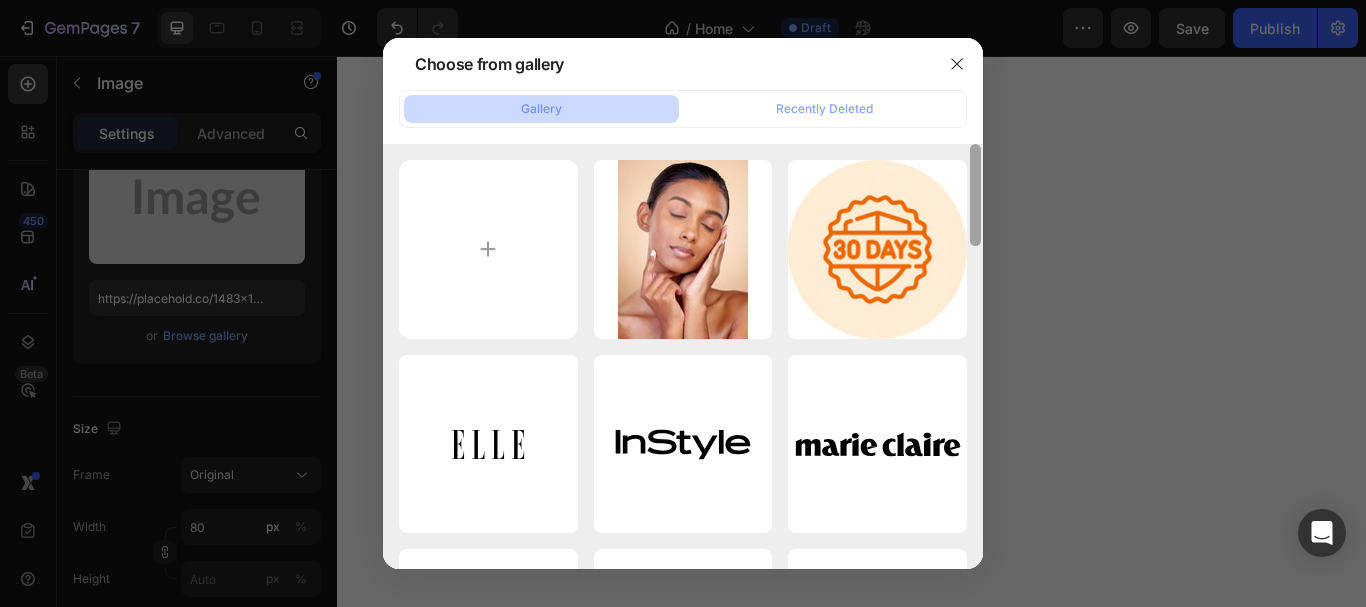 drag, startPoint x: 972, startPoint y: 494, endPoint x: 963, endPoint y: 141, distance: 353.11472 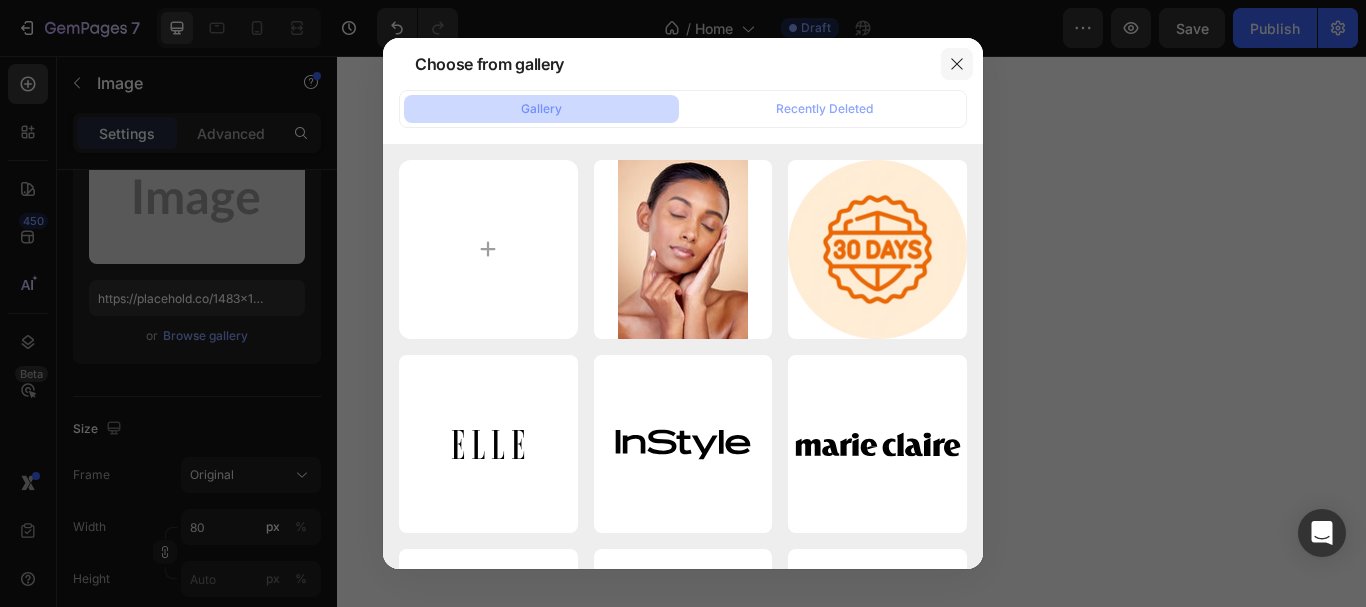 click at bounding box center (957, 64) 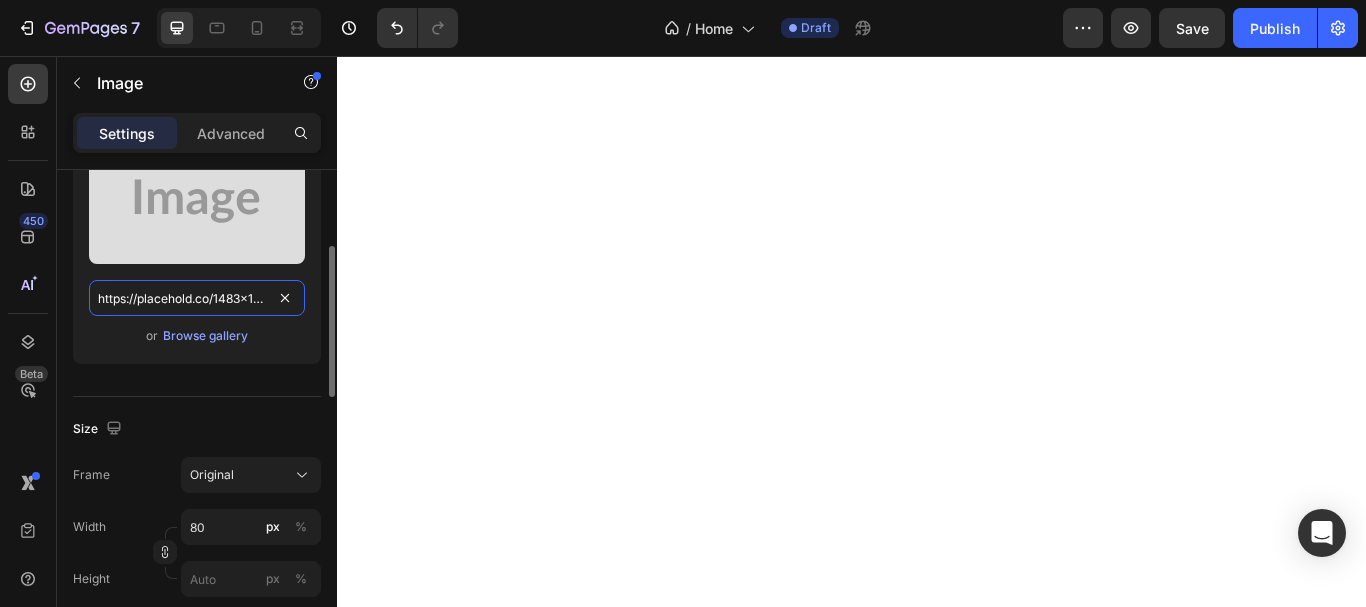click on "https://placehold.co/1483x1681?text=Image" at bounding box center [197, 298] 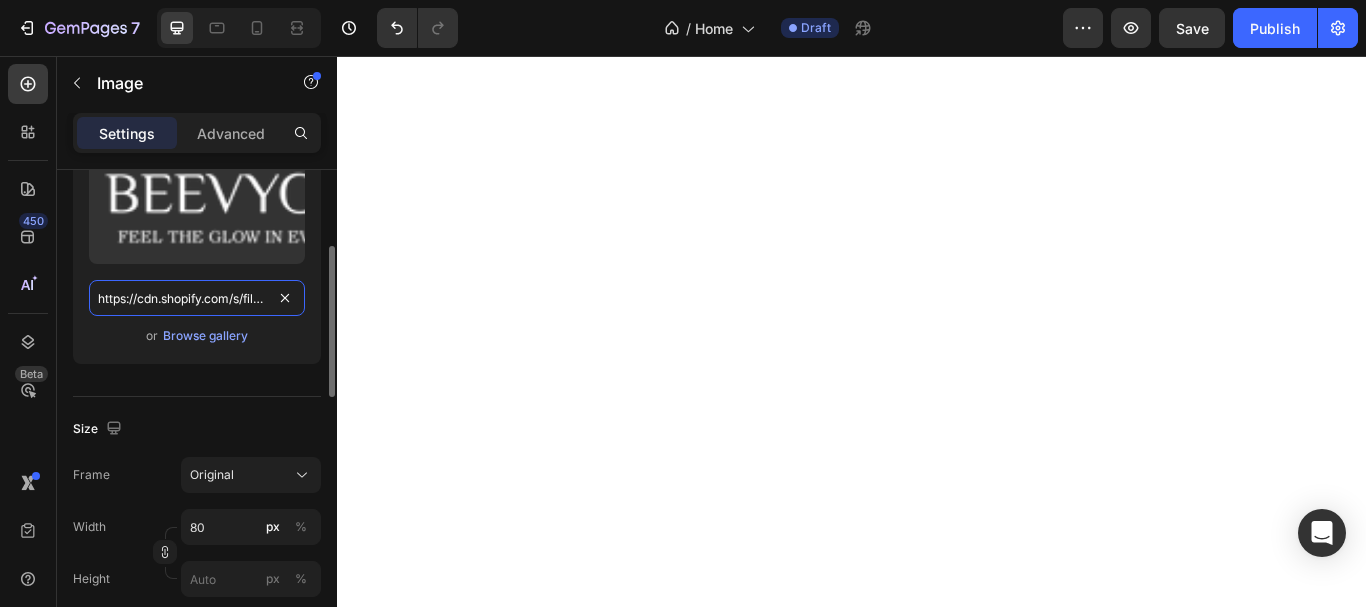 scroll, scrollTop: 0, scrollLeft: 347, axis: horizontal 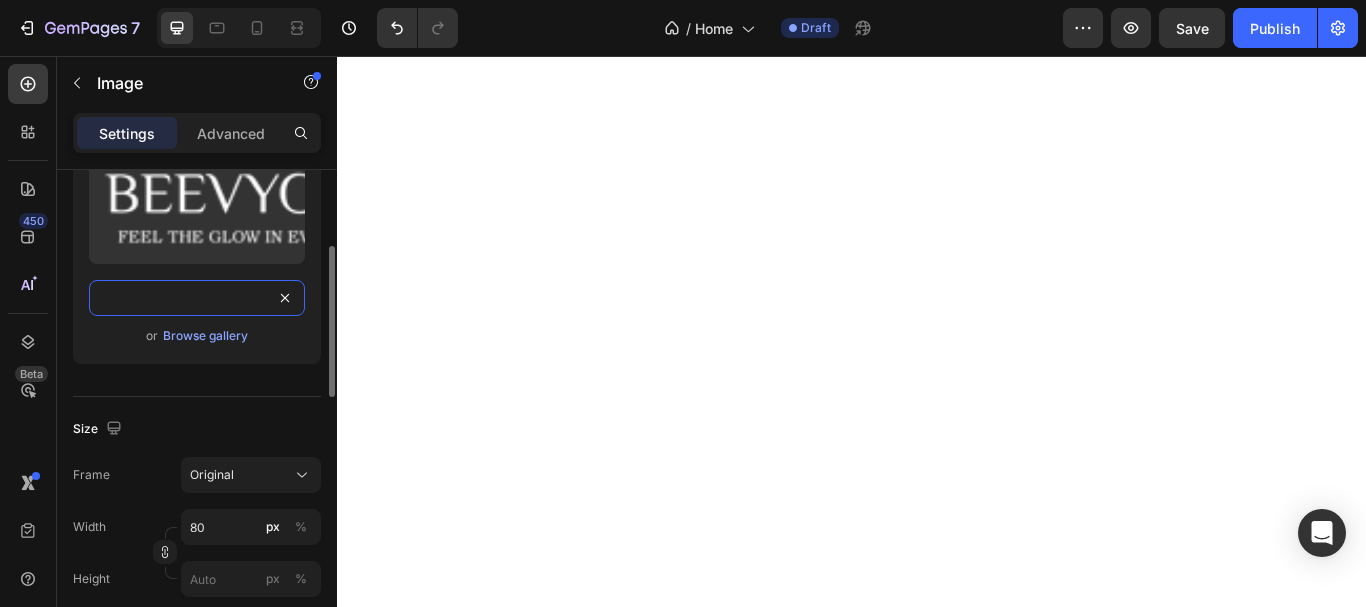 drag, startPoint x: 200, startPoint y: 301, endPoint x: 219, endPoint y: 378, distance: 79.30952 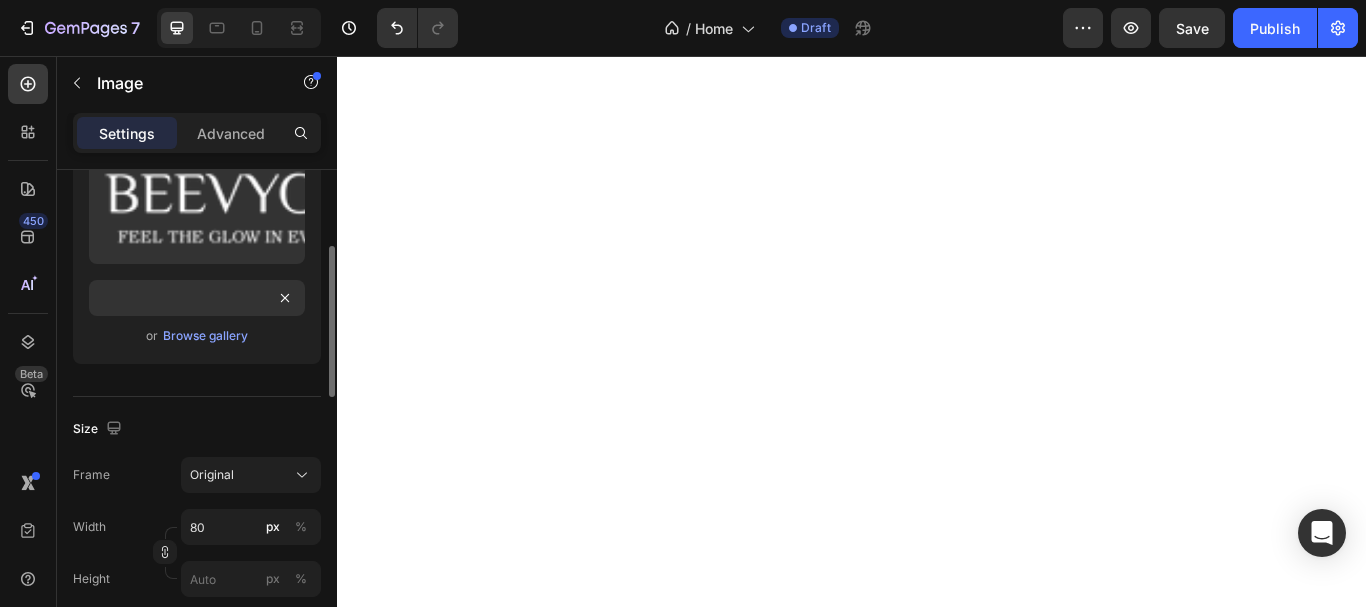 scroll, scrollTop: 0, scrollLeft: 0, axis: both 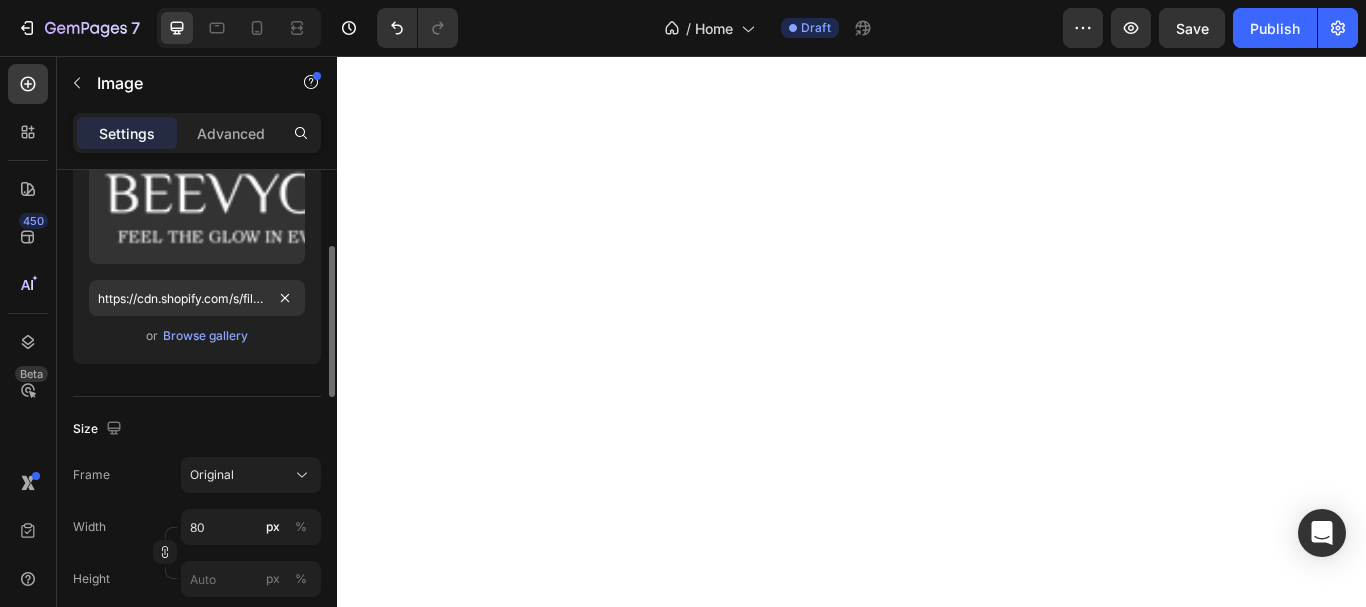 click on "Upload Image https://cdn.shopify.com/s/files/1/0957/7467/1138/files/BEEVYGLOW-03.png?v=1754117377 or  Browse gallery" 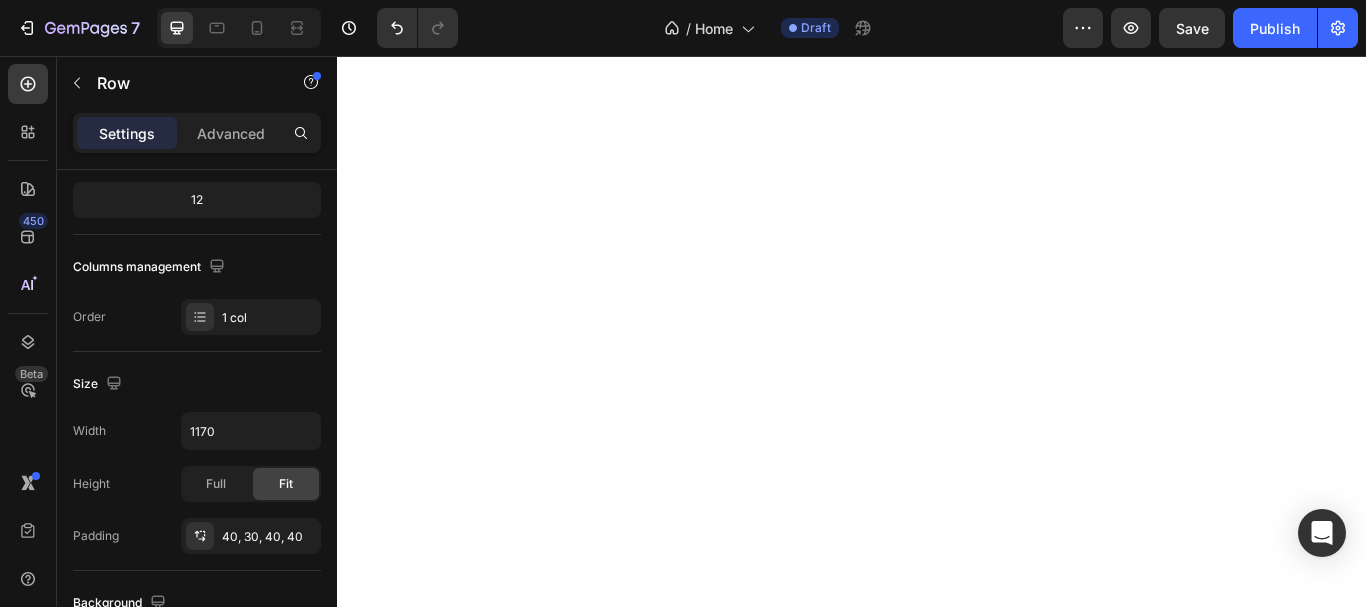 scroll, scrollTop: 0, scrollLeft: 0, axis: both 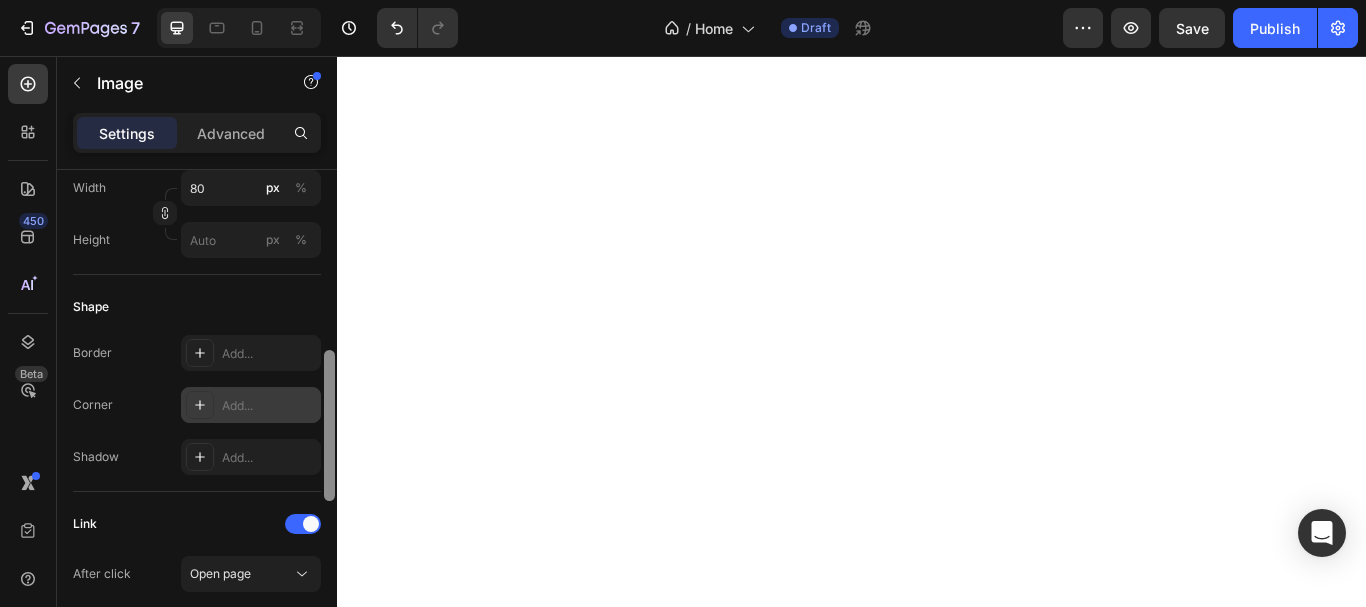 drag, startPoint x: 327, startPoint y: 221, endPoint x: 297, endPoint y: 401, distance: 182.48288 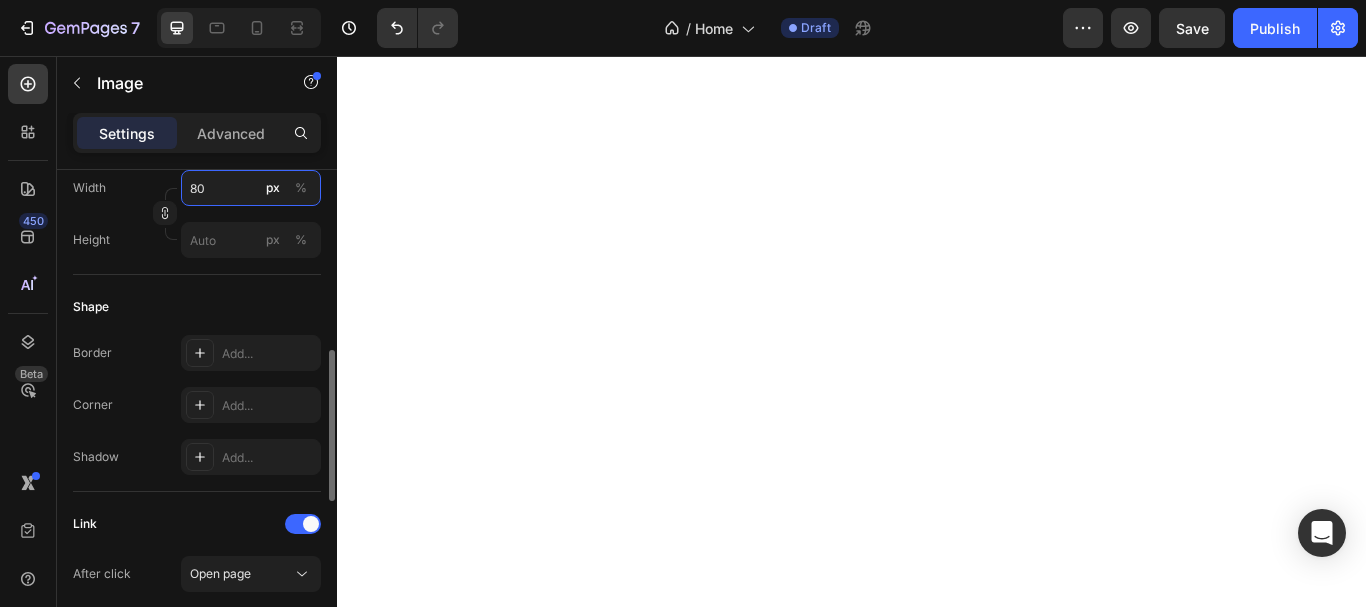 click on "80" at bounding box center [251, 188] 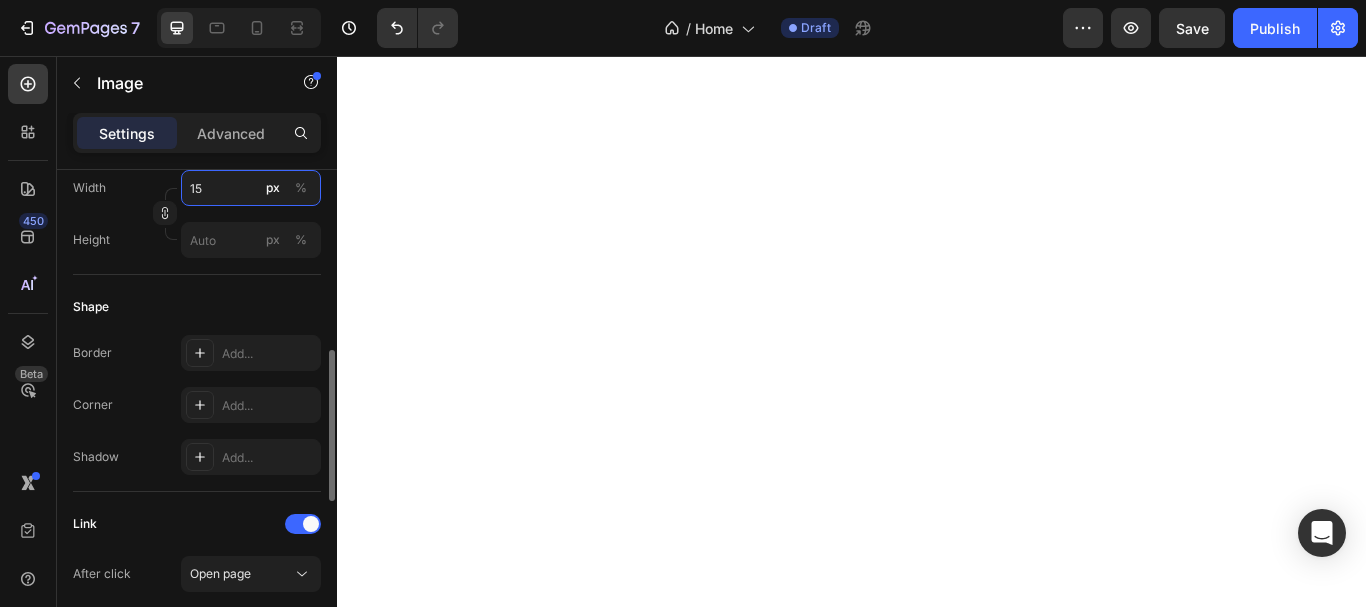 type on "1" 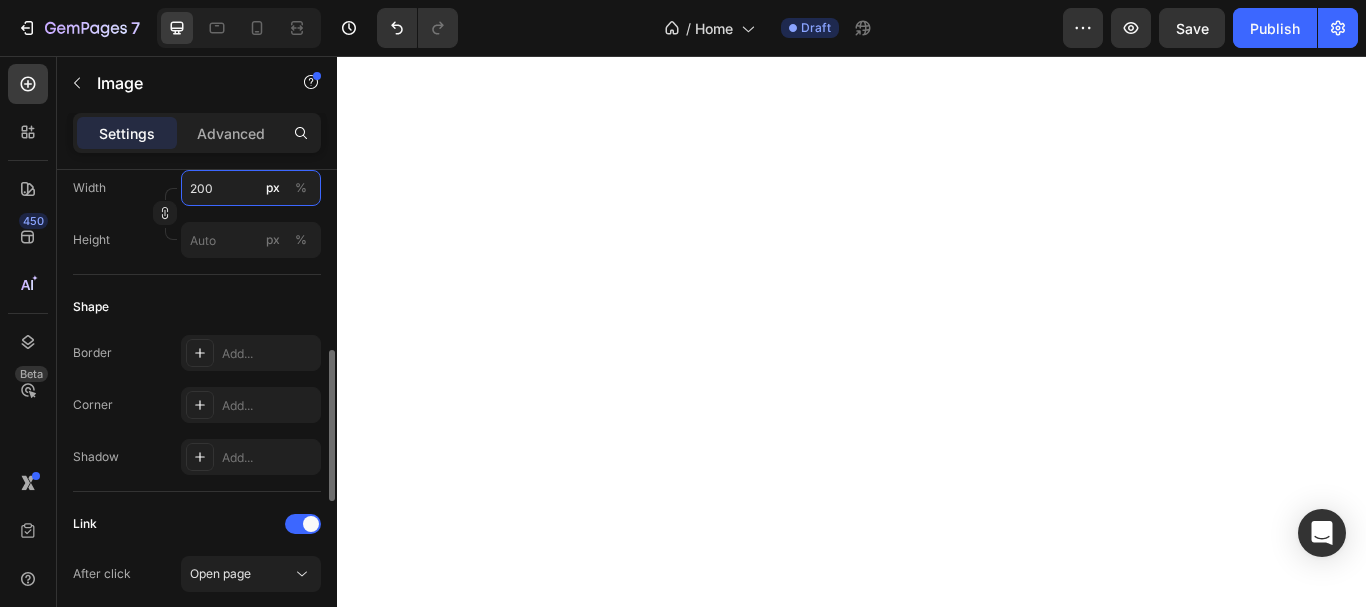 type on "200" 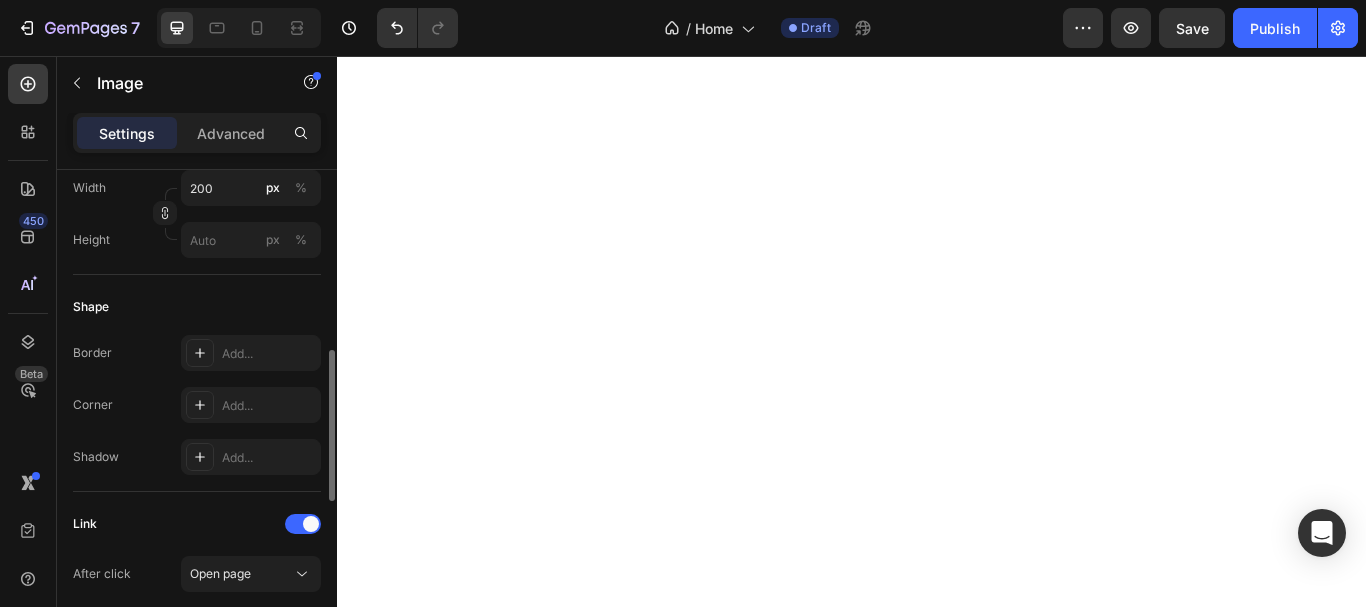 click on "Shape" at bounding box center (197, 307) 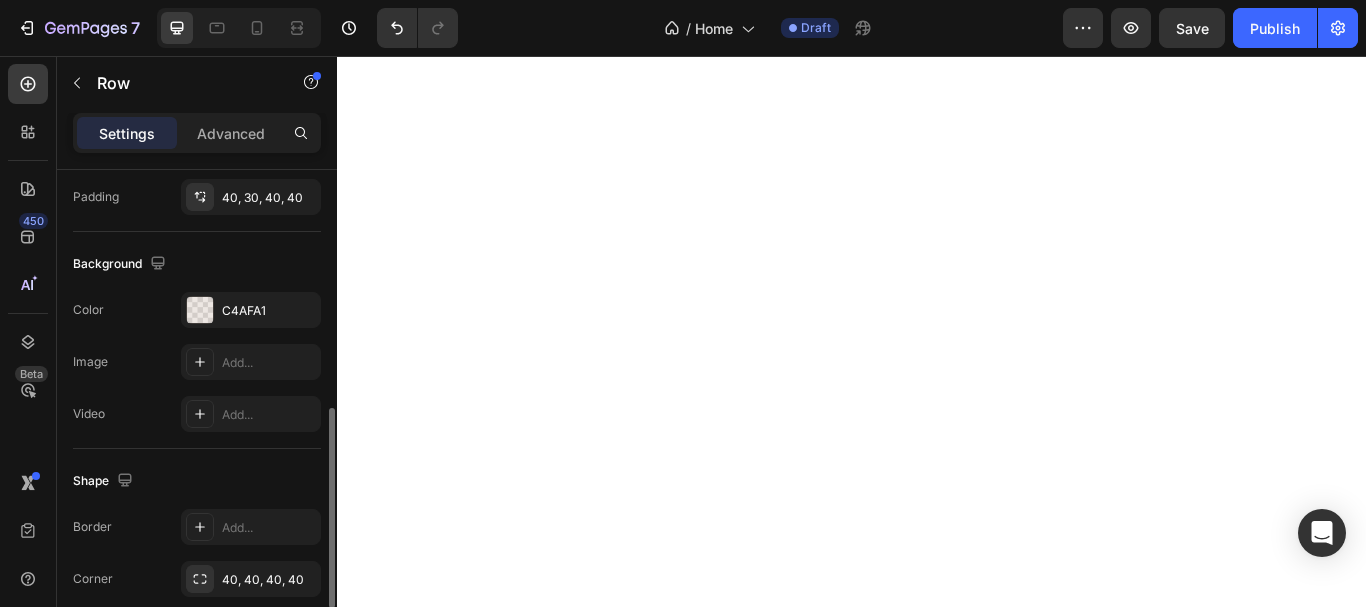 scroll, scrollTop: 0, scrollLeft: 0, axis: both 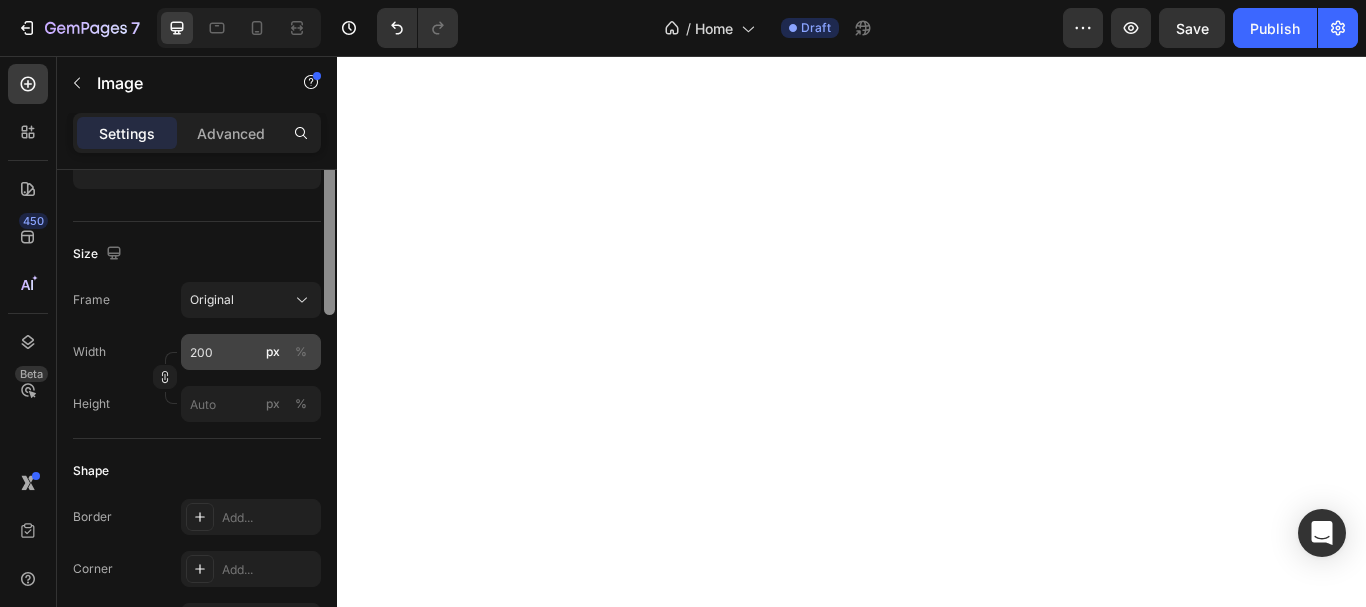 drag, startPoint x: 324, startPoint y: 218, endPoint x: 285, endPoint y: 348, distance: 135.72398 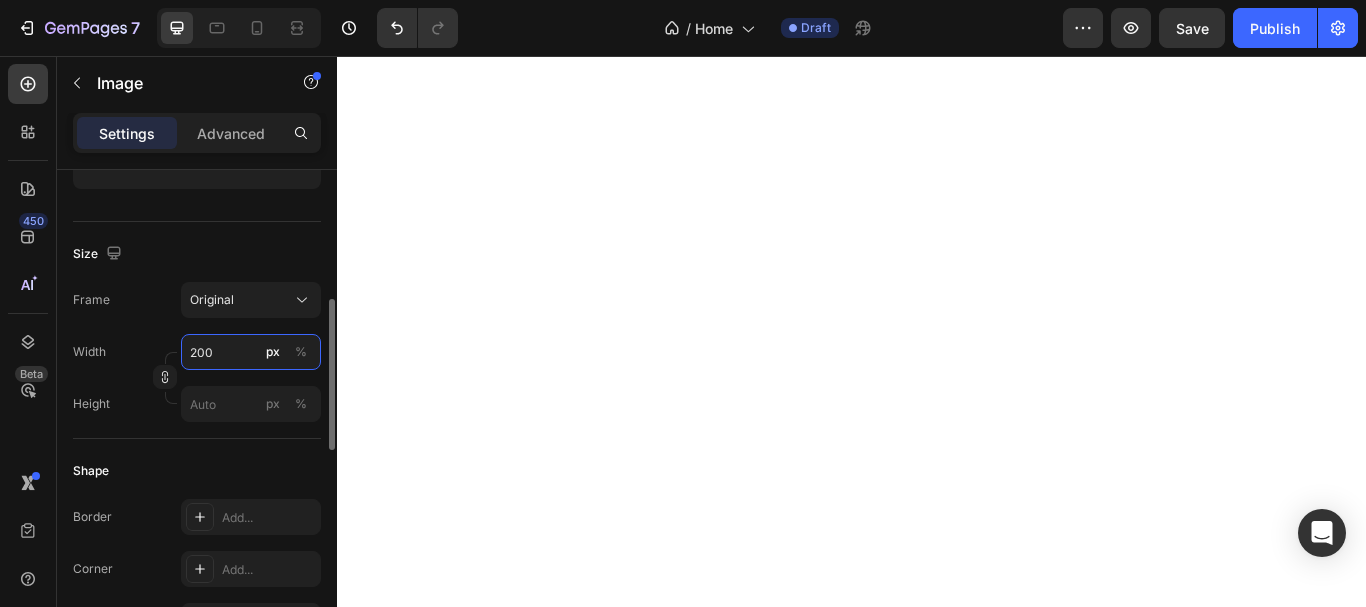 click on "200" at bounding box center (251, 352) 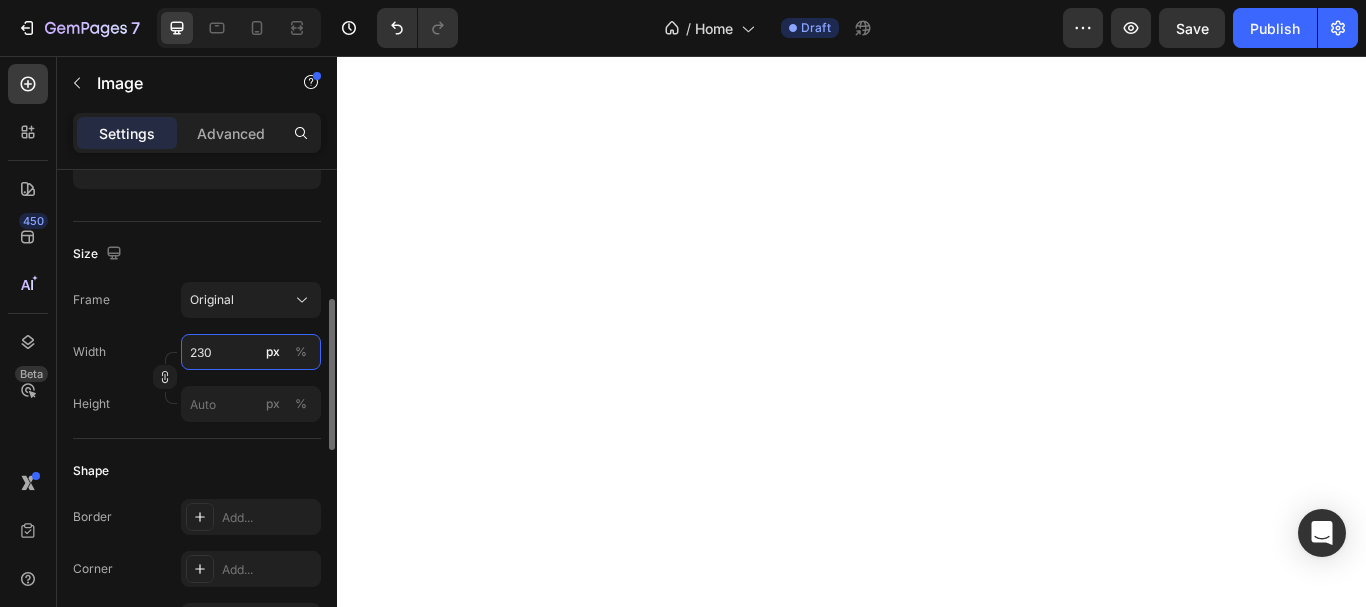 type on "230" 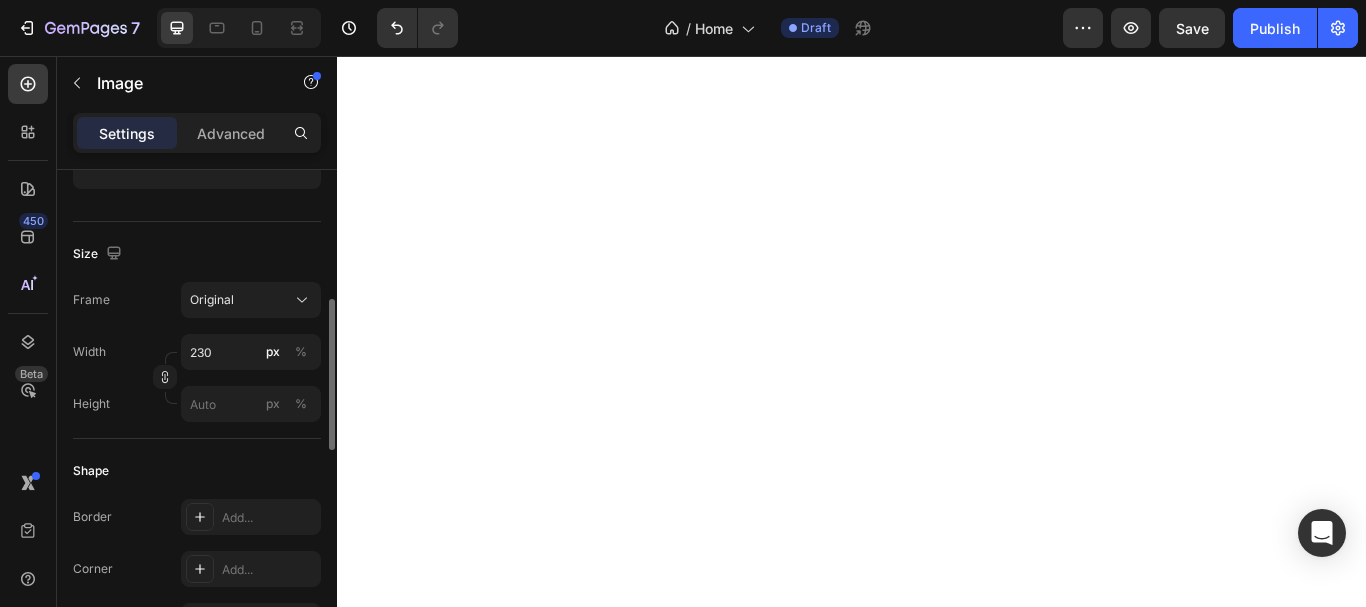 click on "Size" at bounding box center [197, 254] 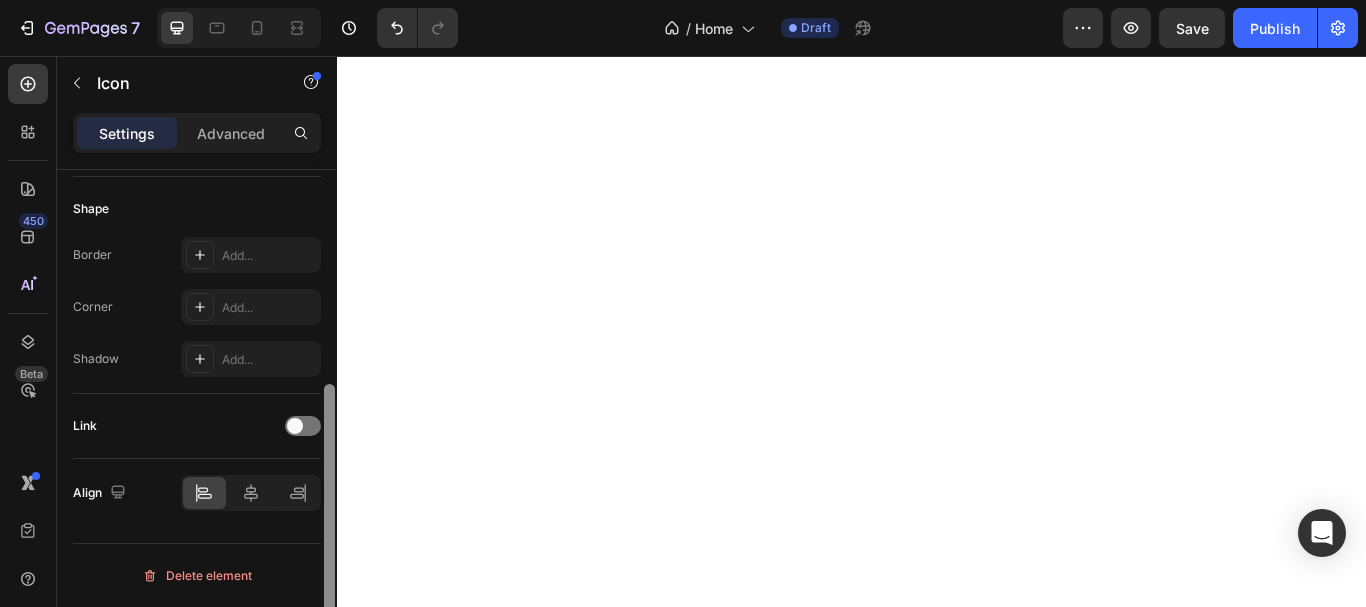 scroll, scrollTop: 0, scrollLeft: 0, axis: both 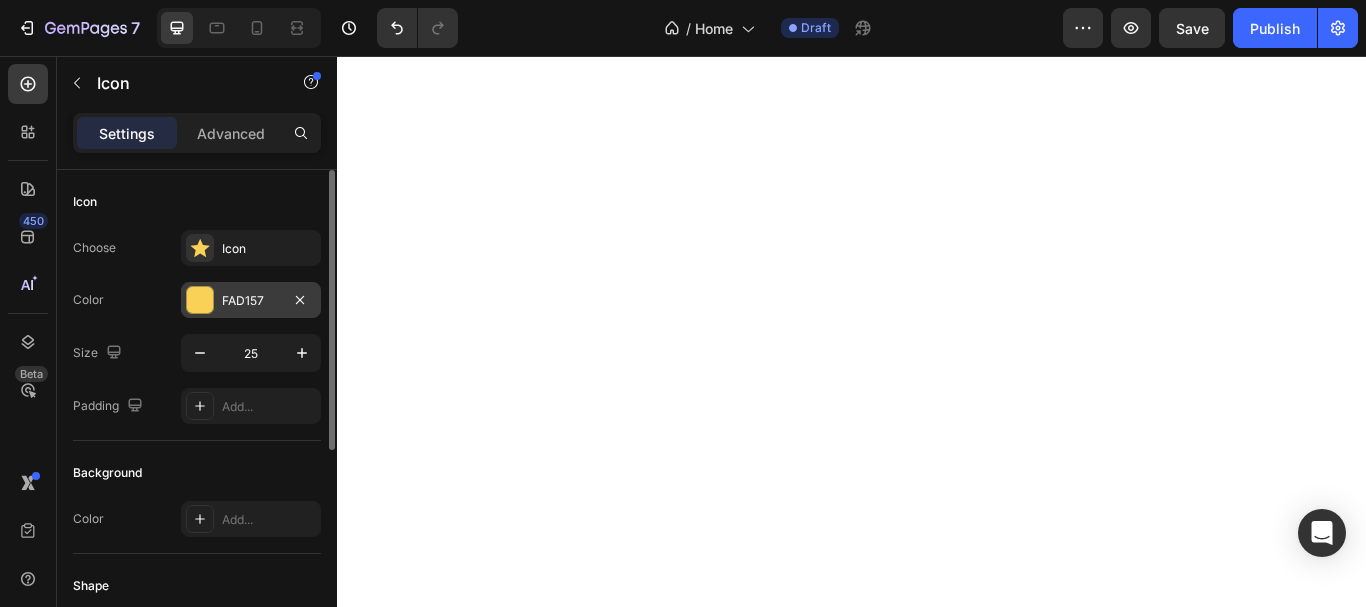 click at bounding box center [200, 300] 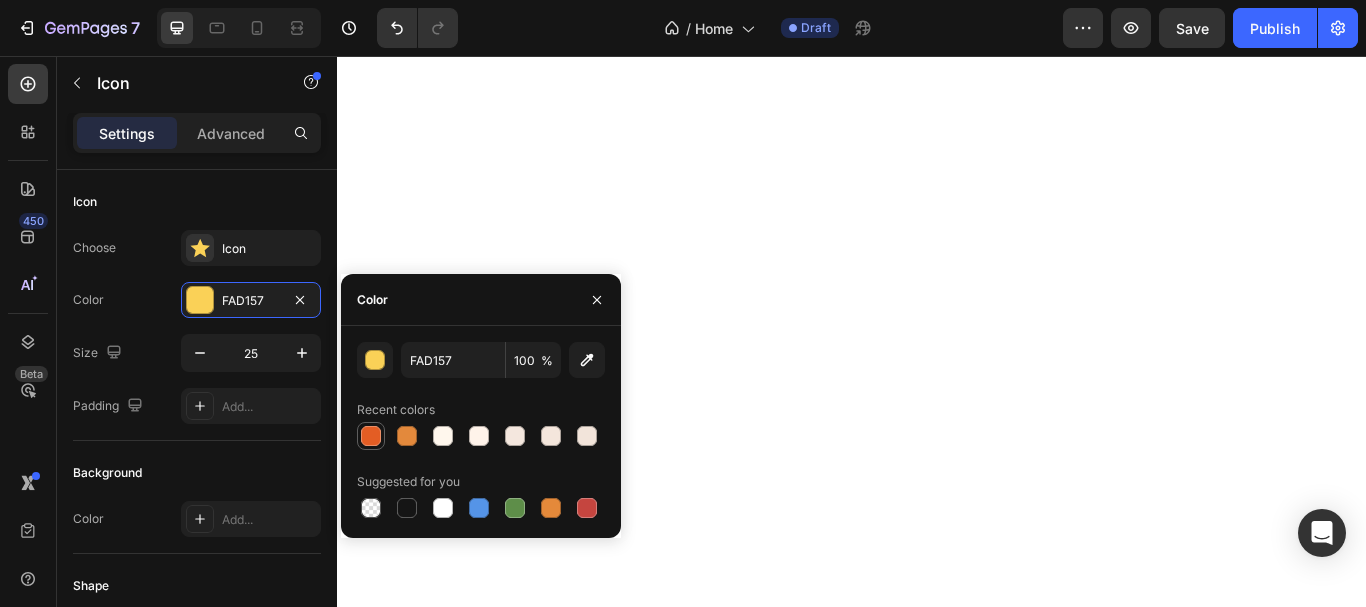 click at bounding box center (371, 436) 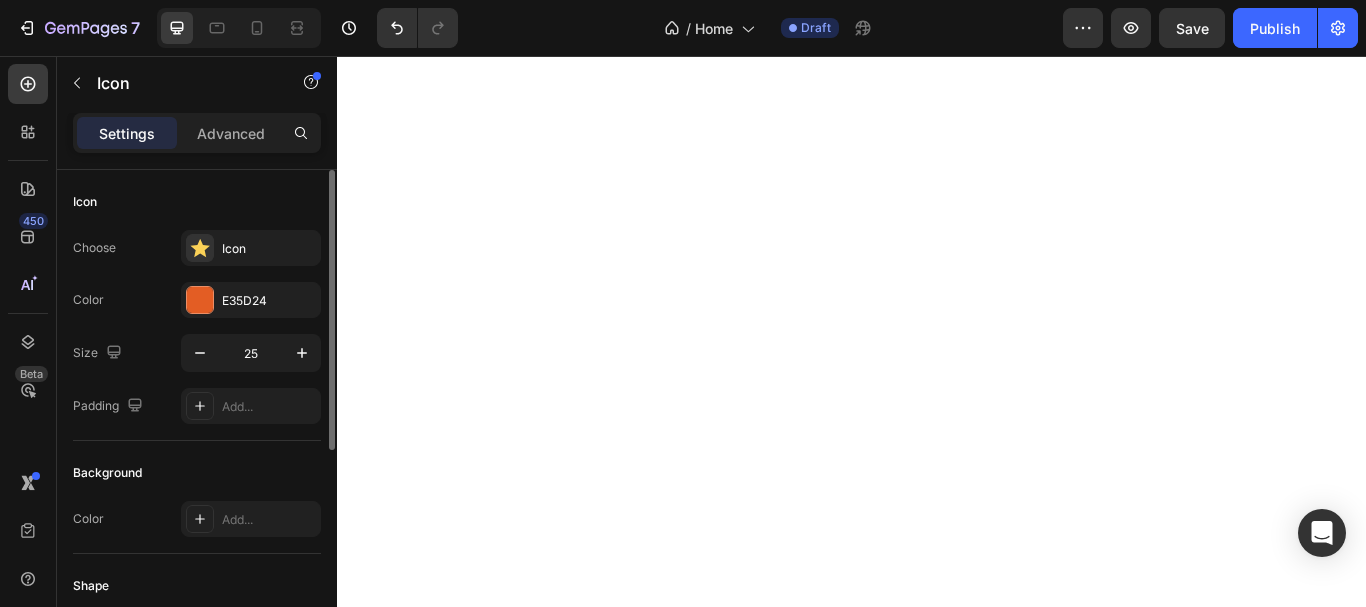 click on "Icon" at bounding box center [197, 202] 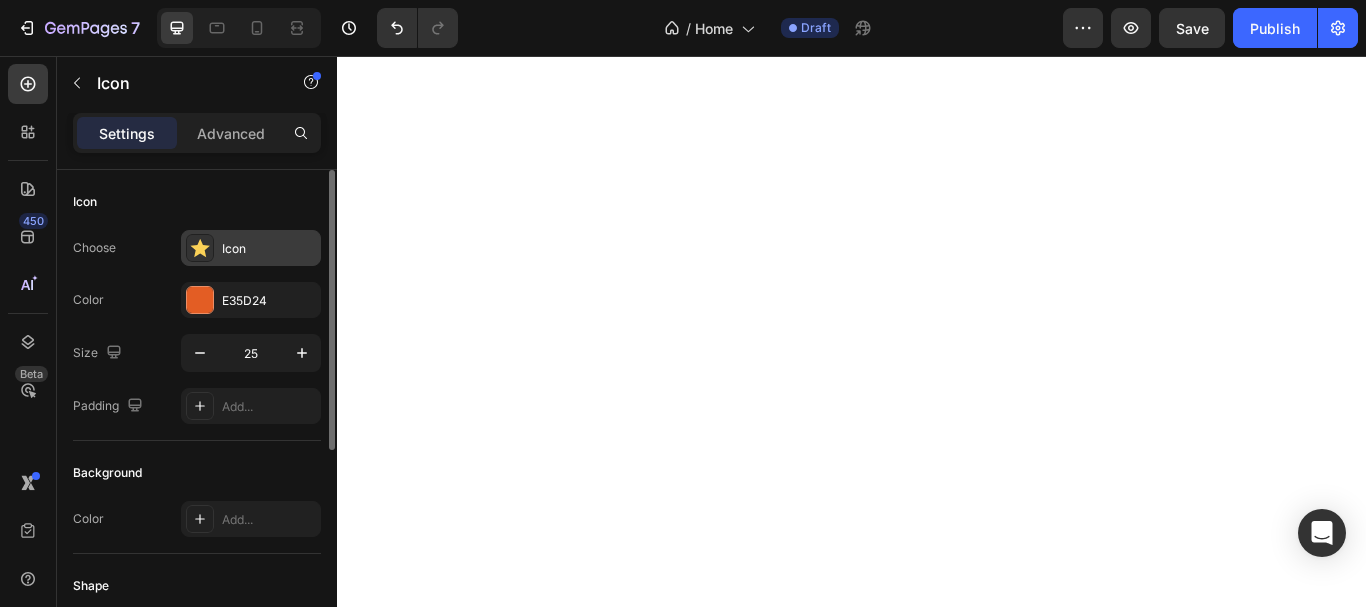 click on "Icon" at bounding box center (269, 249) 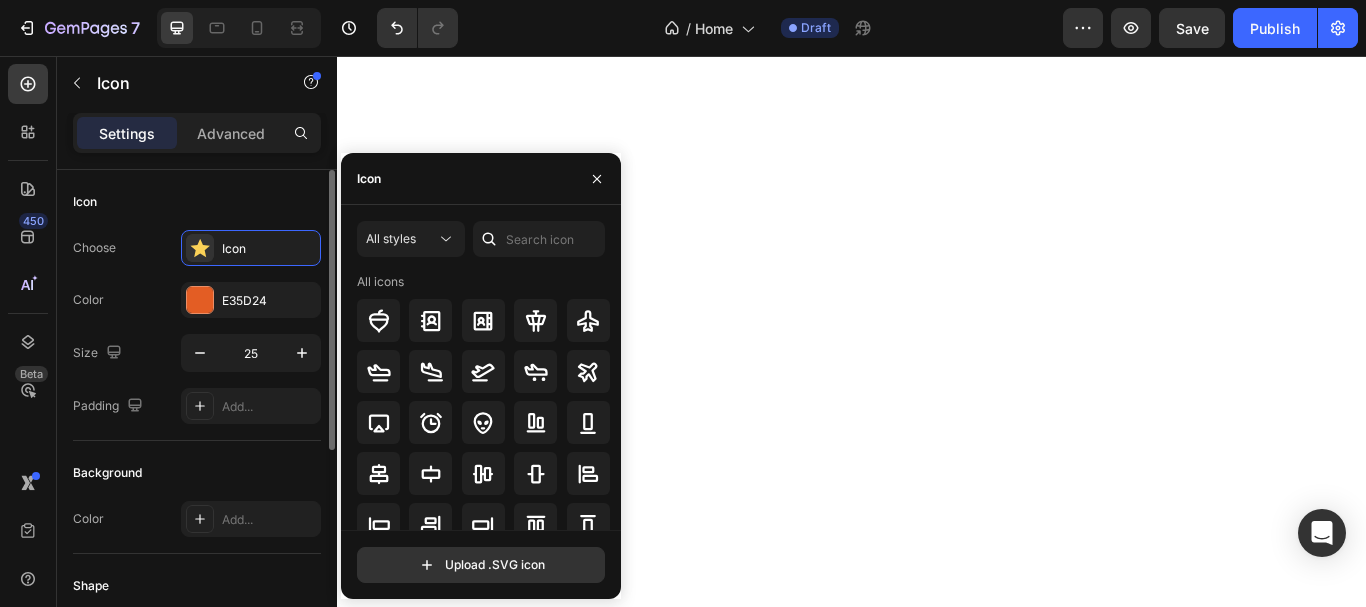 click on "Icon" at bounding box center (197, 202) 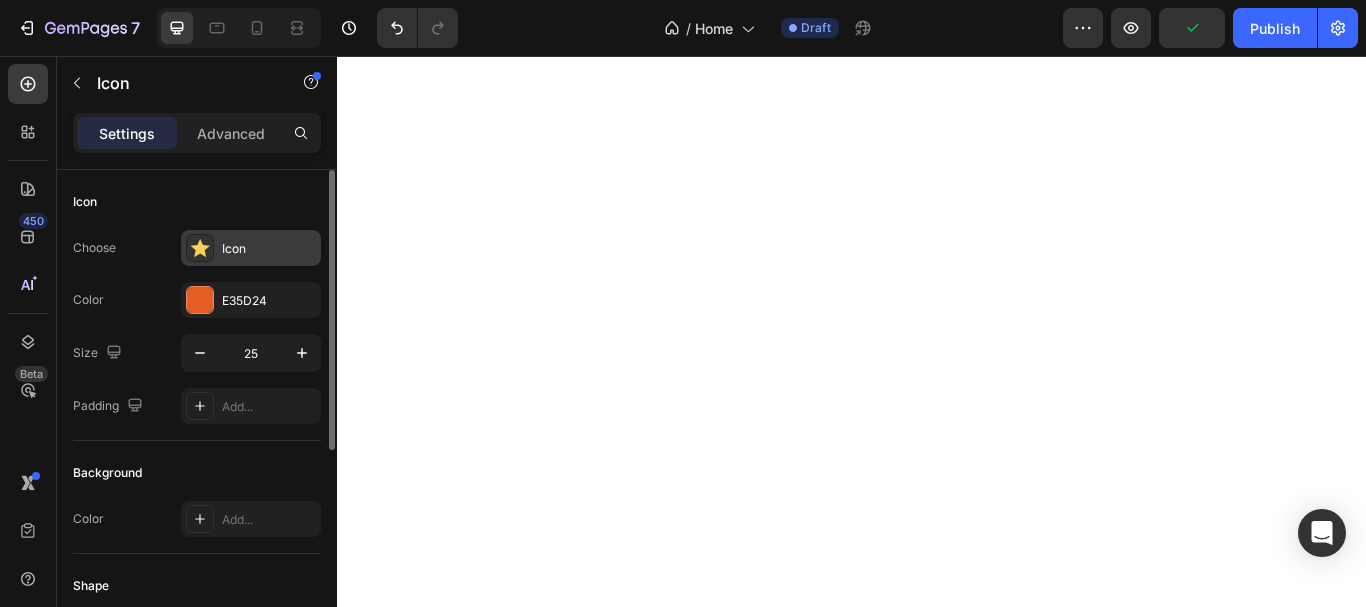 click on "Icon" at bounding box center [251, 248] 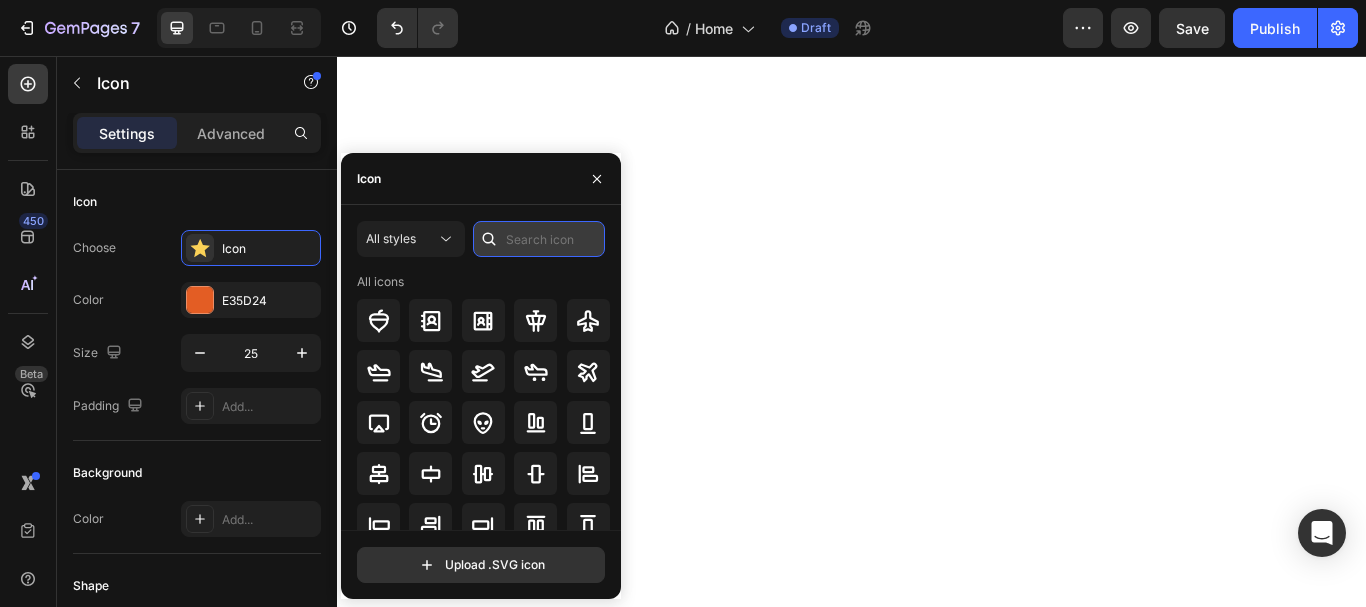 click at bounding box center [539, 239] 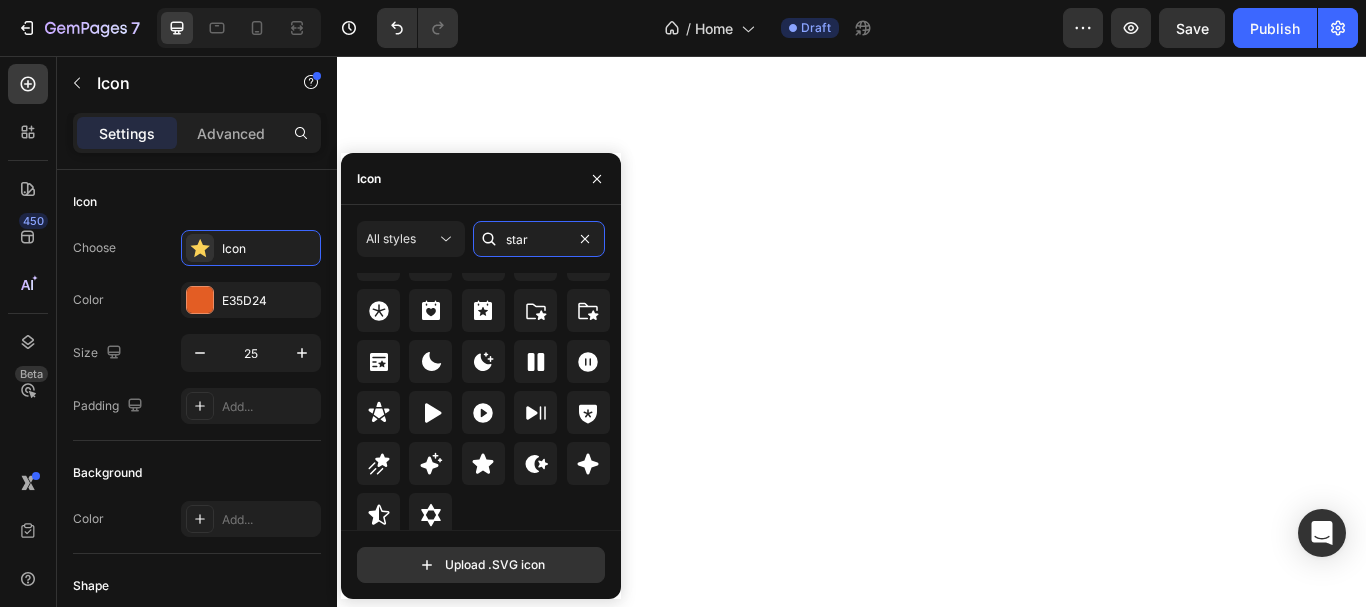 scroll, scrollTop: 642, scrollLeft: 0, axis: vertical 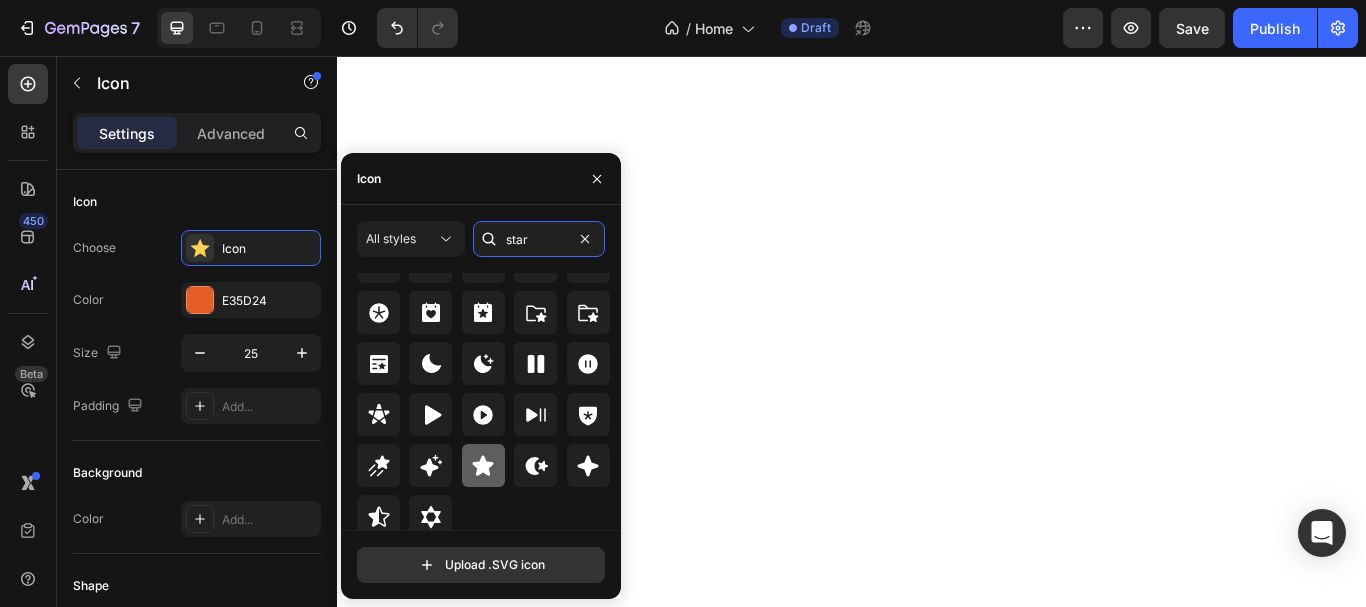 type on "star" 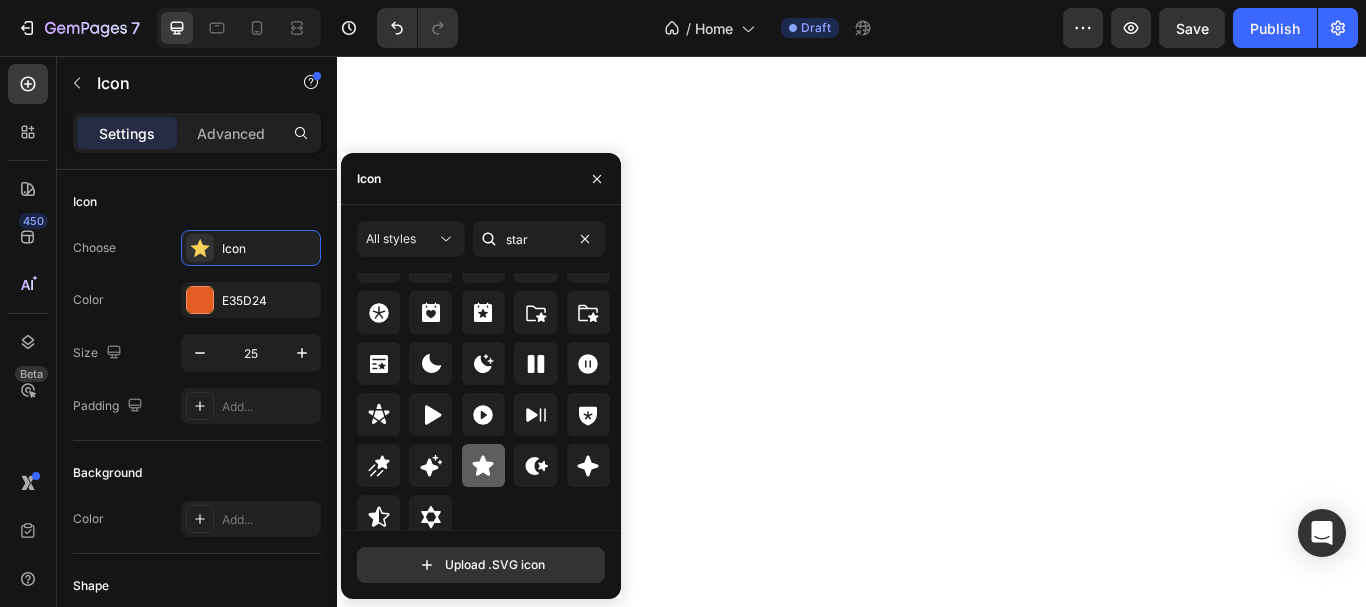 click 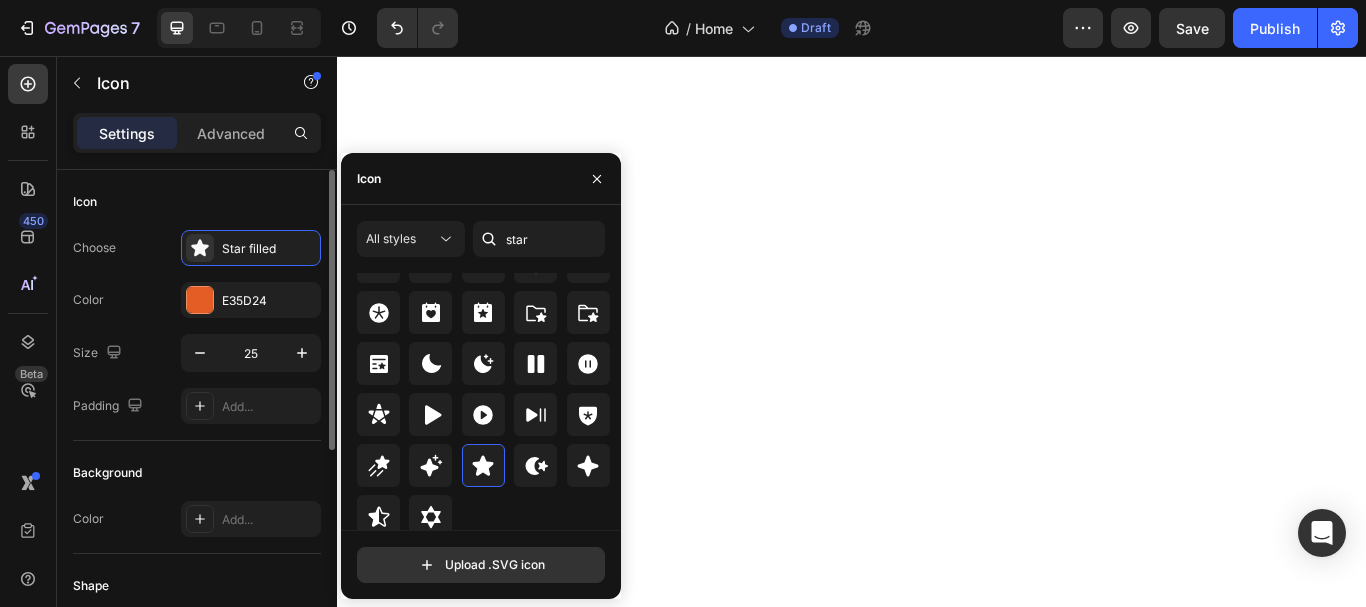 click on "Background Color Add..." 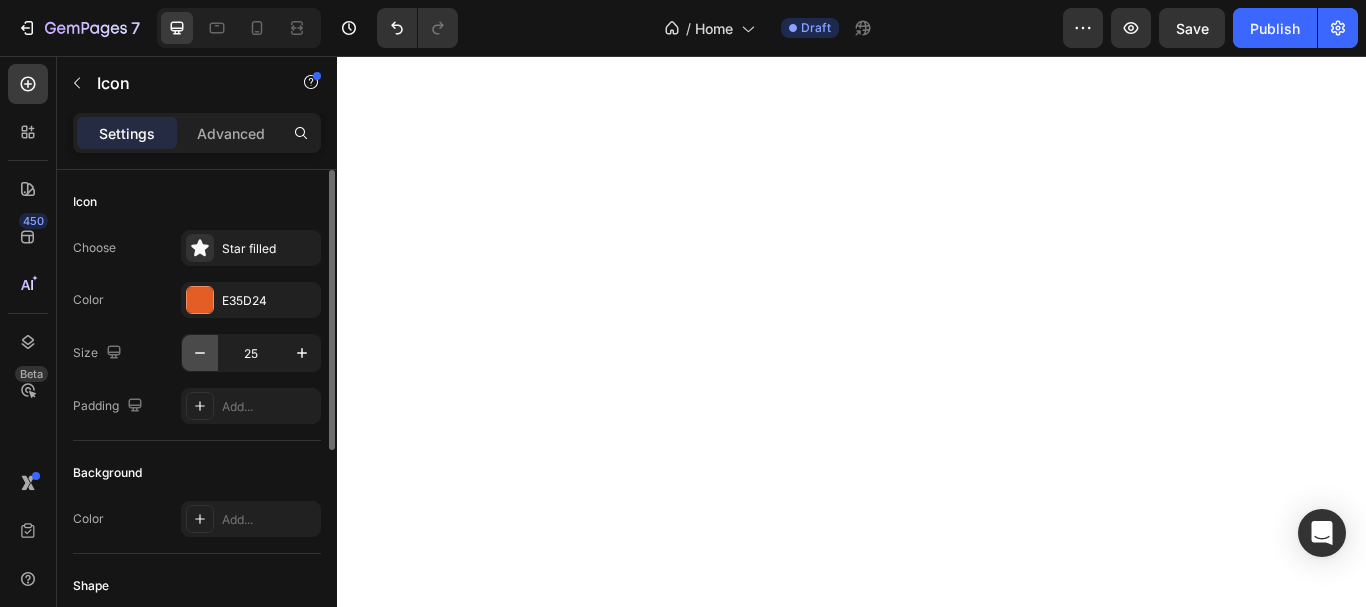 click 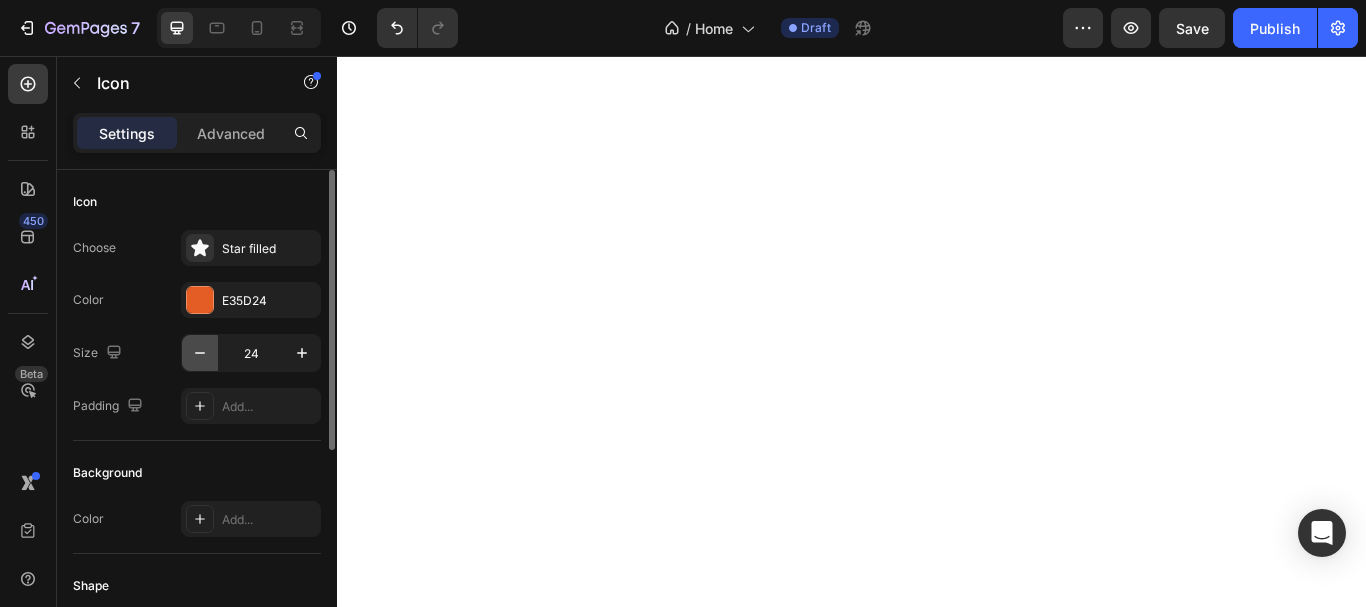 click 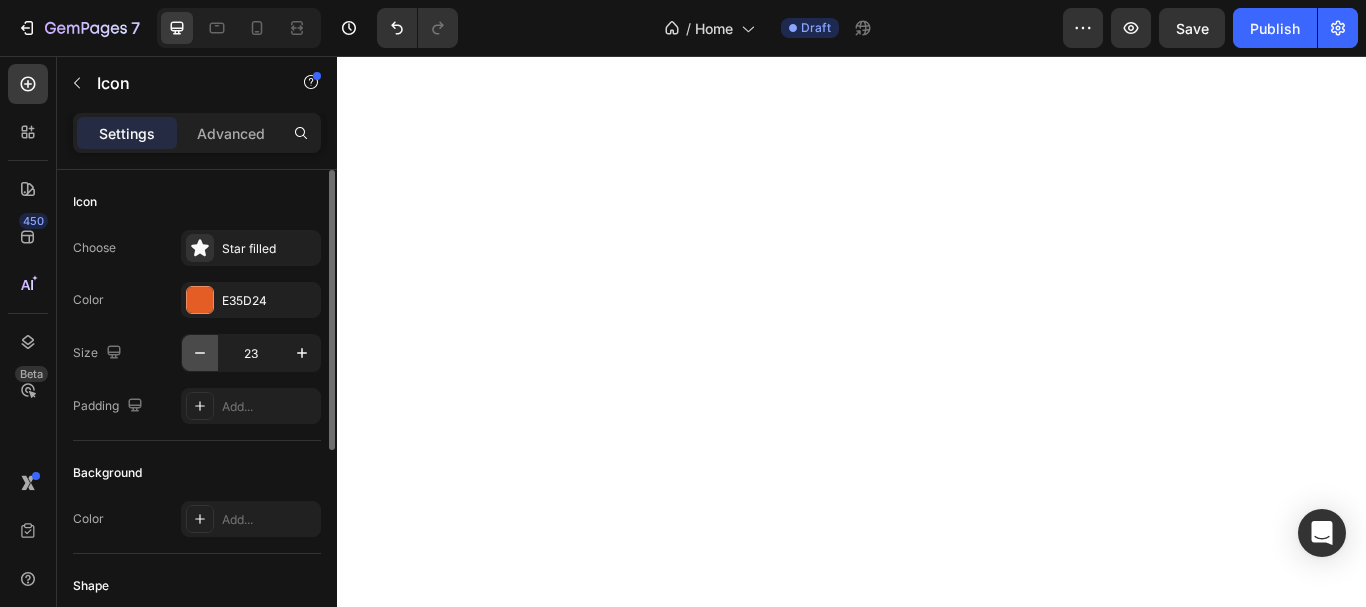 click 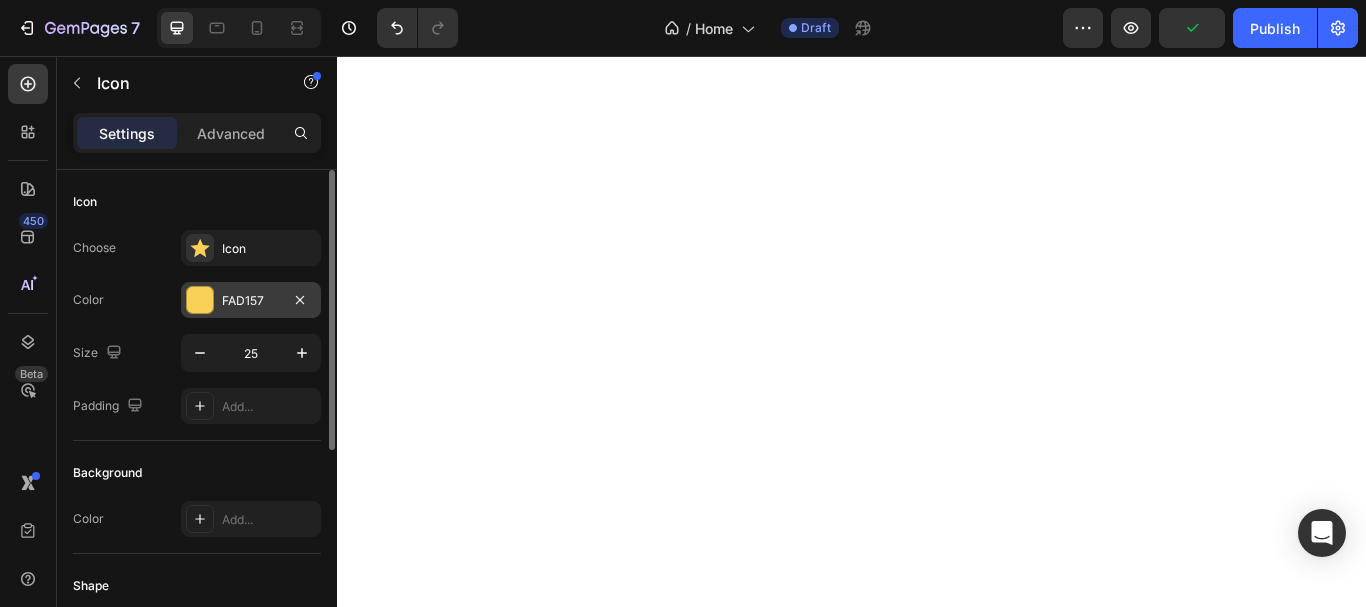 click at bounding box center (200, 300) 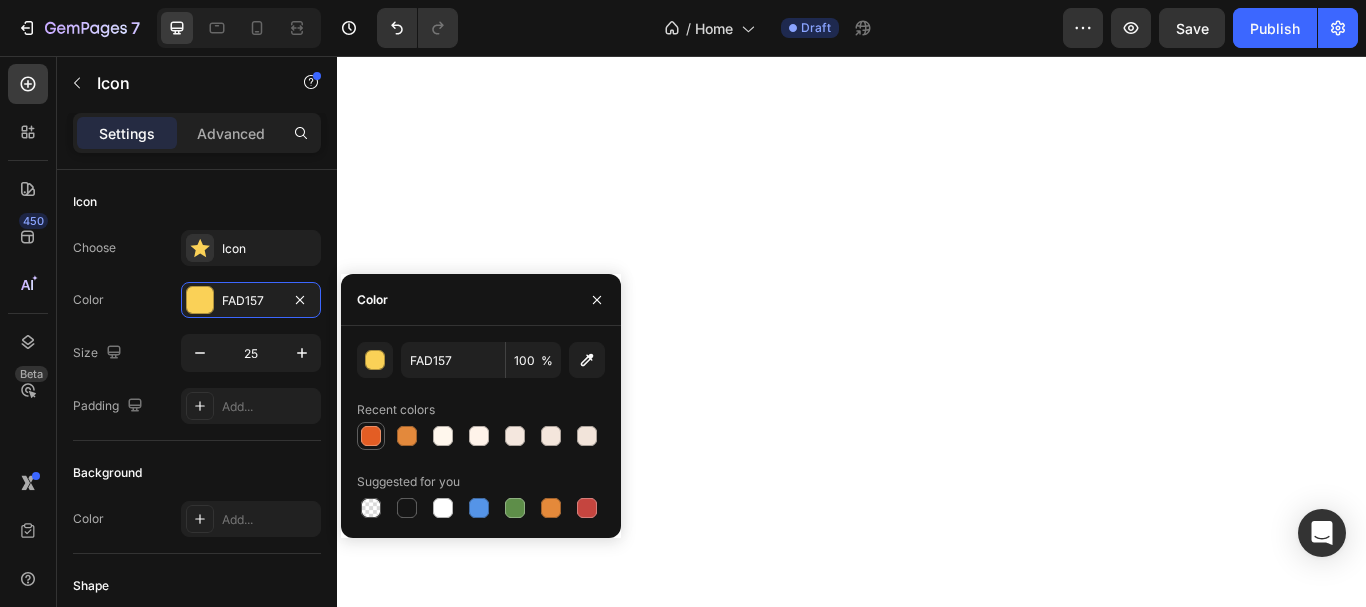 click at bounding box center (371, 436) 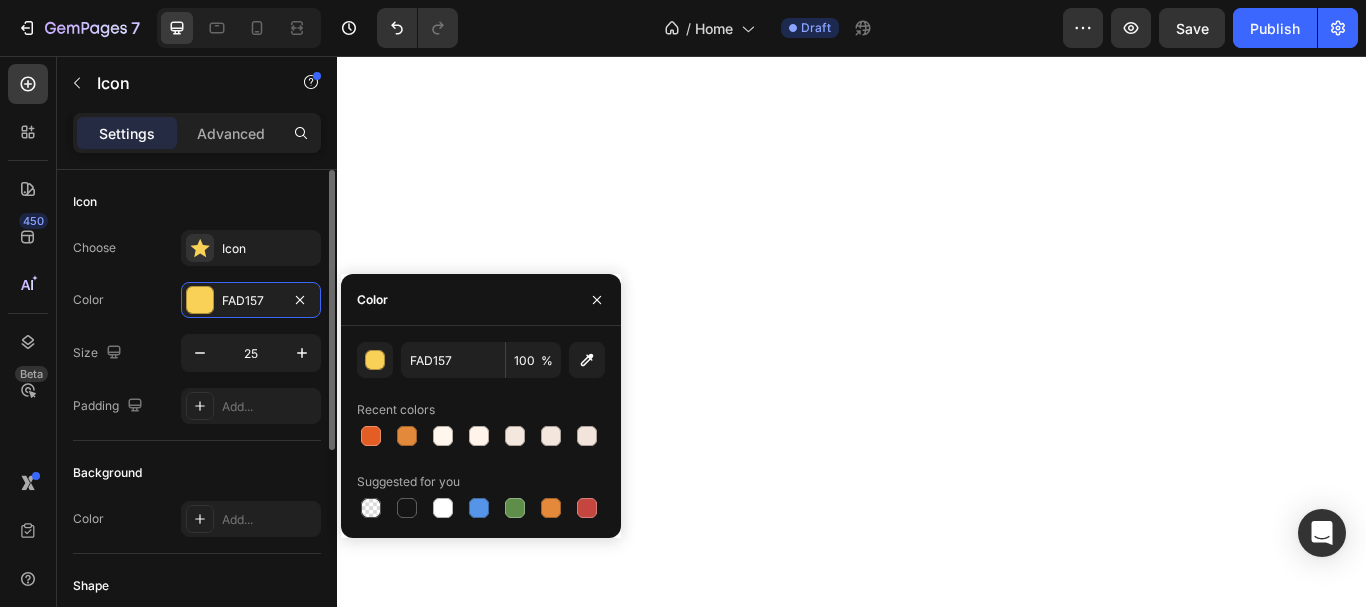 type on "E35D24" 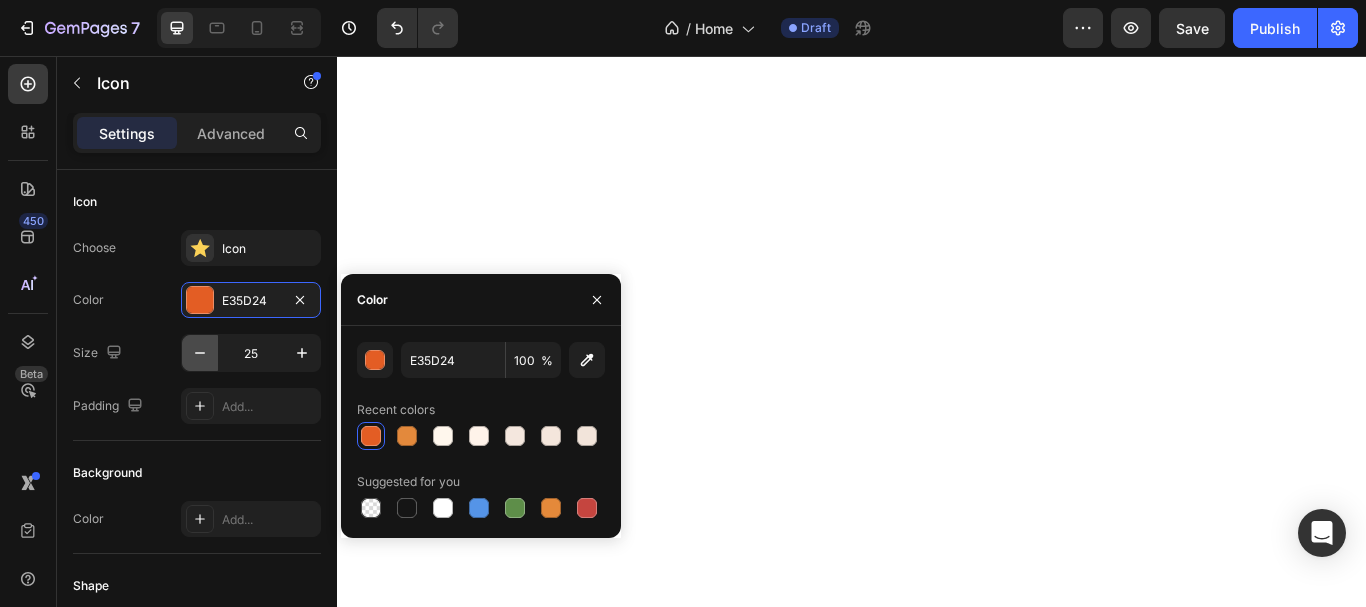 click 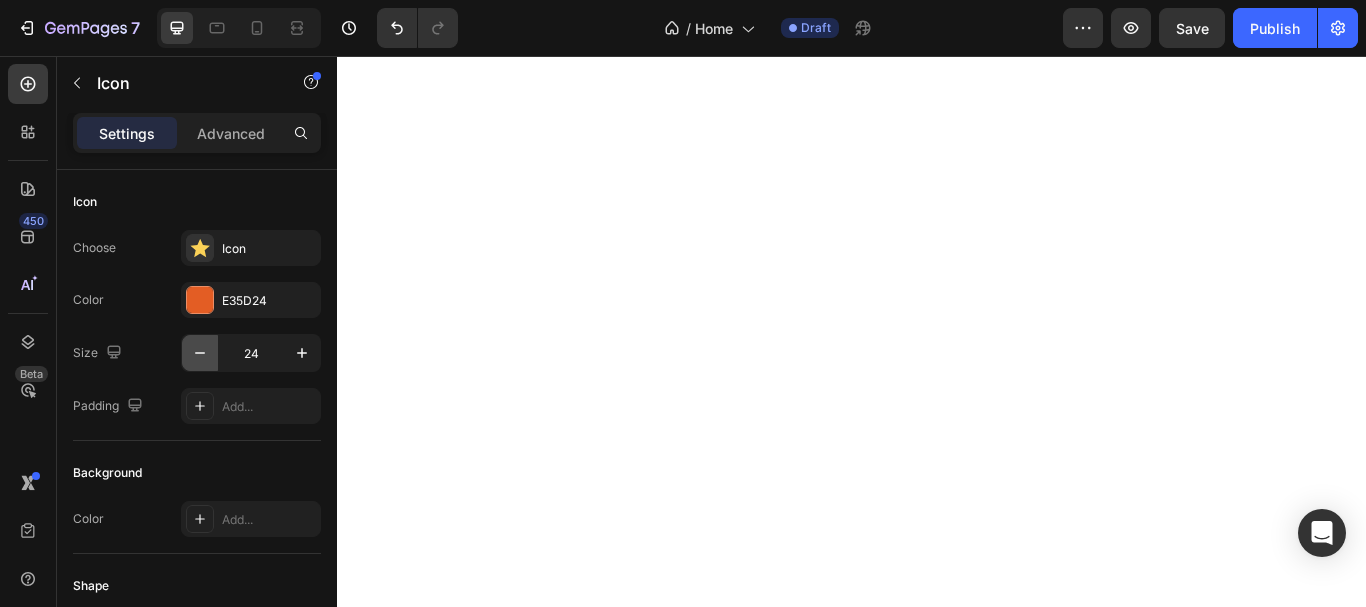 click 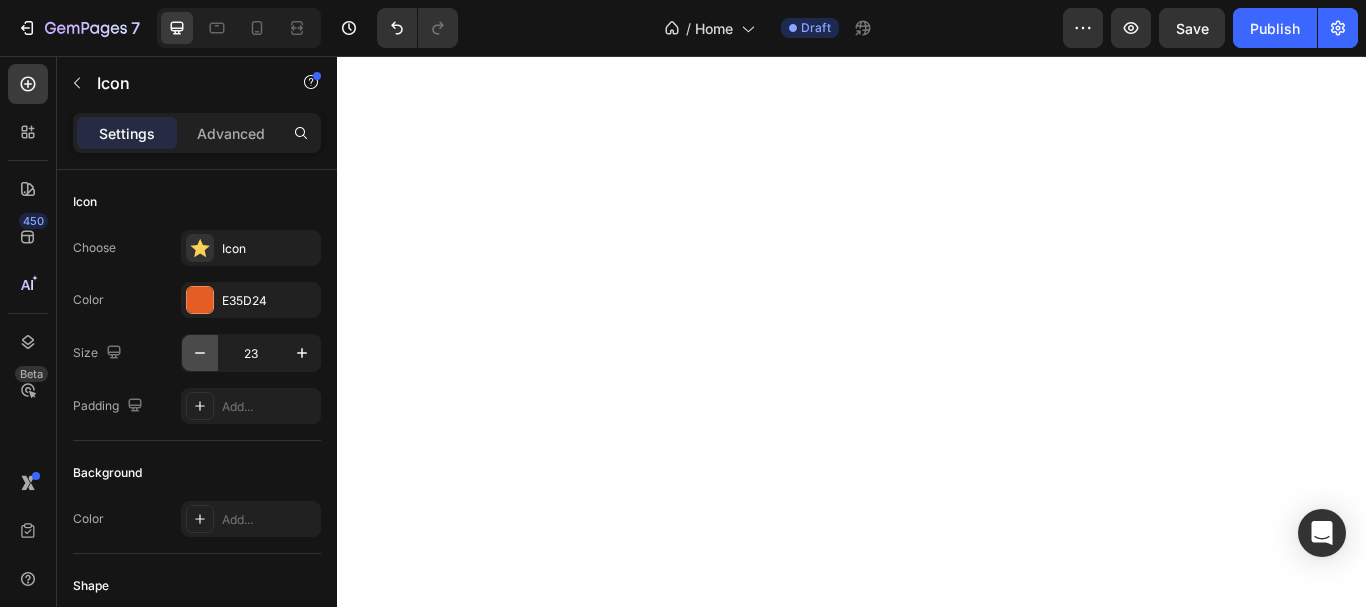 click 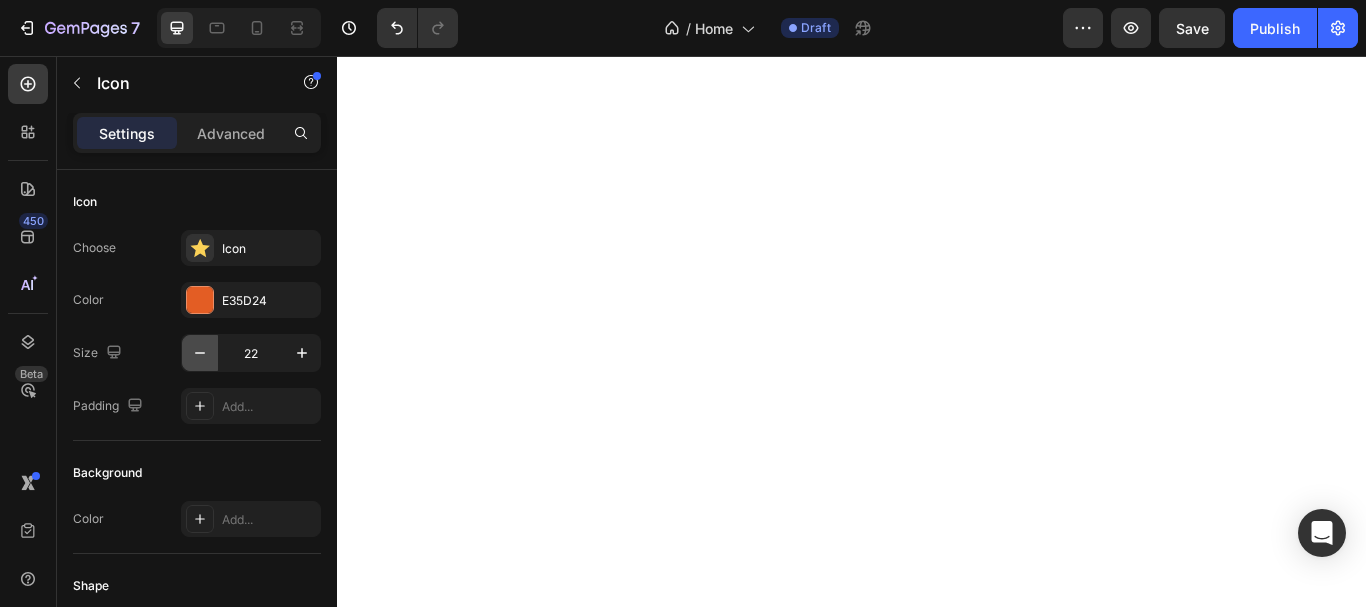click 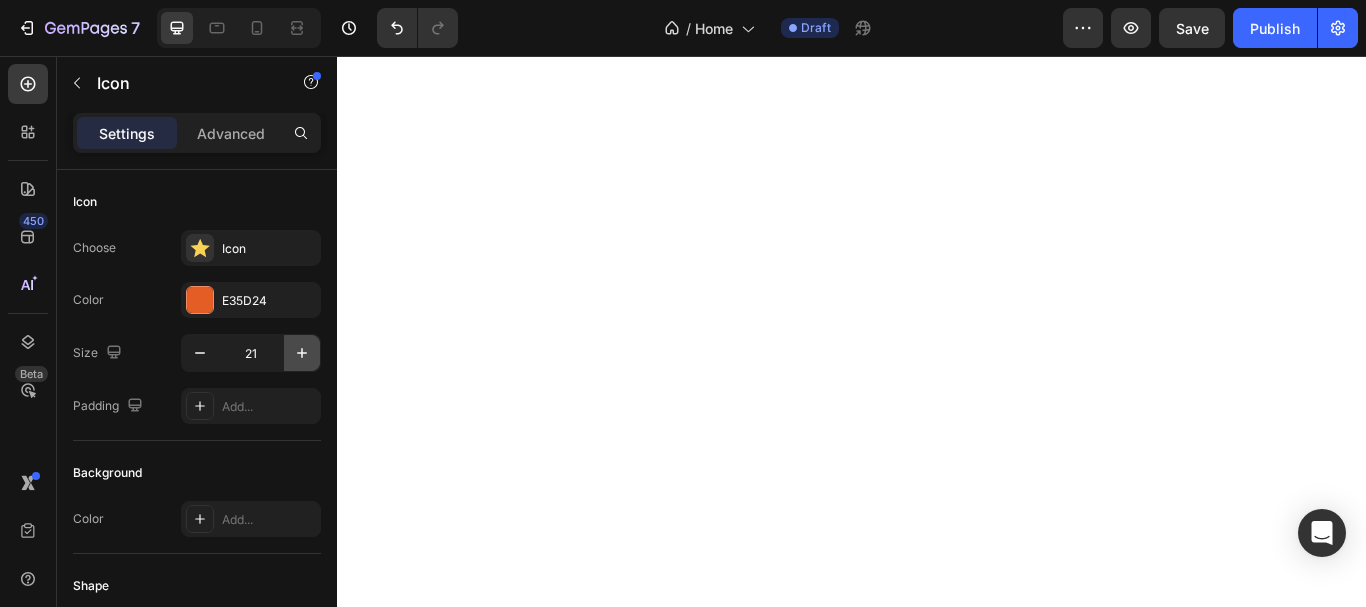 click 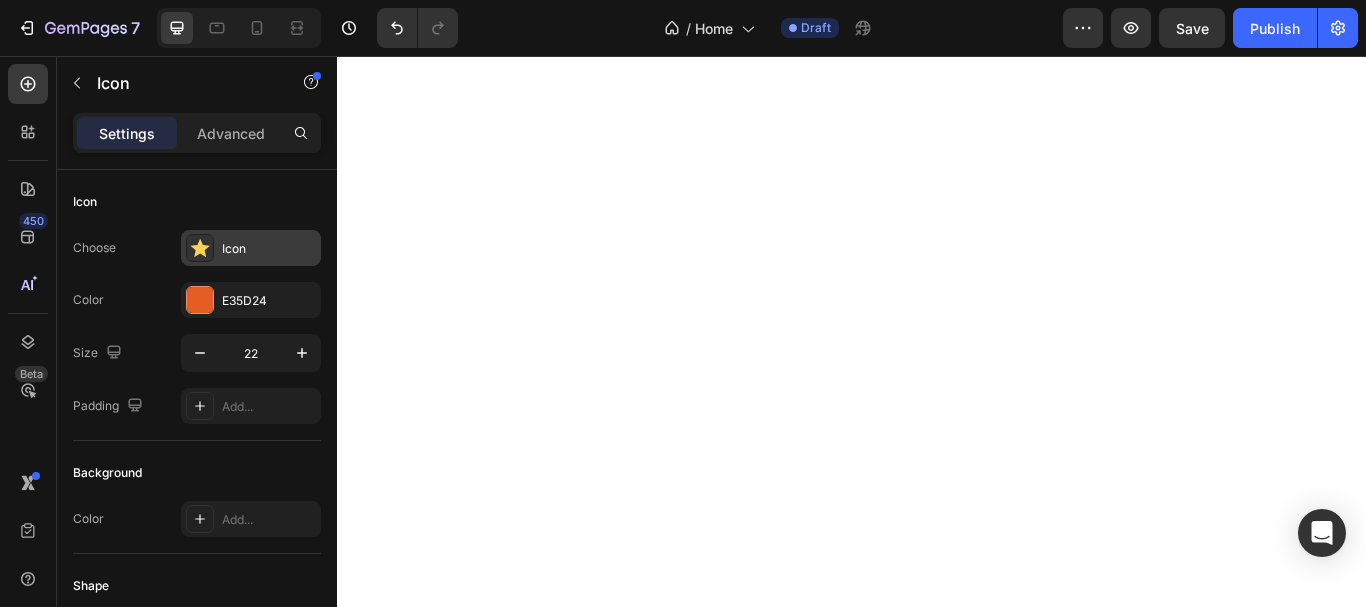 click on "Icon" at bounding box center [269, 249] 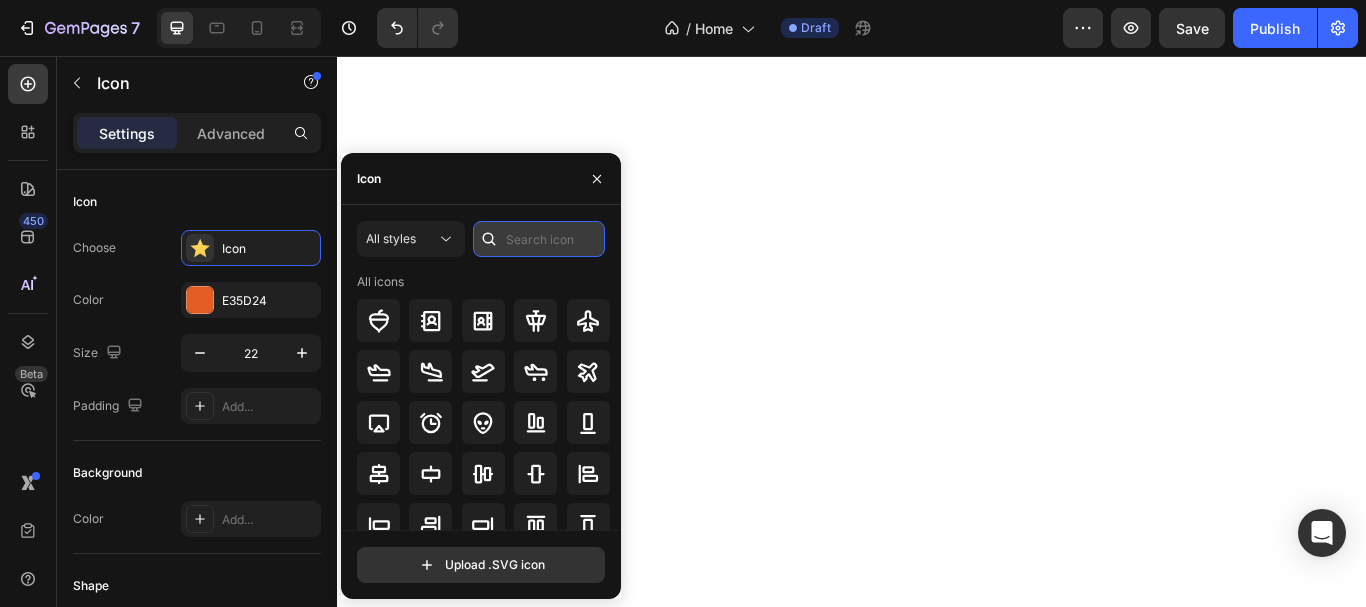 click at bounding box center [539, 239] 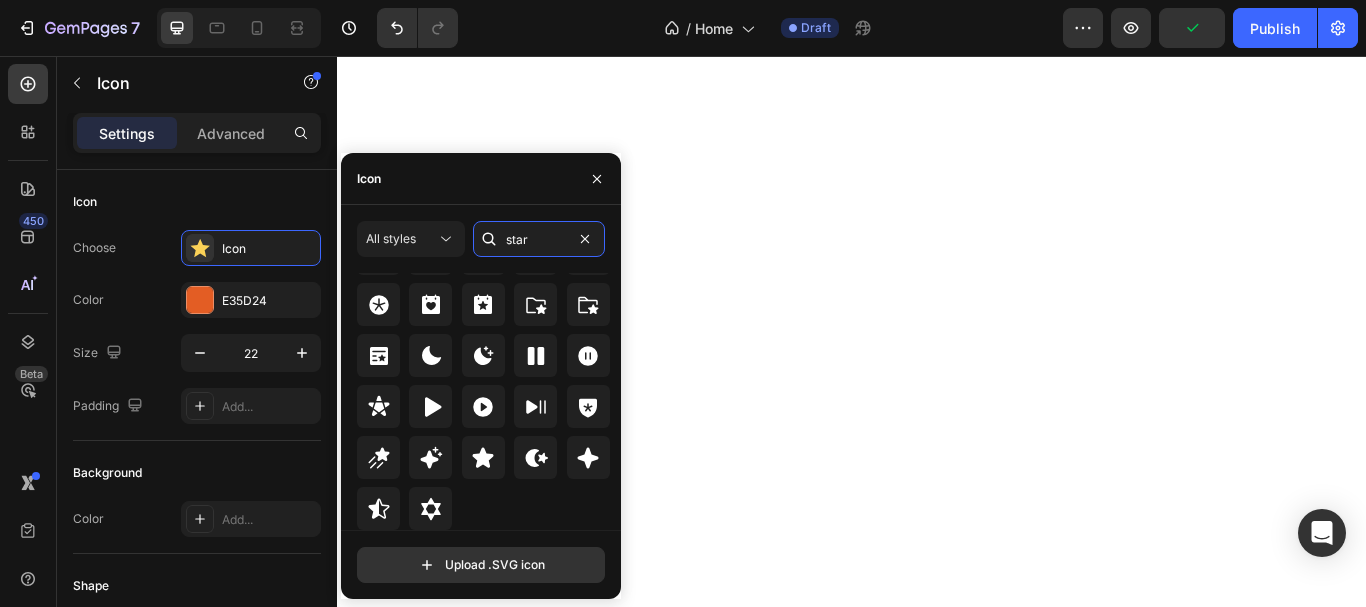 scroll, scrollTop: 642, scrollLeft: 0, axis: vertical 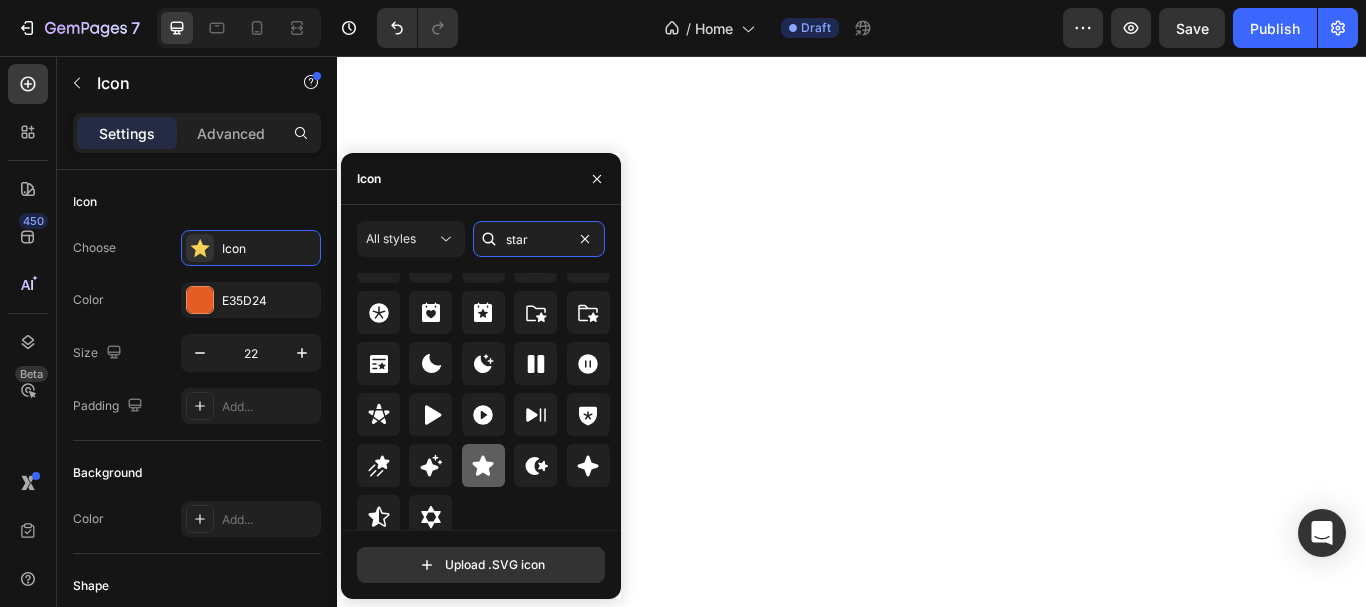 type on "star" 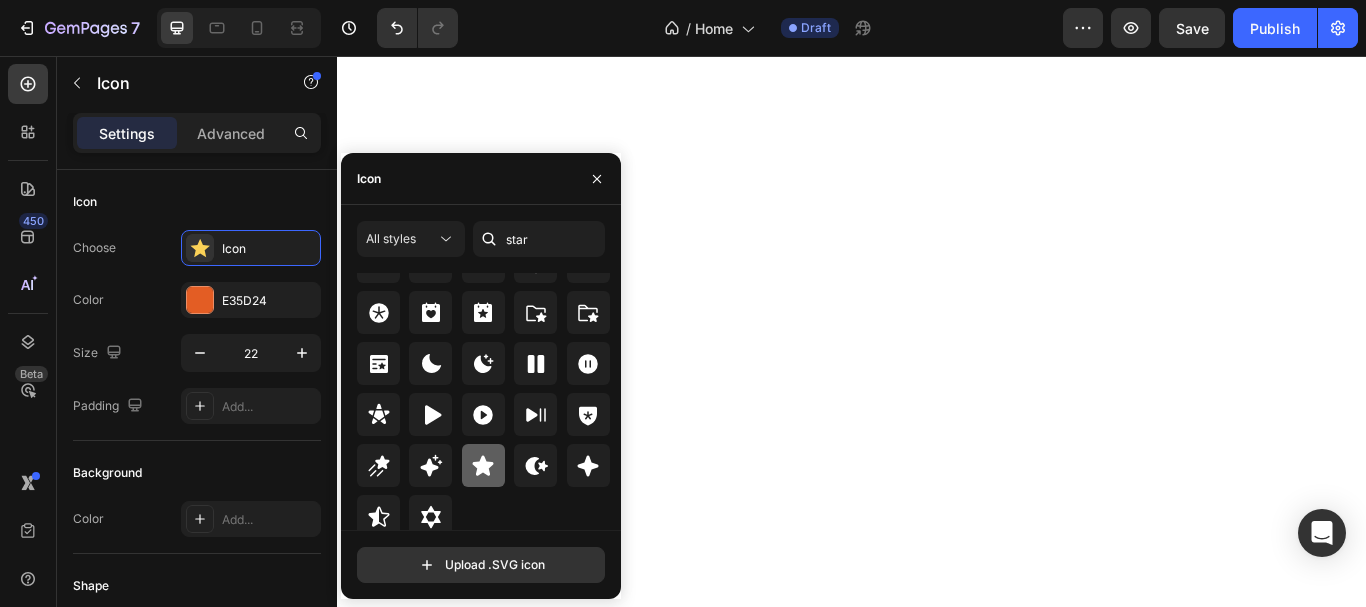 click 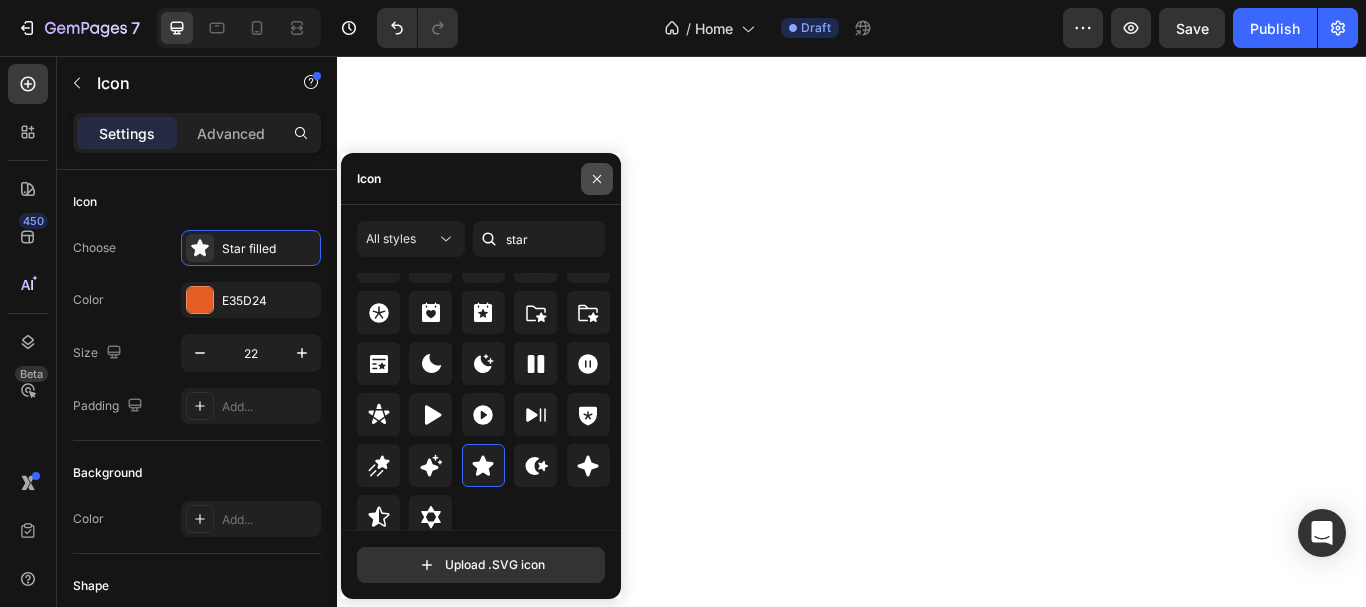 click at bounding box center (597, 179) 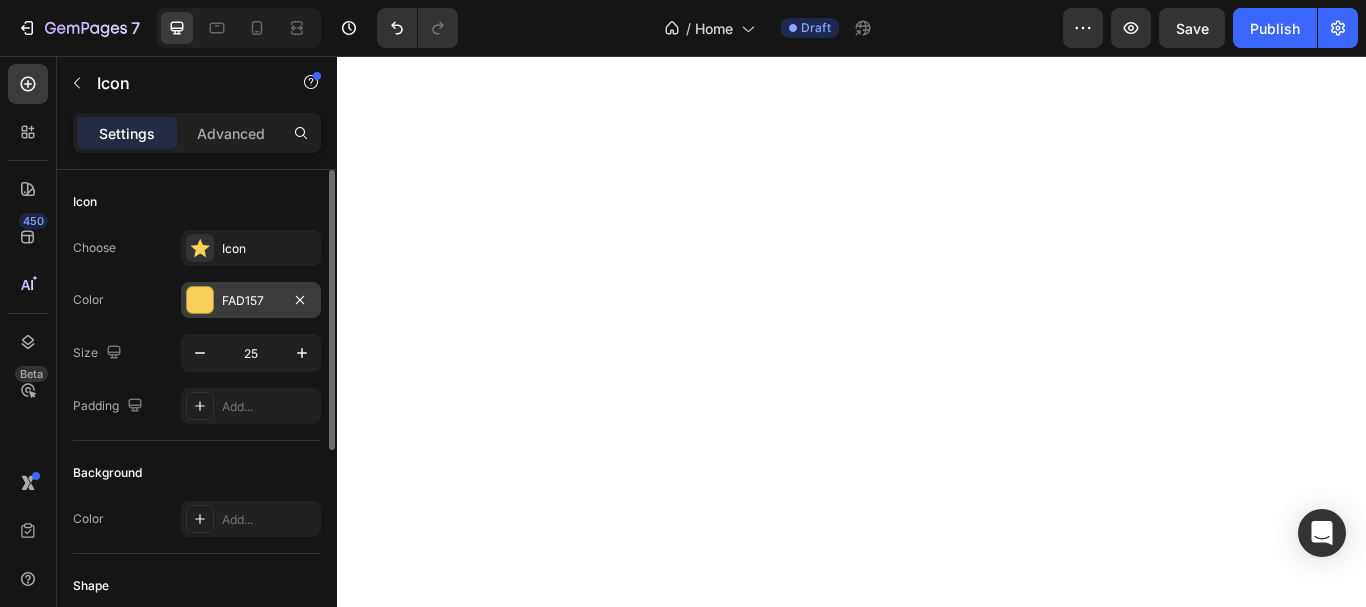 click on "FAD157" at bounding box center (251, 301) 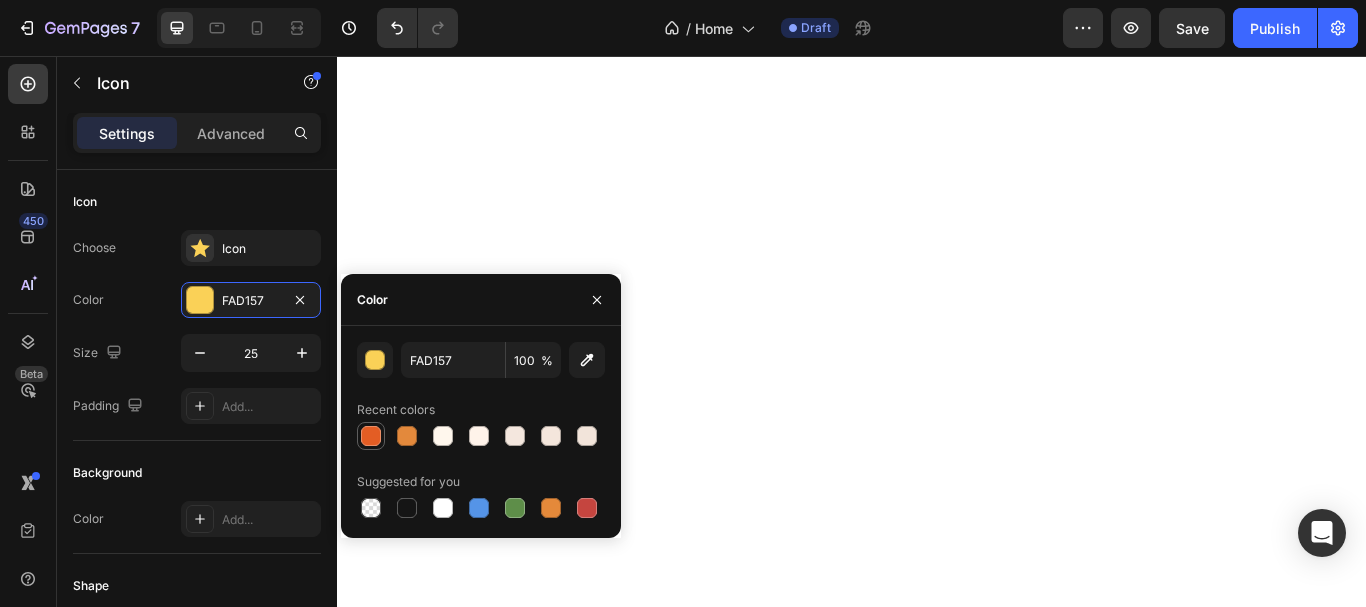 click at bounding box center [371, 436] 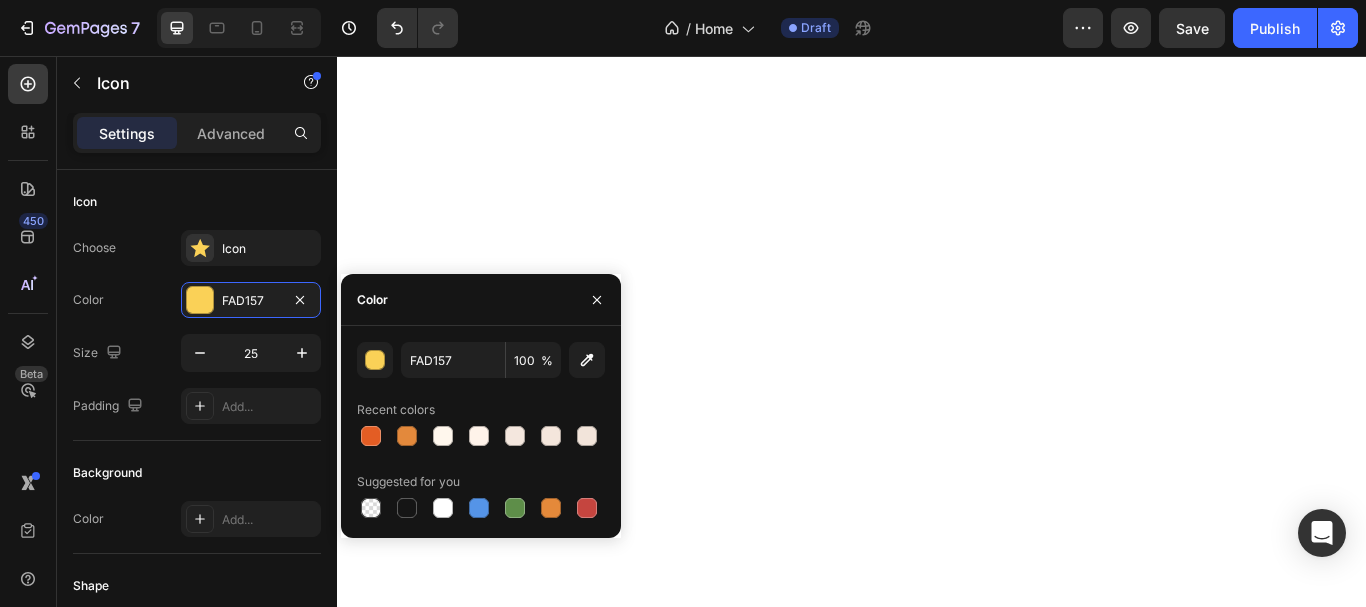 type on "E35D24" 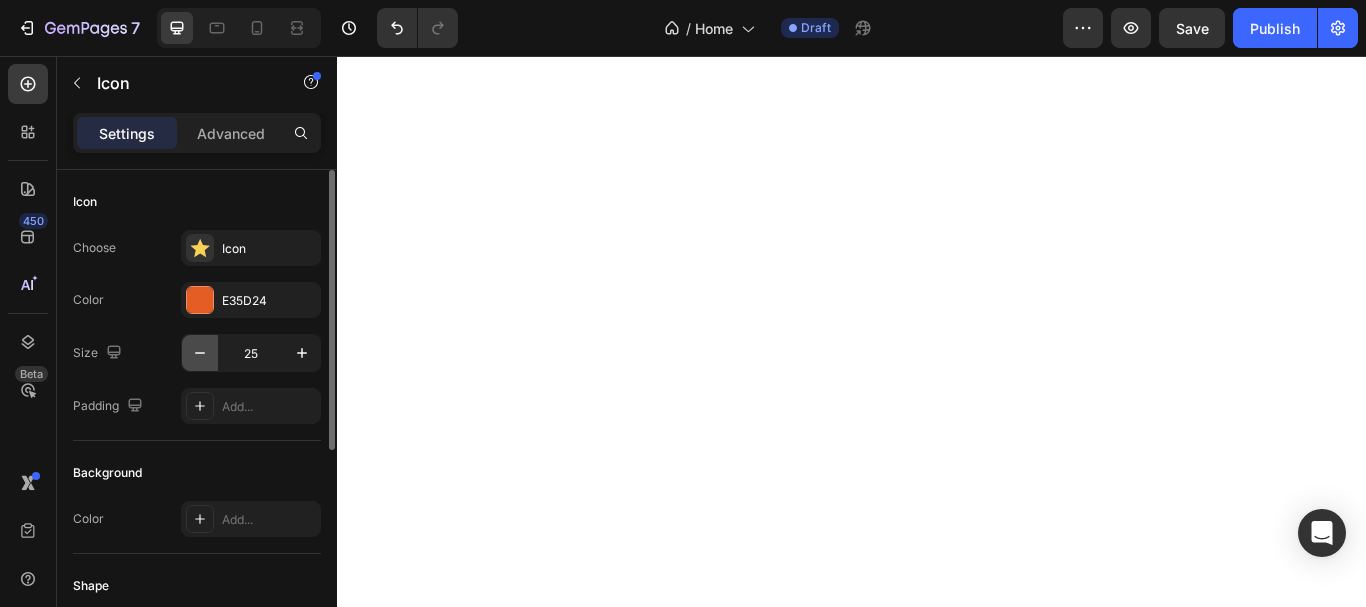 click 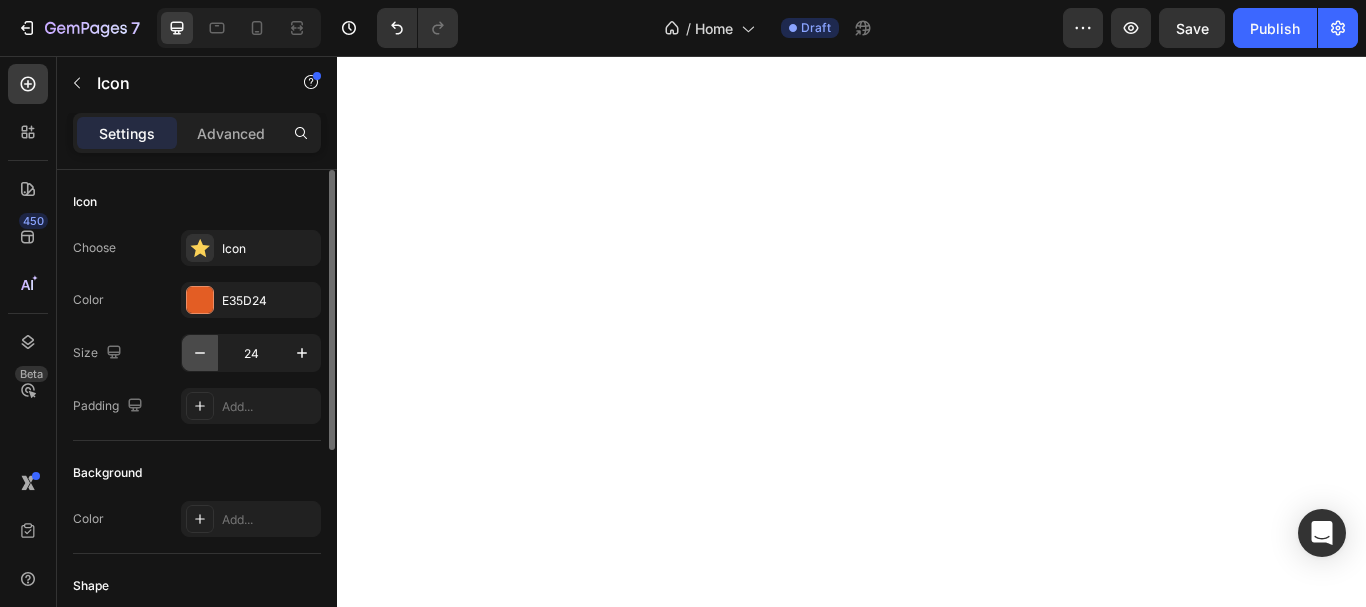 click 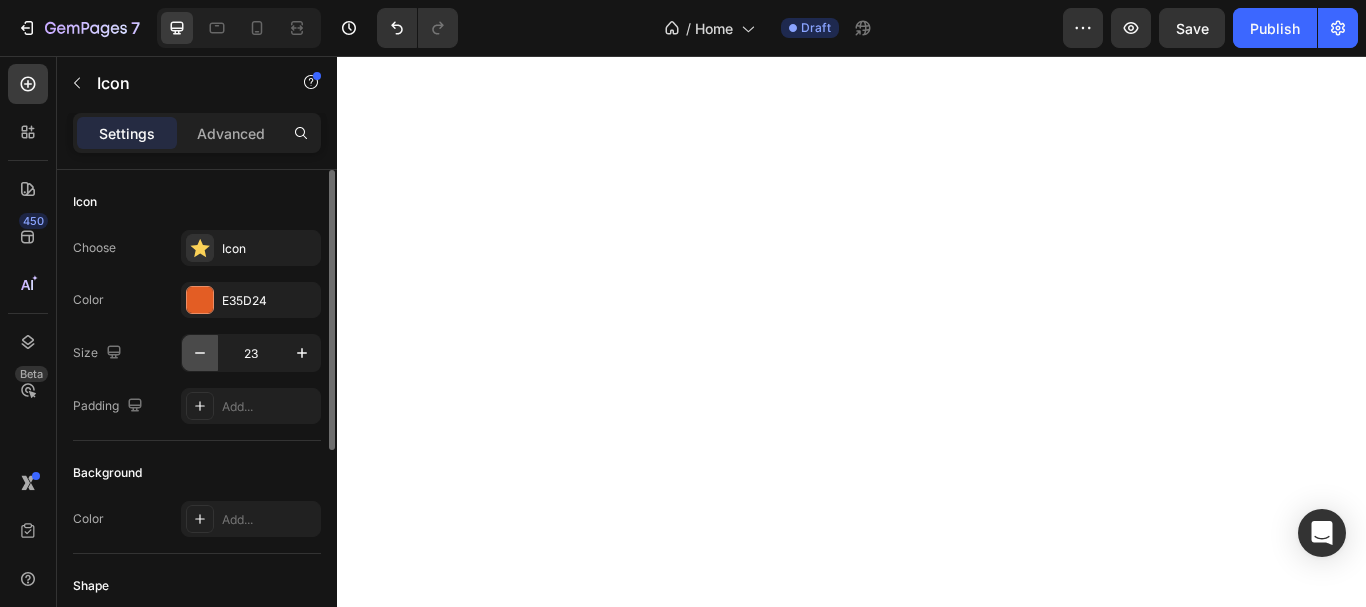click 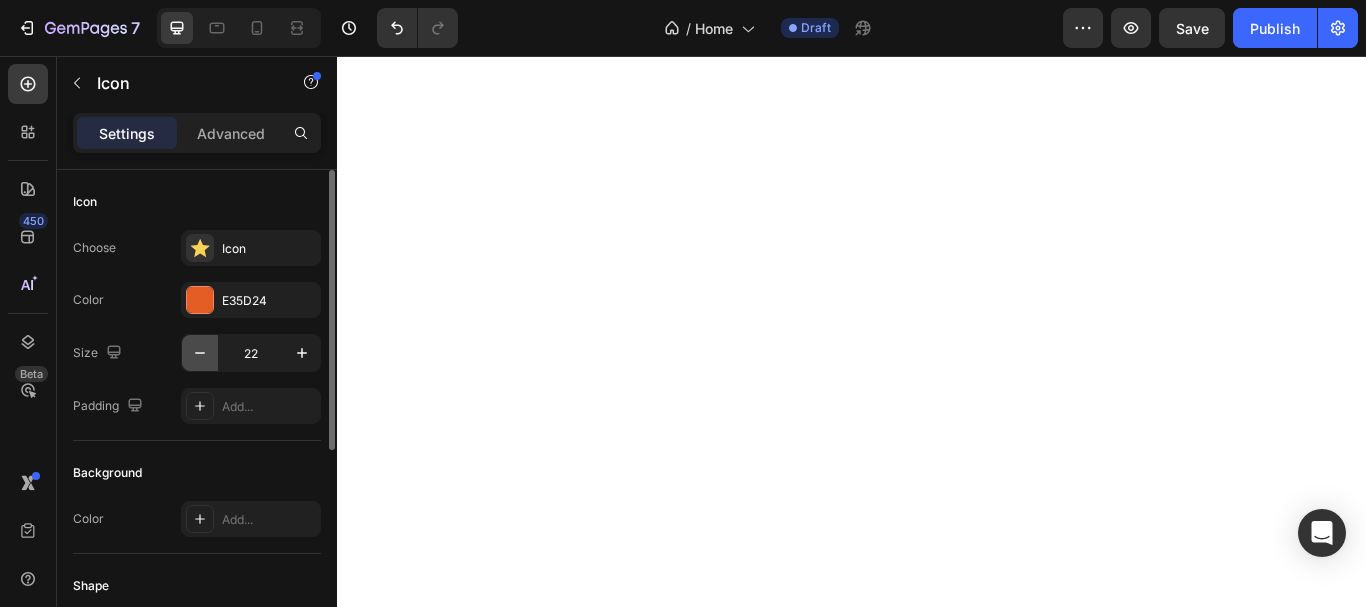 click 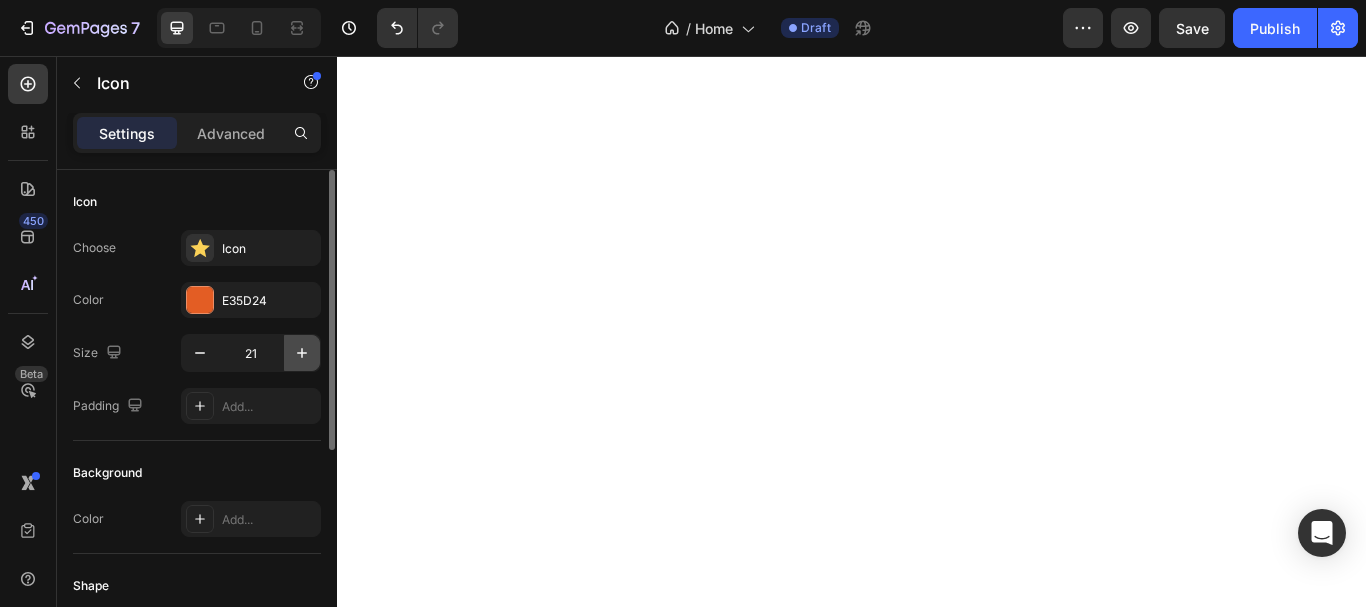 click 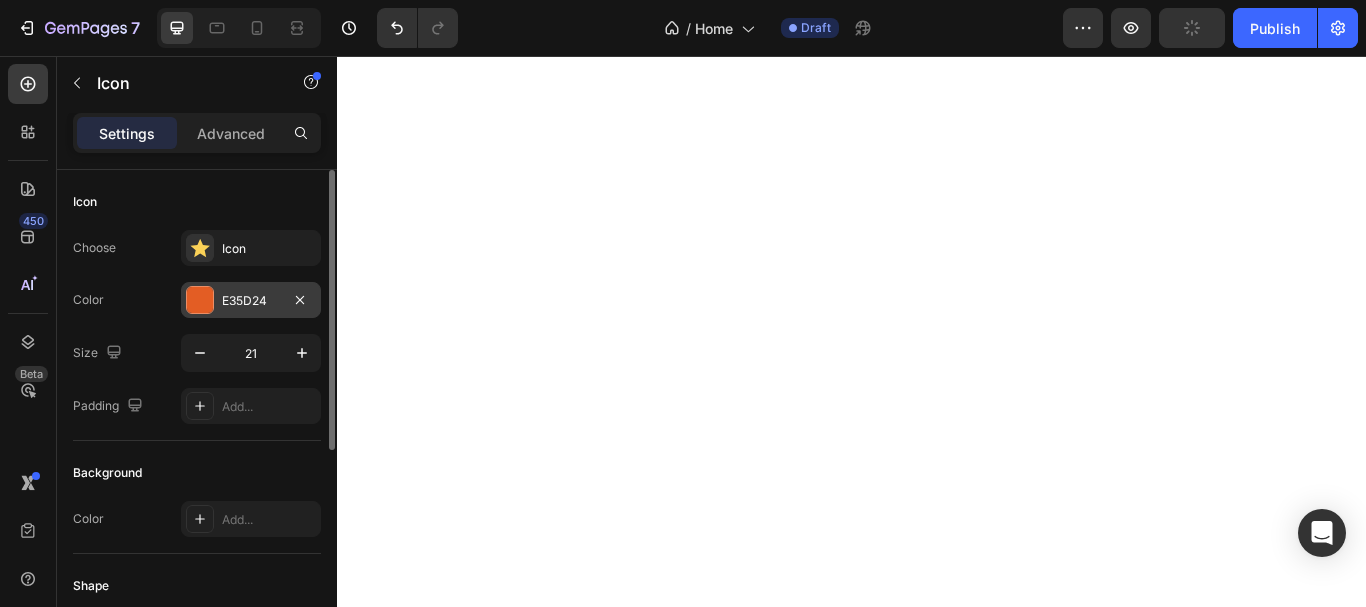 type on "22" 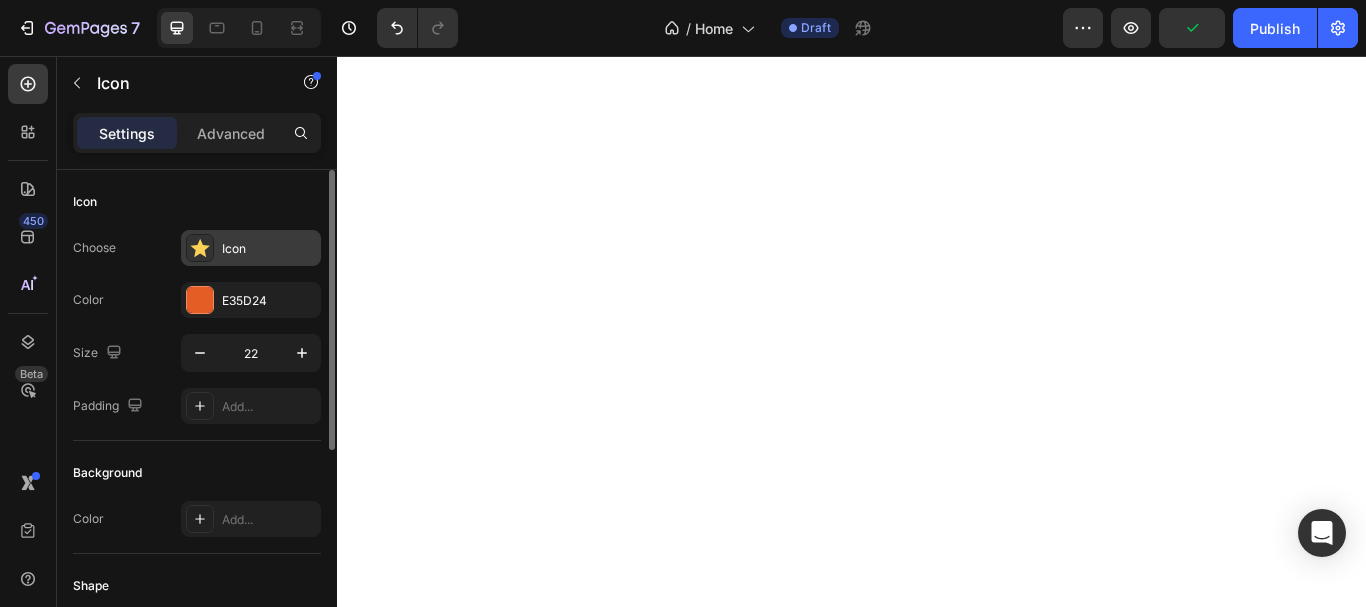 click on "Icon" at bounding box center [269, 249] 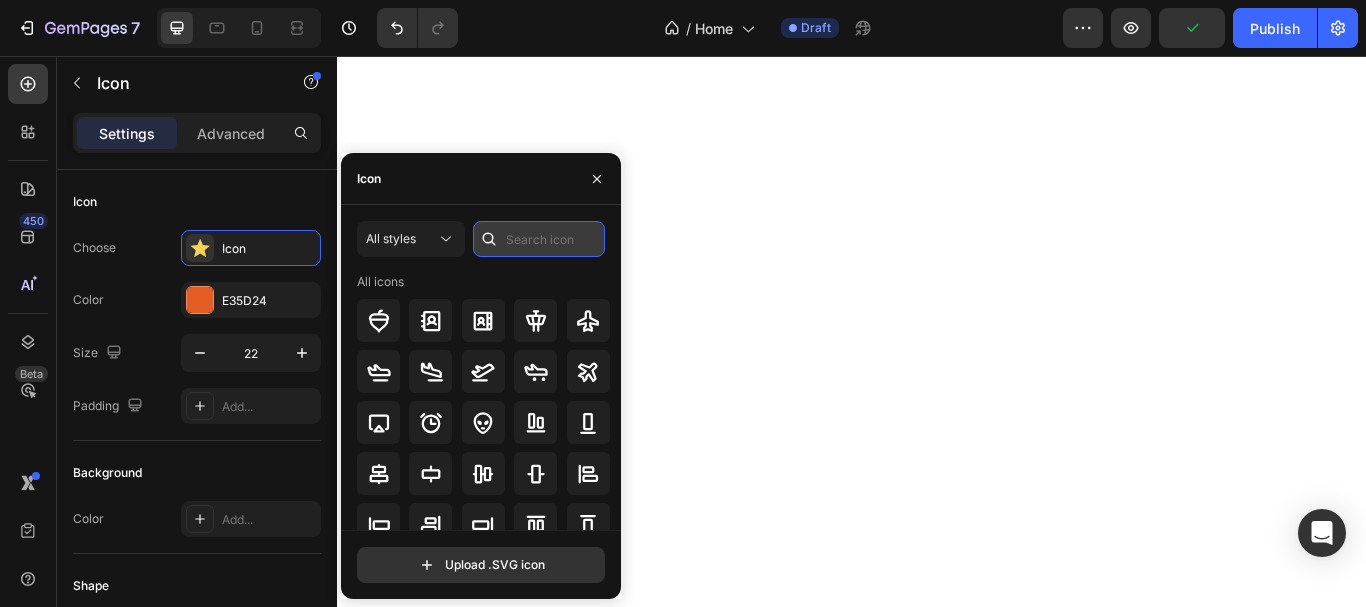 click at bounding box center (539, 239) 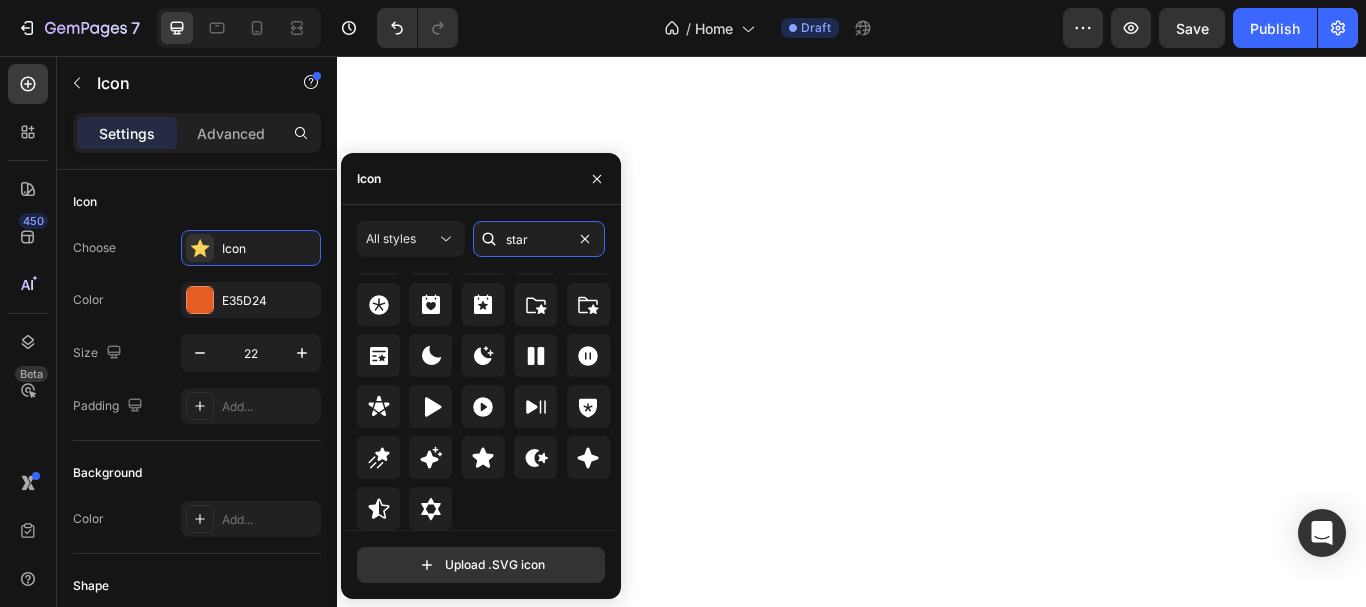 scroll, scrollTop: 642, scrollLeft: 0, axis: vertical 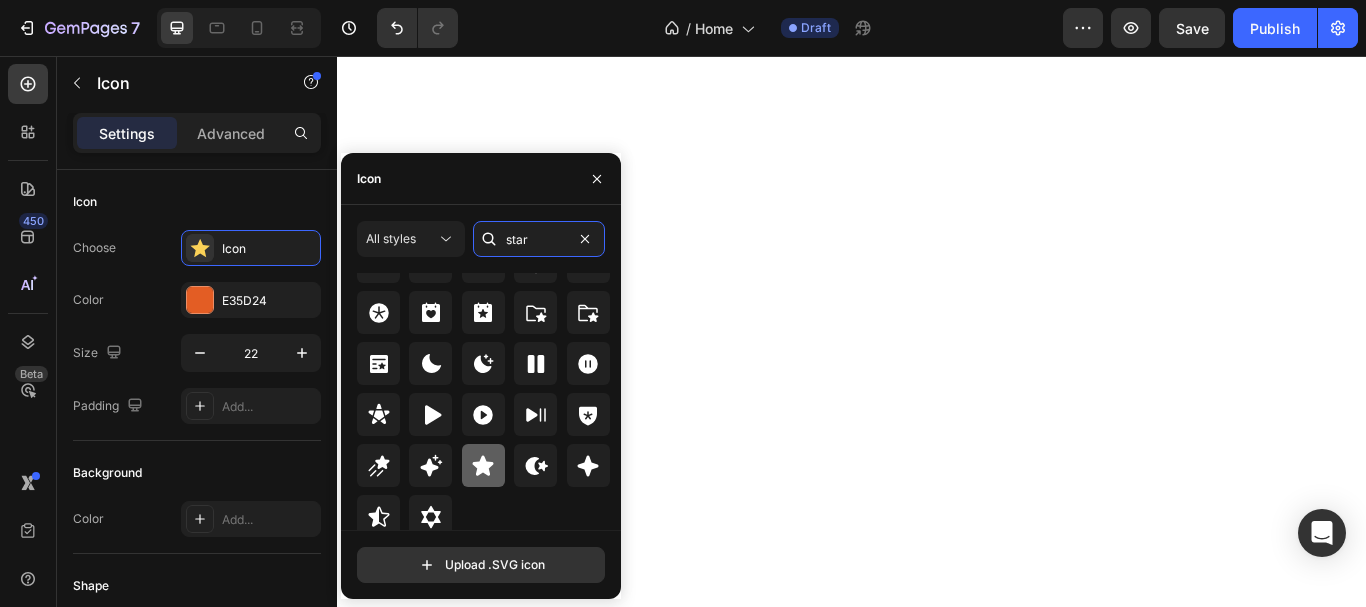 type on "star" 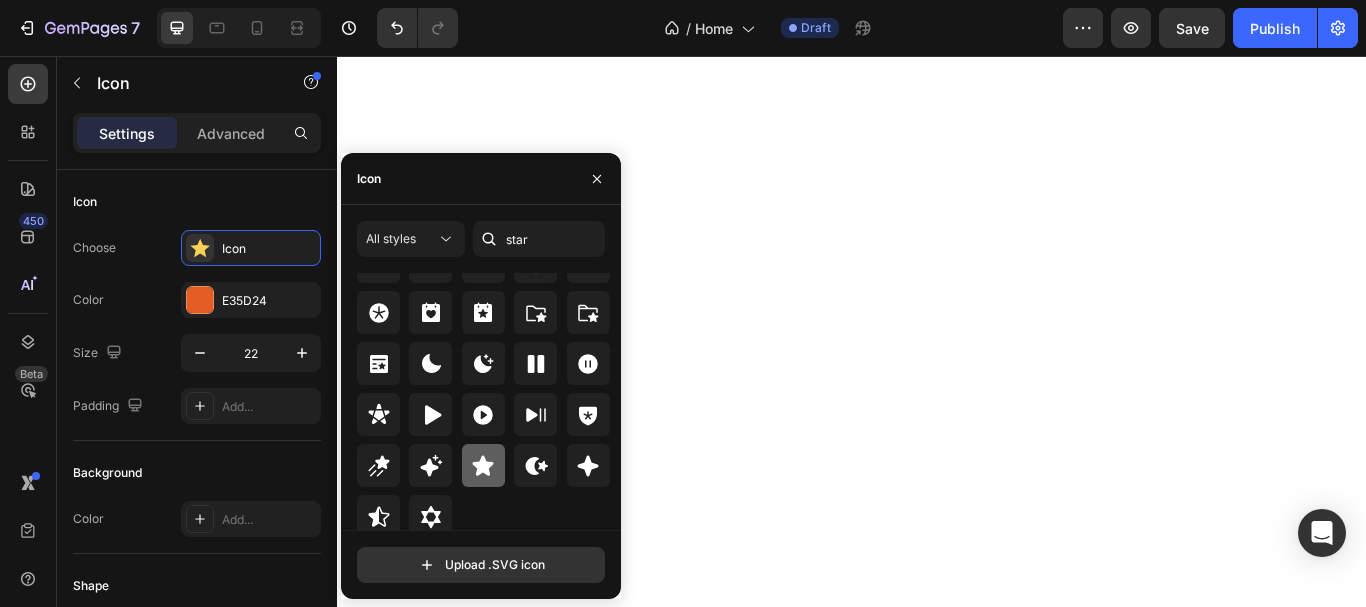click 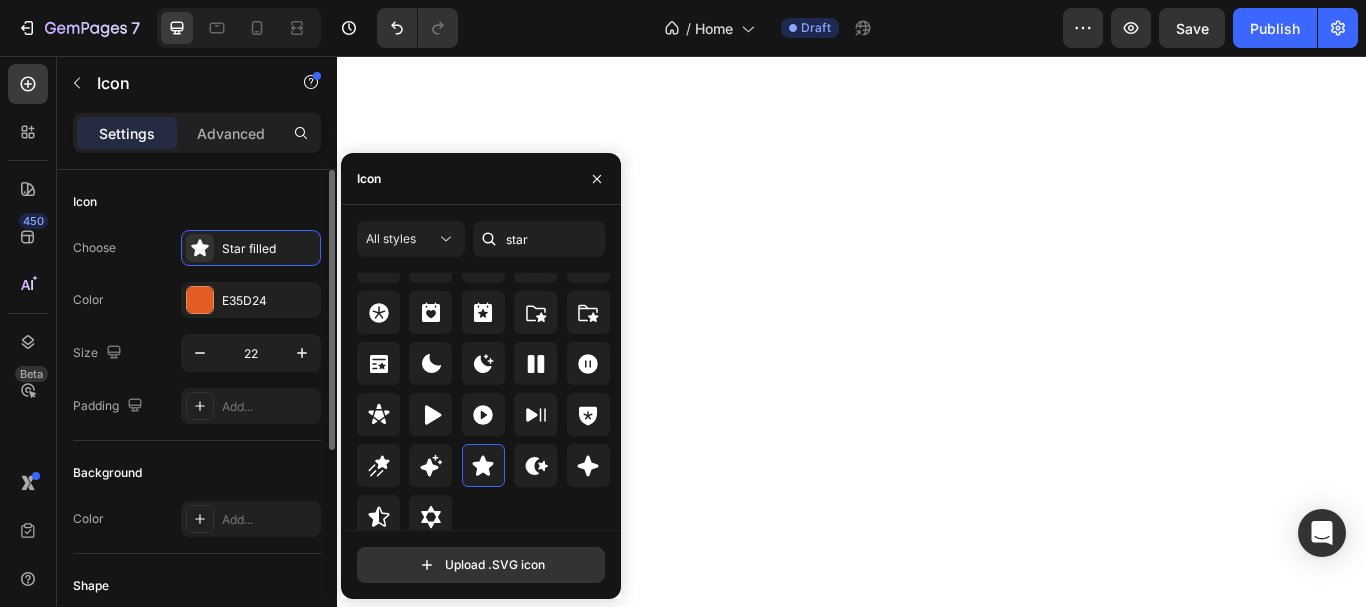 click on "Icon" at bounding box center (197, 202) 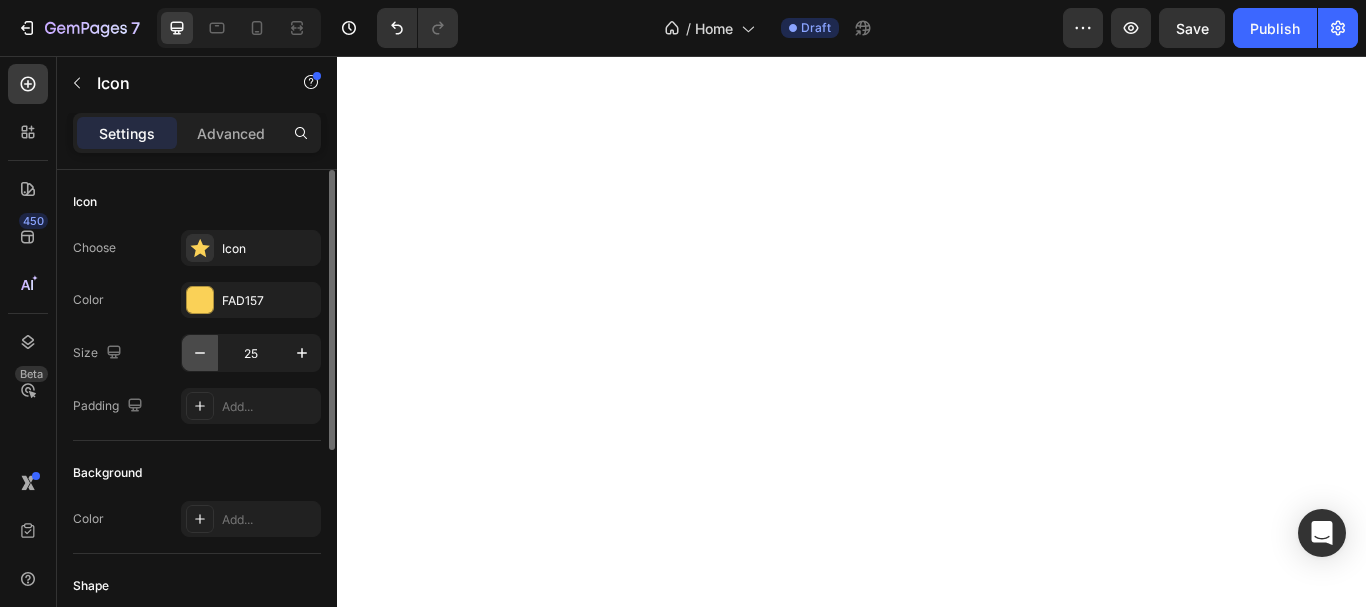 click 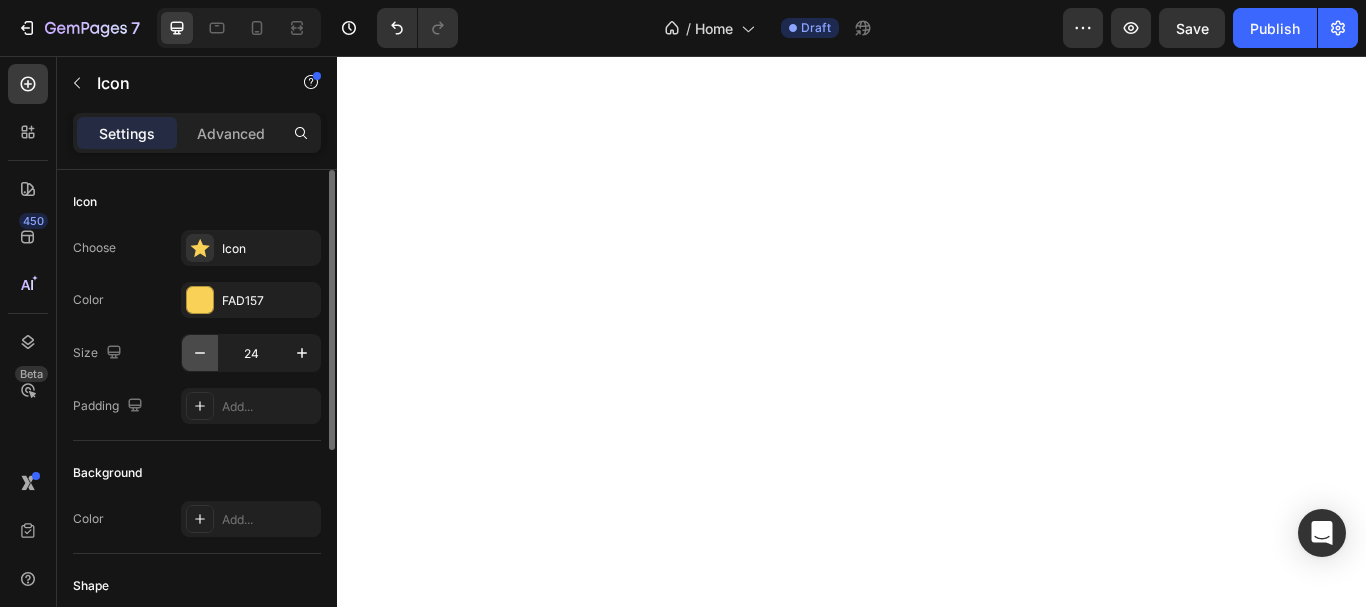 click 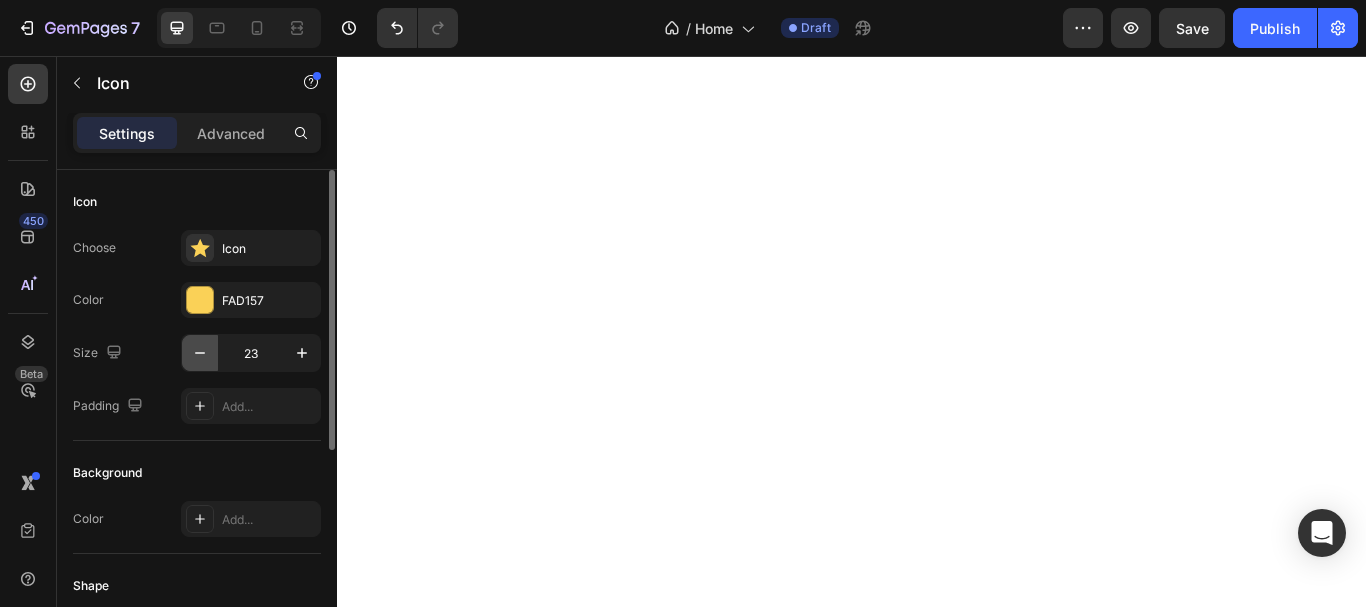 click 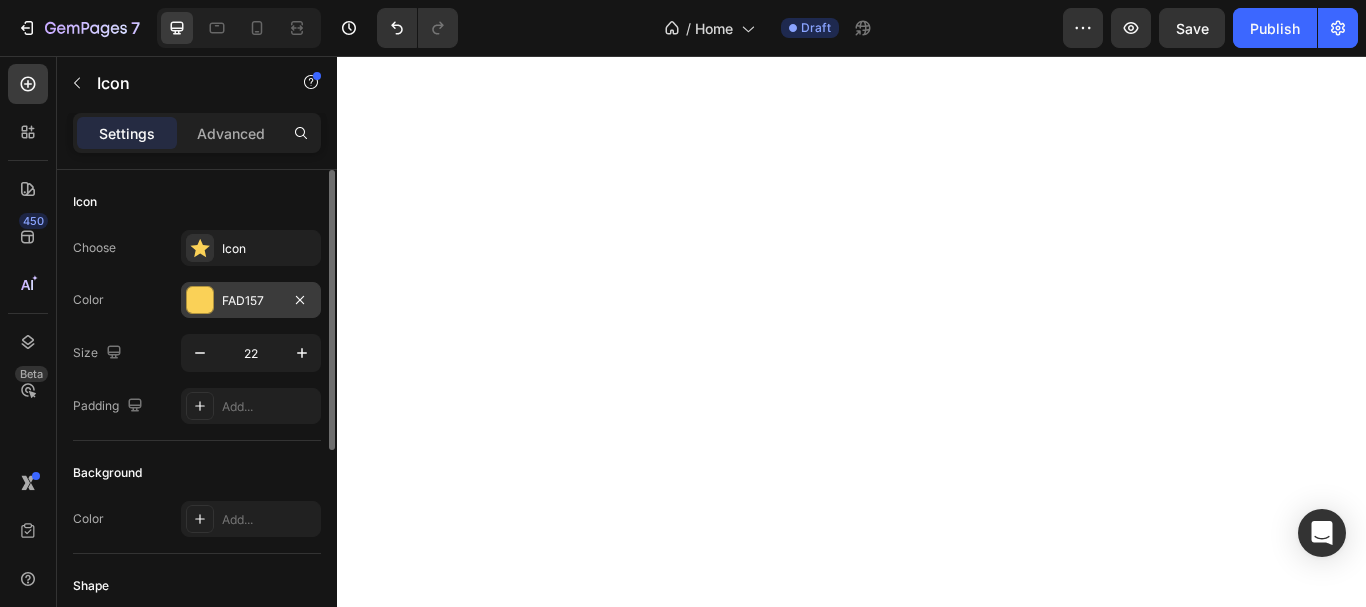 click on "FAD157" at bounding box center [251, 301] 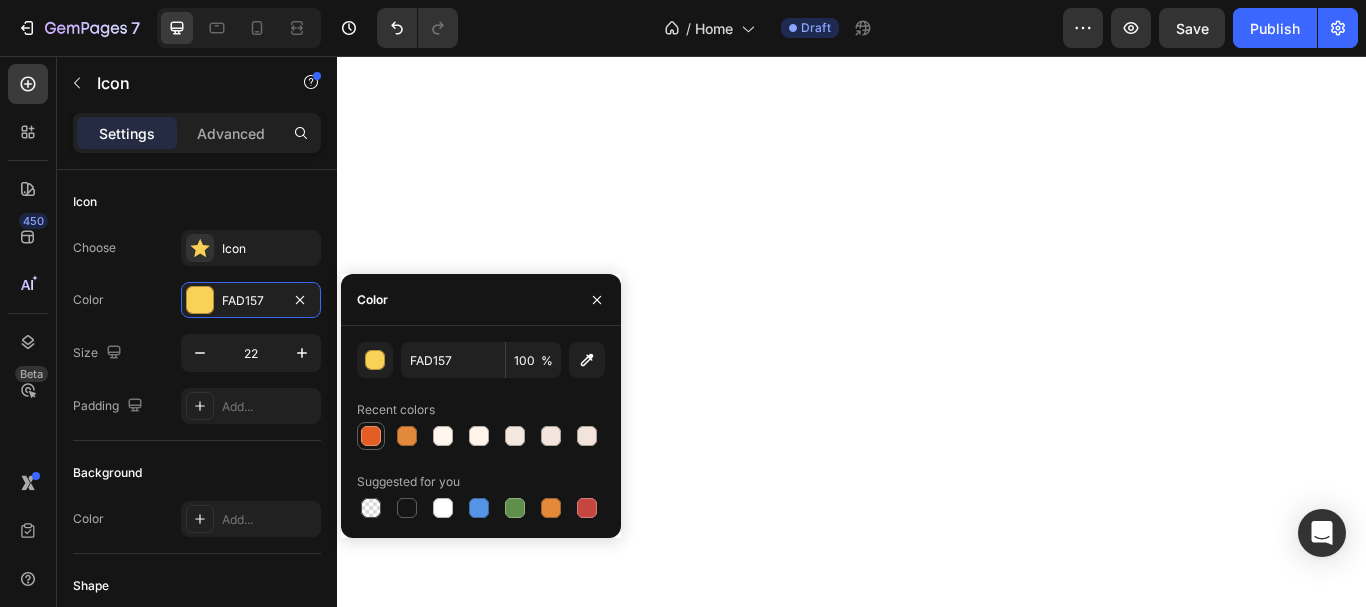 click at bounding box center (371, 436) 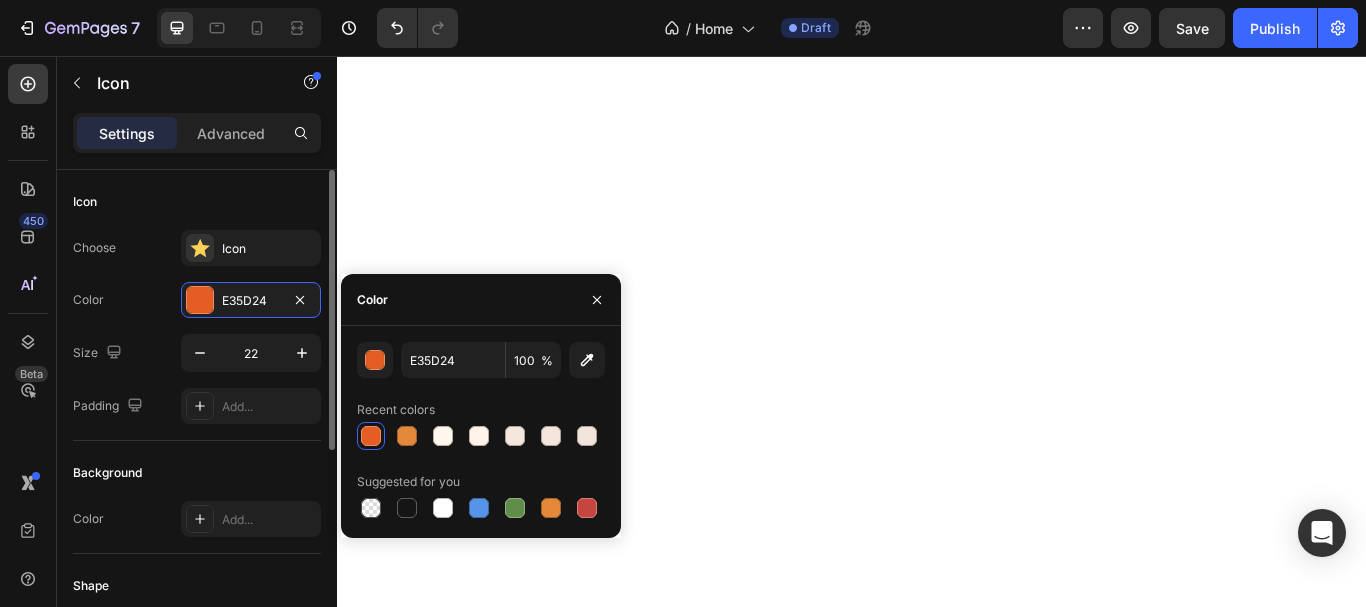 click on "Background Color Add..." 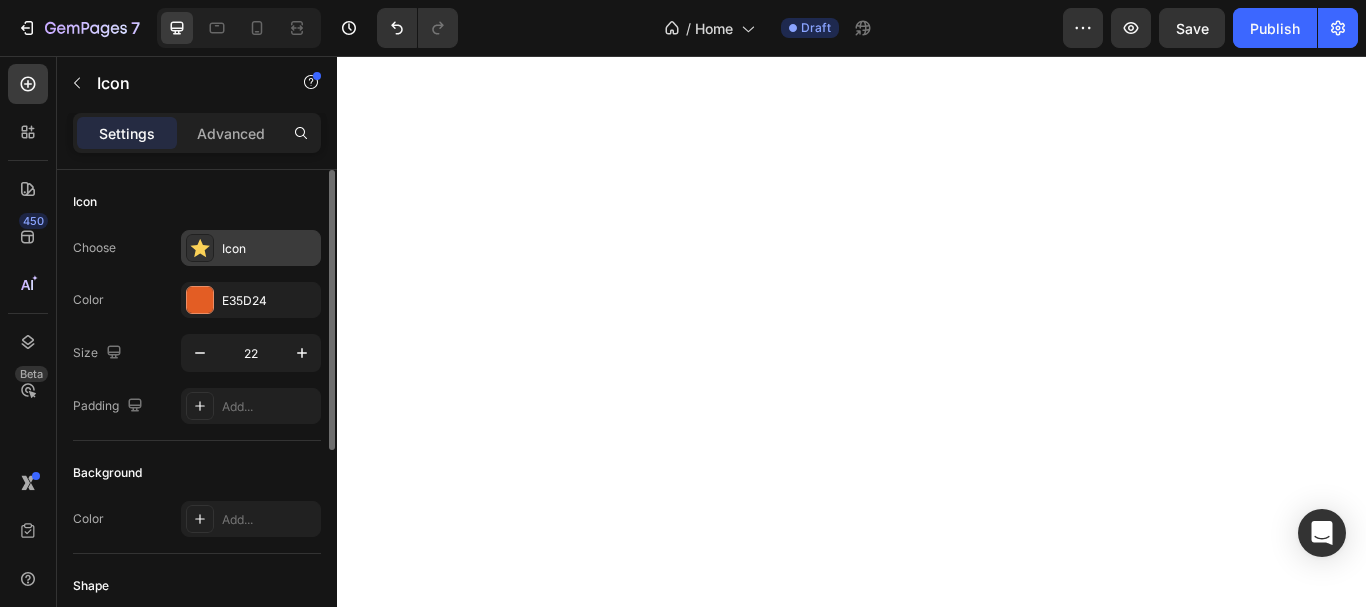 click on "Icon" at bounding box center [269, 249] 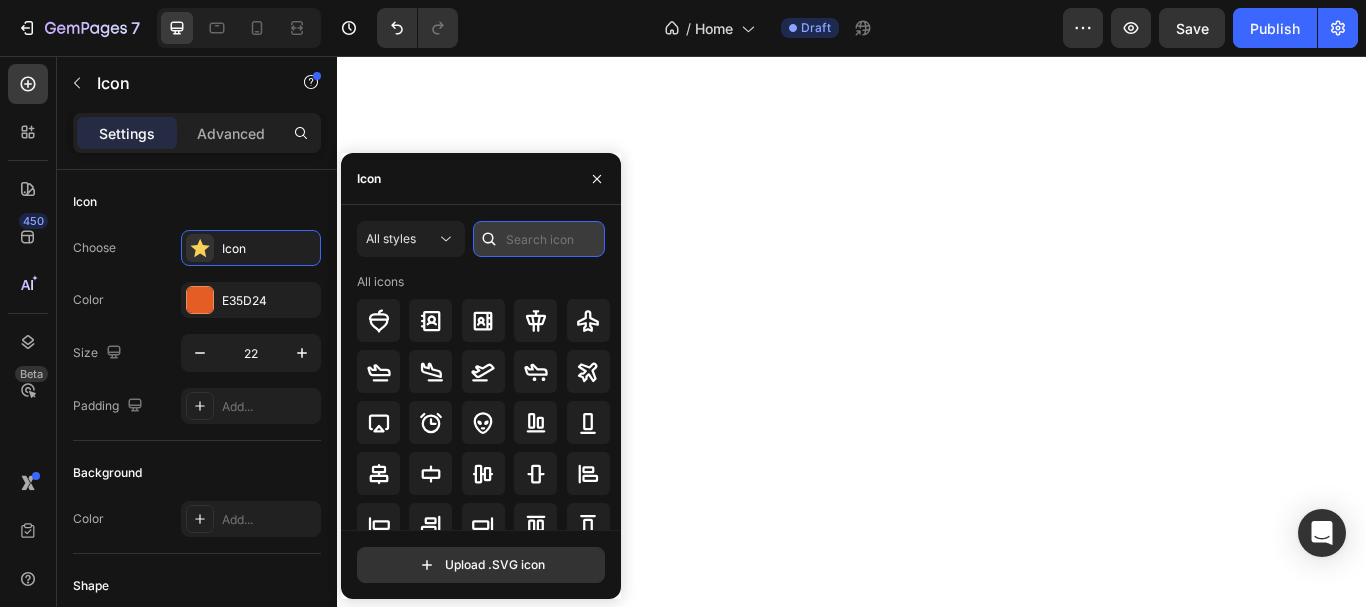 click at bounding box center (539, 239) 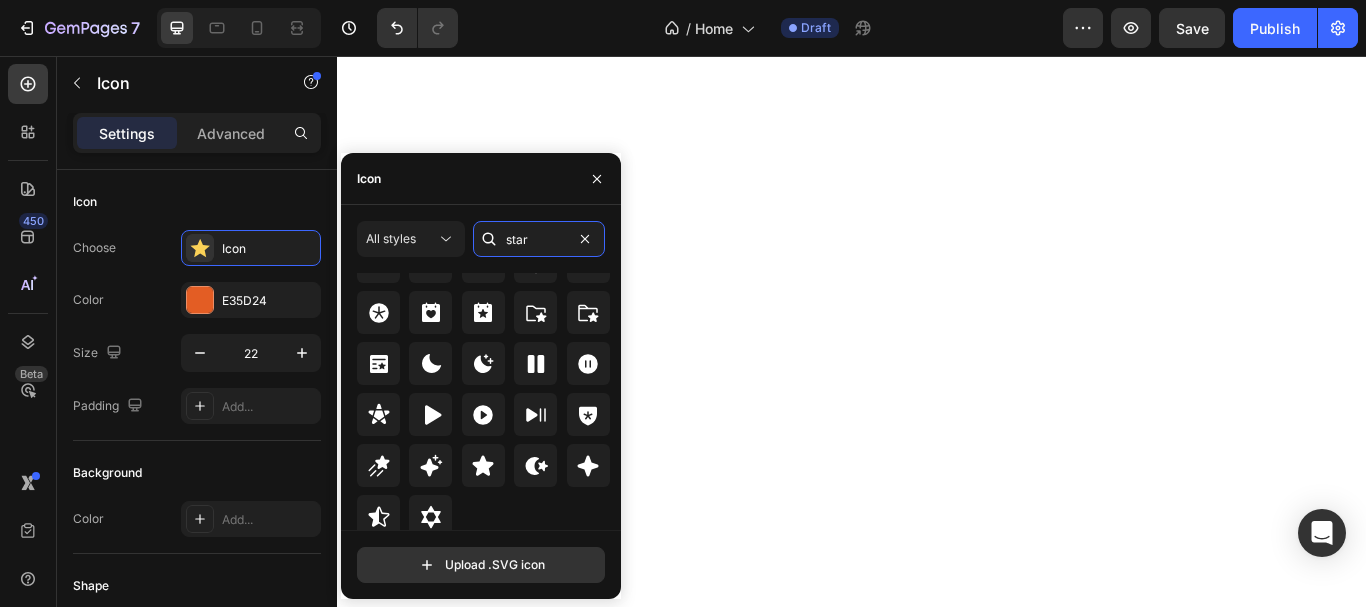scroll, scrollTop: 642, scrollLeft: 0, axis: vertical 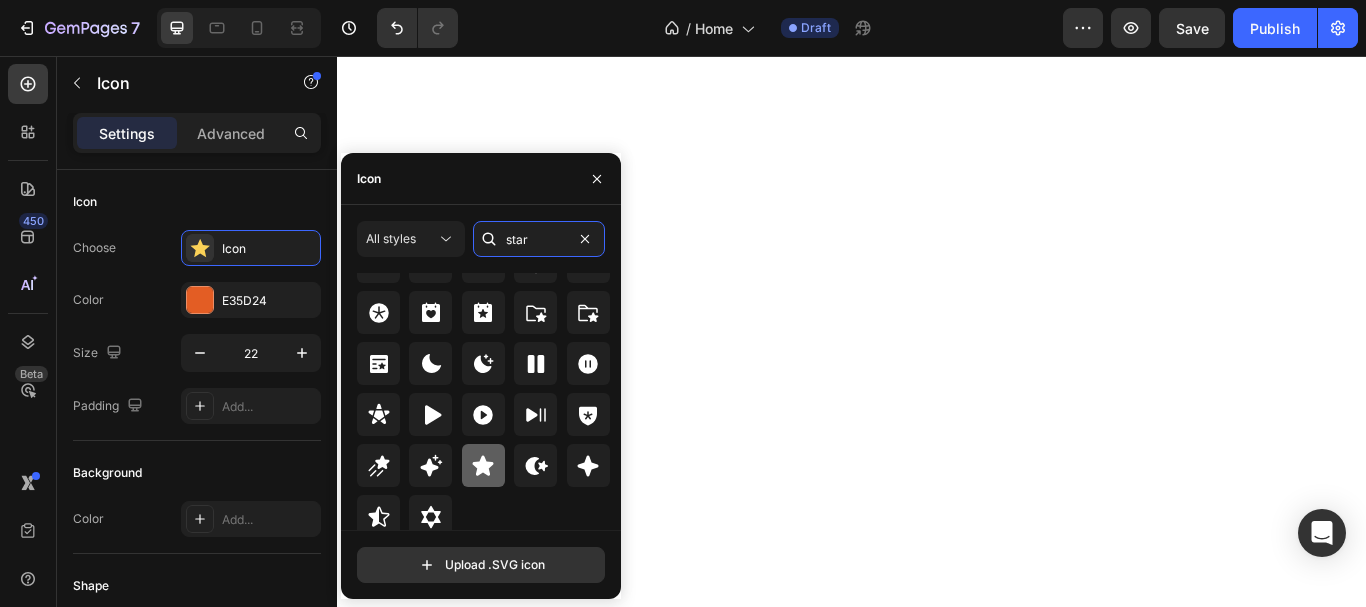 type on "star" 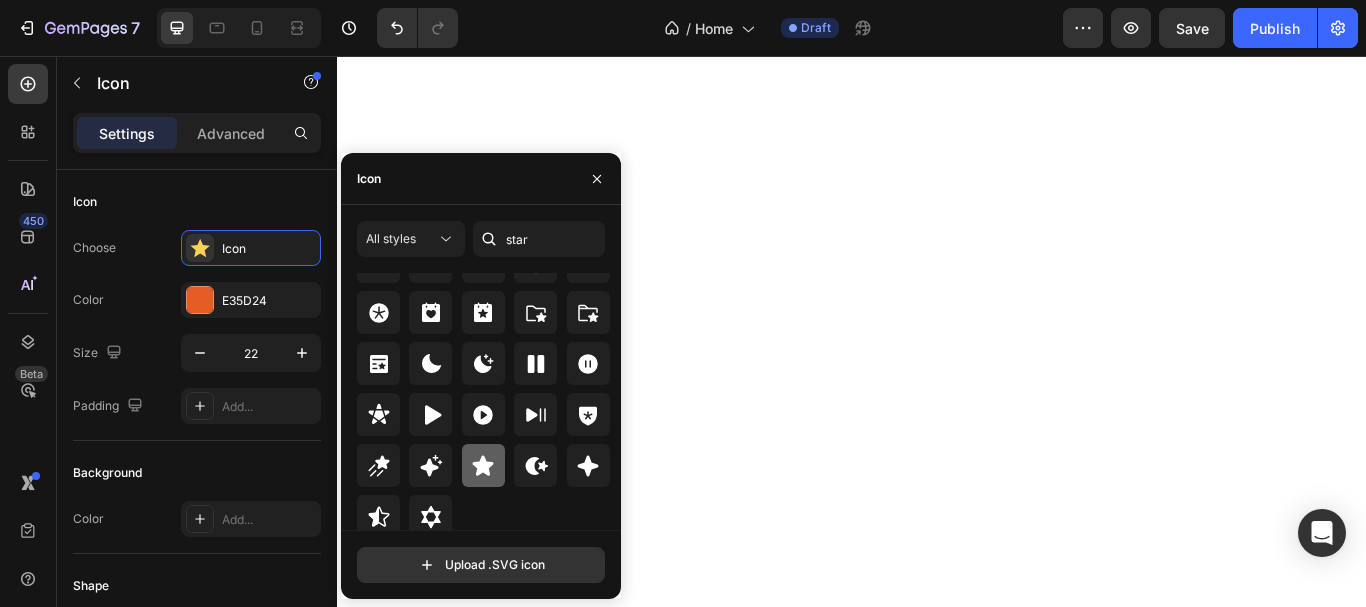 click 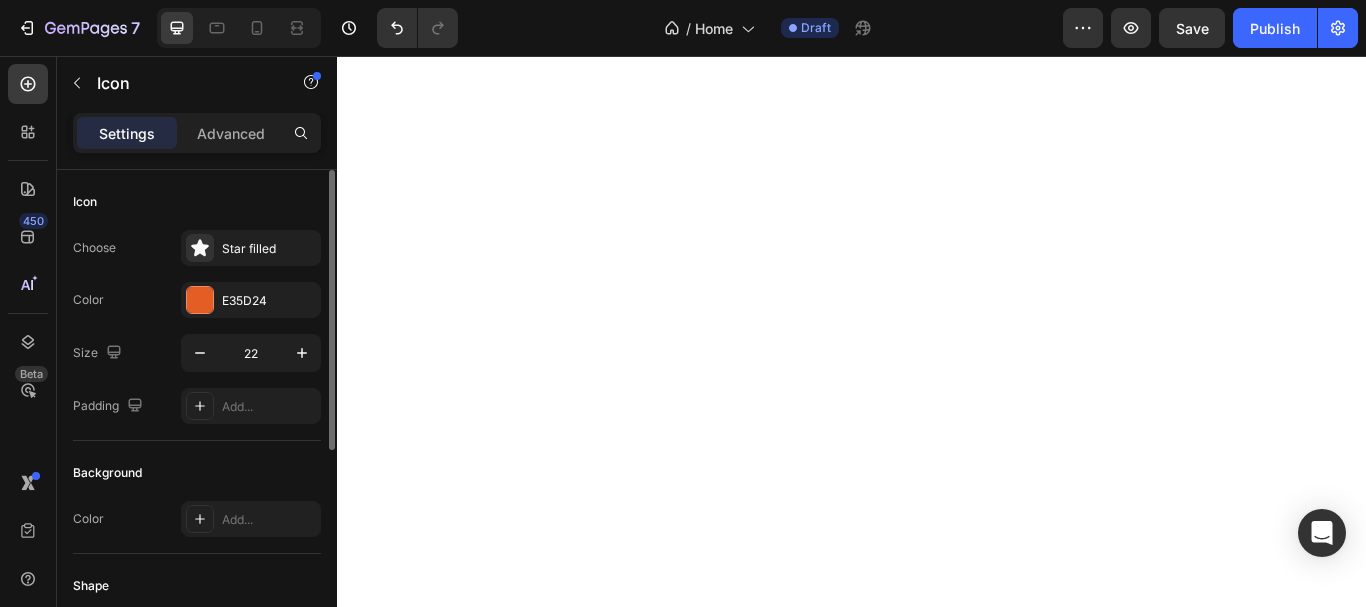 click on "Background Color Add..." 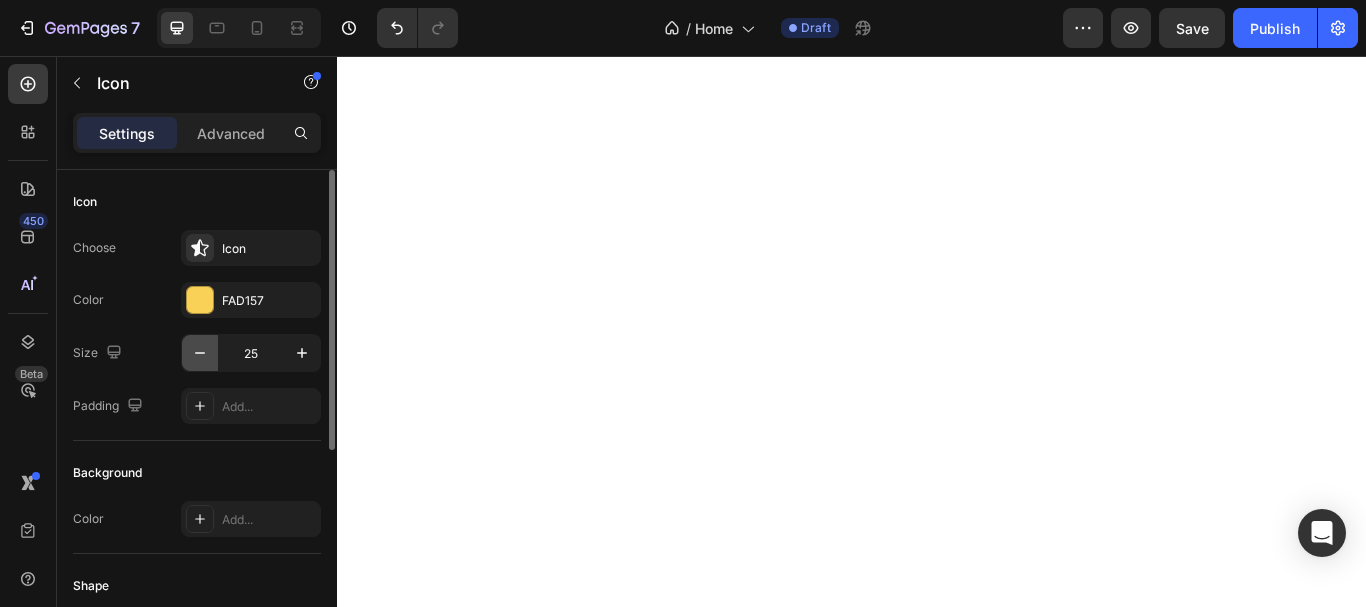 click 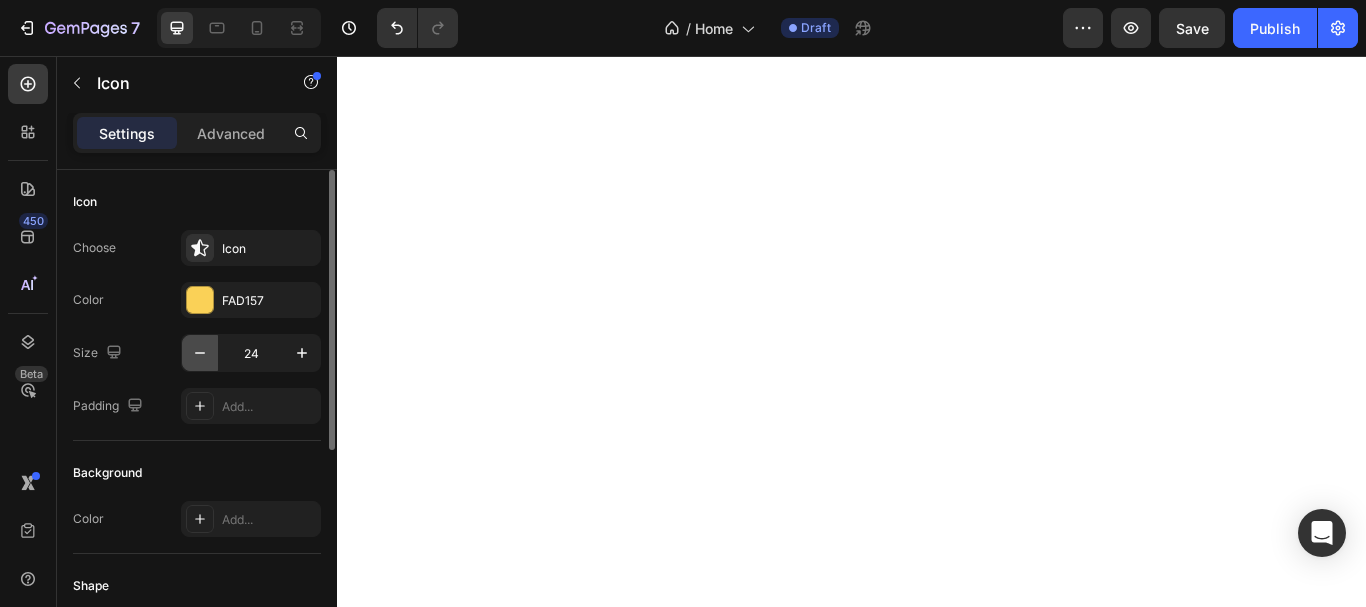 click 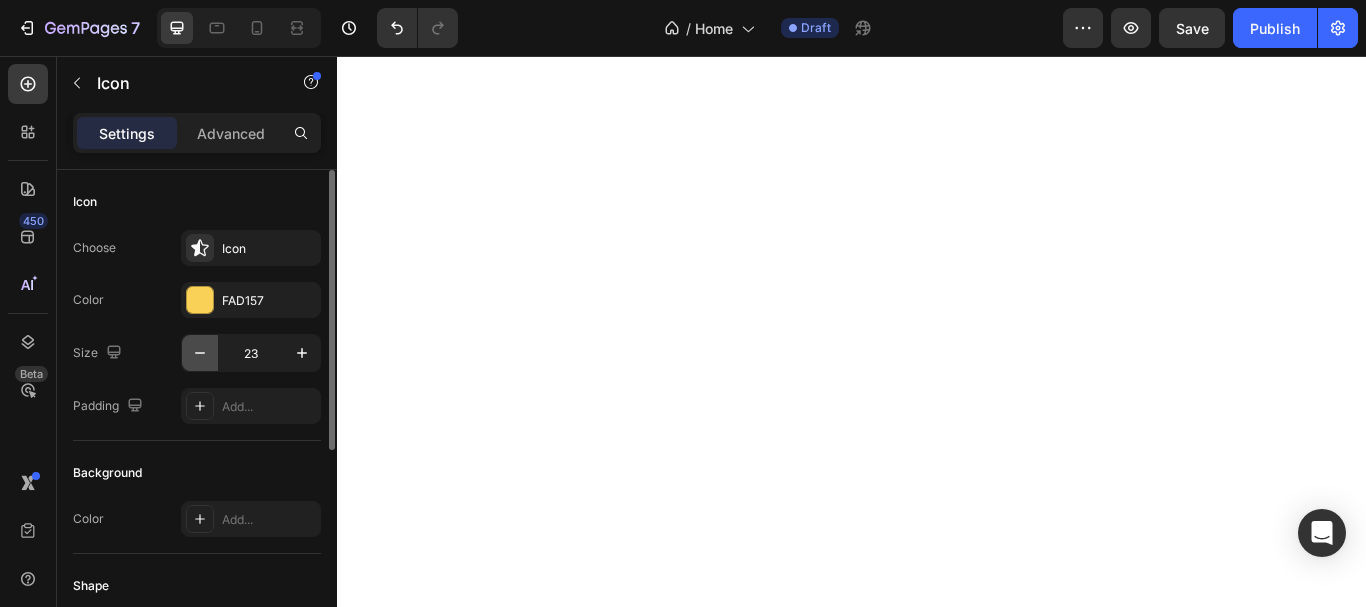 click 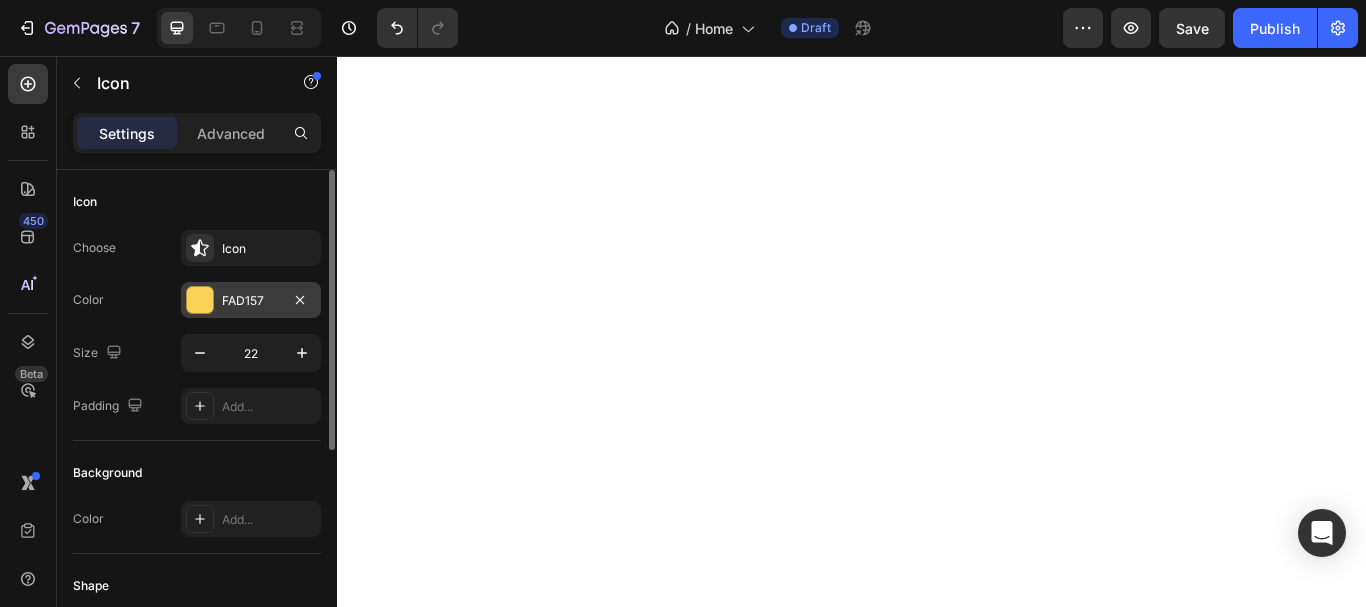 click on "FAD157" at bounding box center [251, 301] 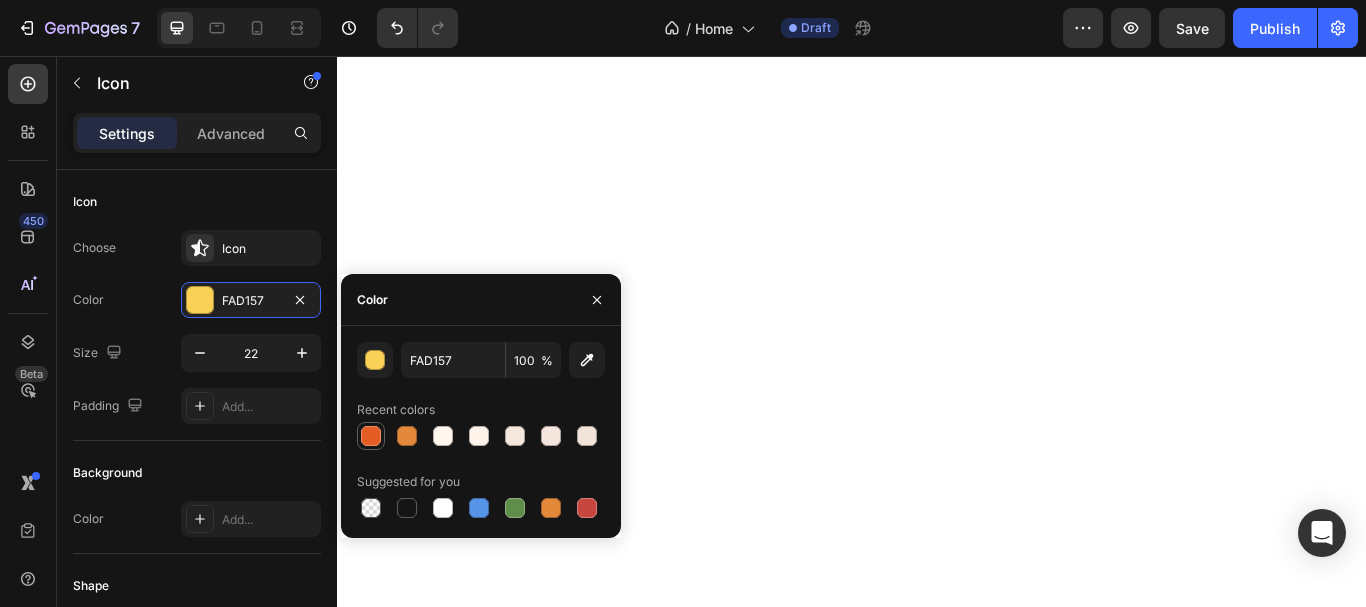 click at bounding box center [371, 436] 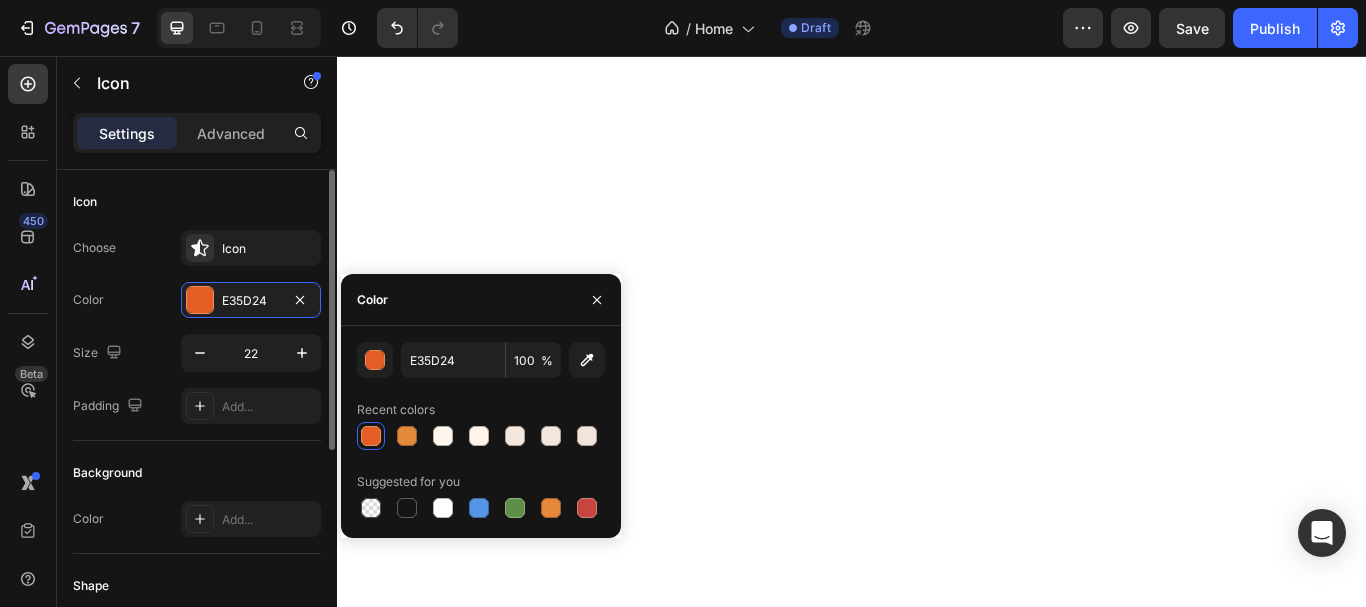 click on "Background" at bounding box center [197, 473] 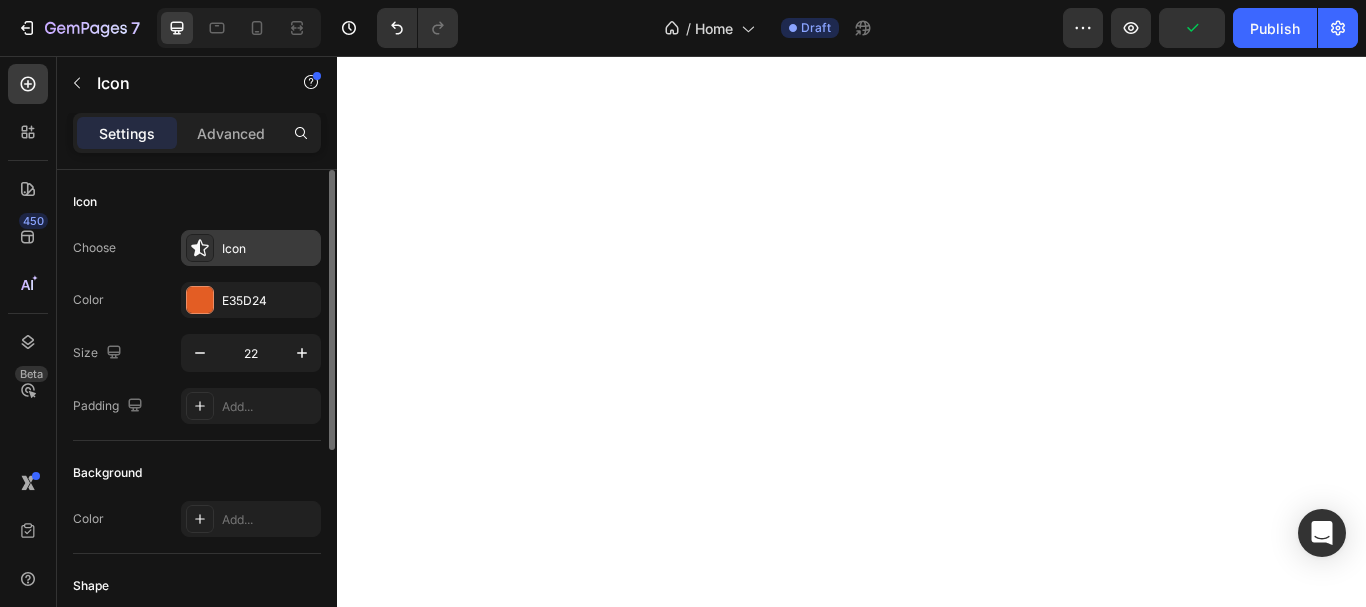 click on "Icon" at bounding box center (269, 249) 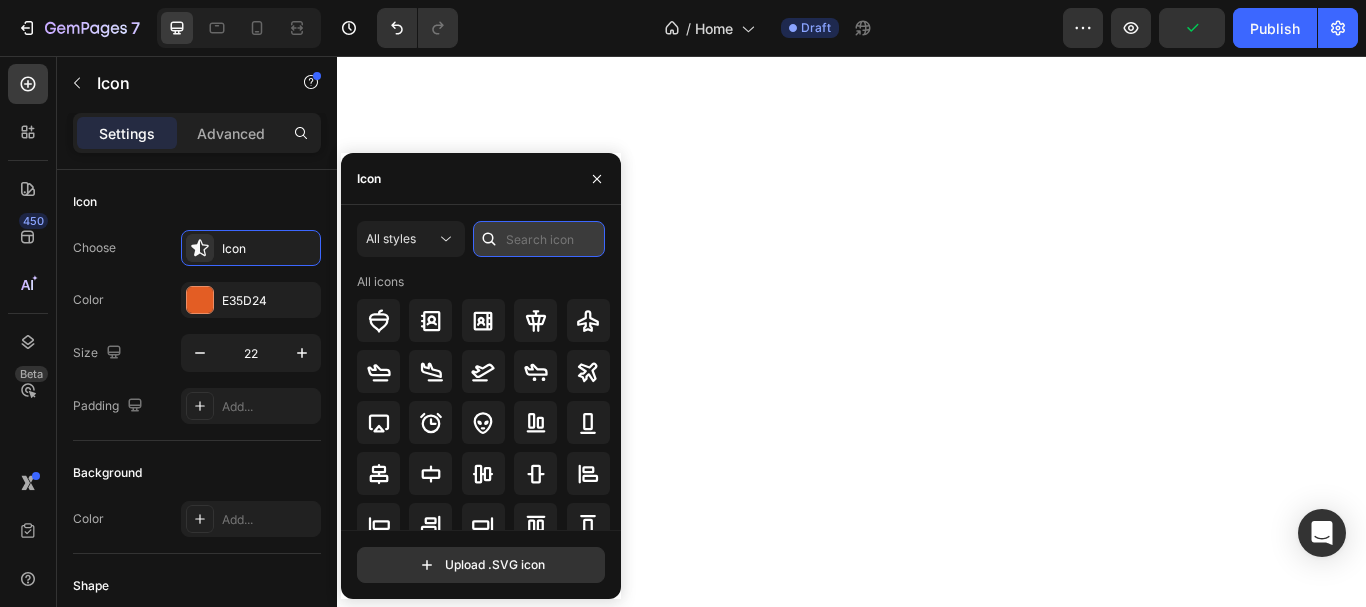 click at bounding box center [539, 239] 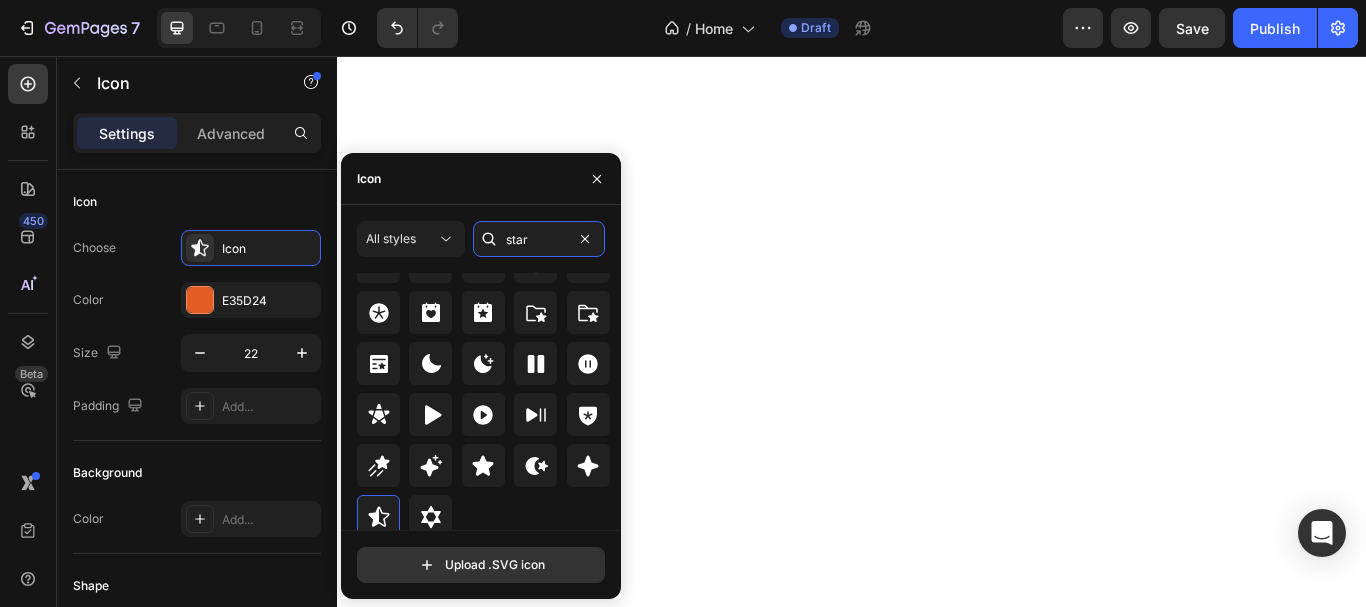 scroll, scrollTop: 642, scrollLeft: 0, axis: vertical 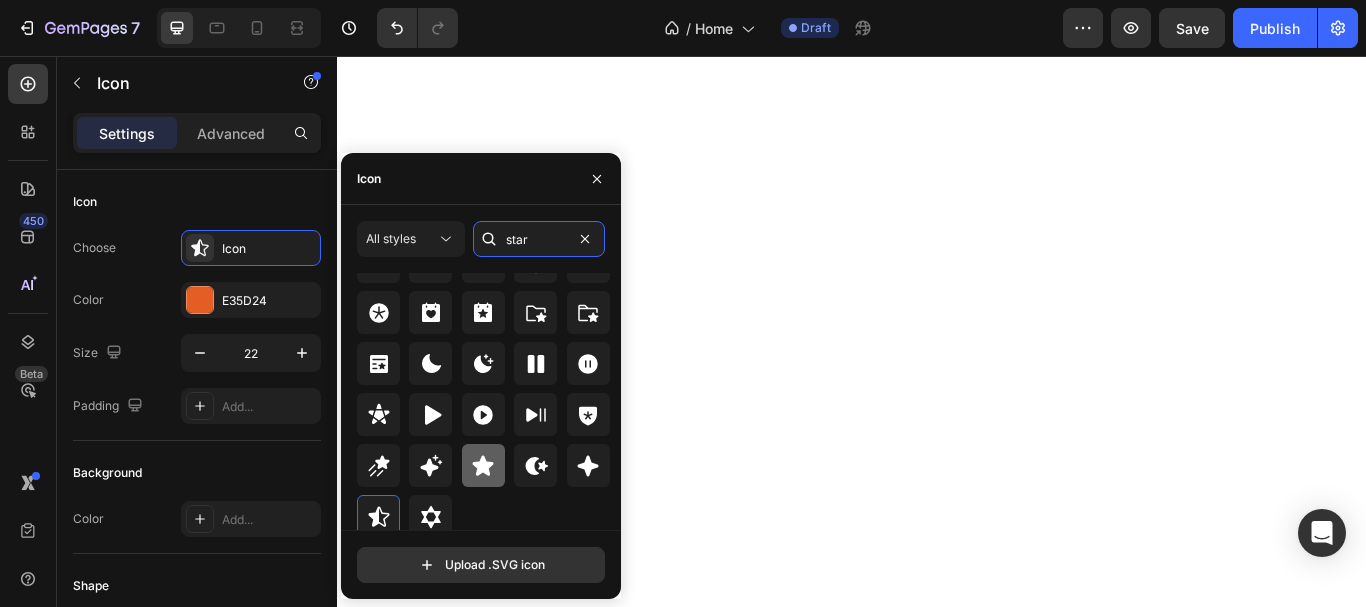 type on "star" 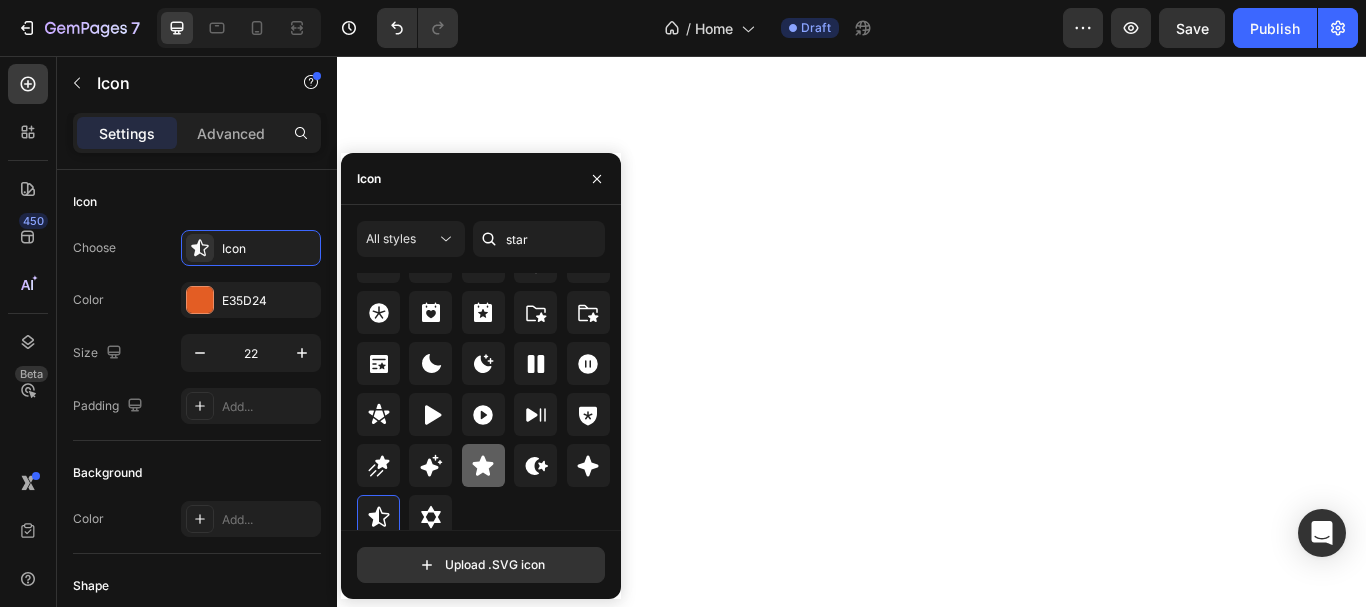 click 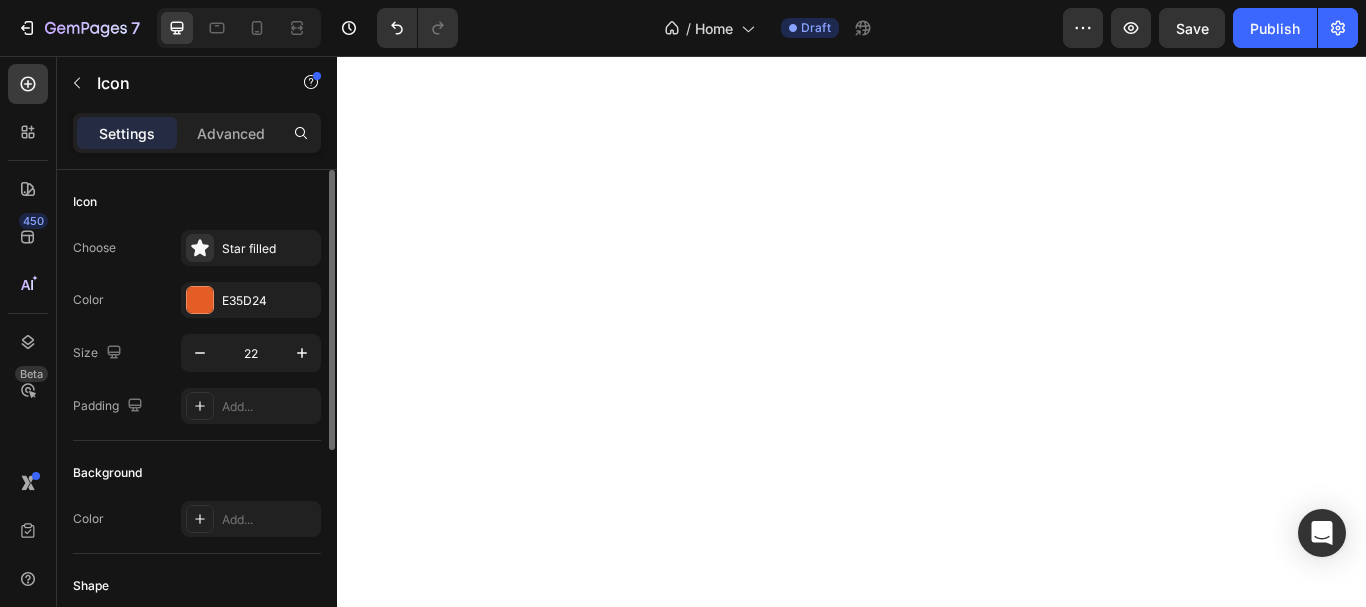 click on "Icon" at bounding box center [197, 202] 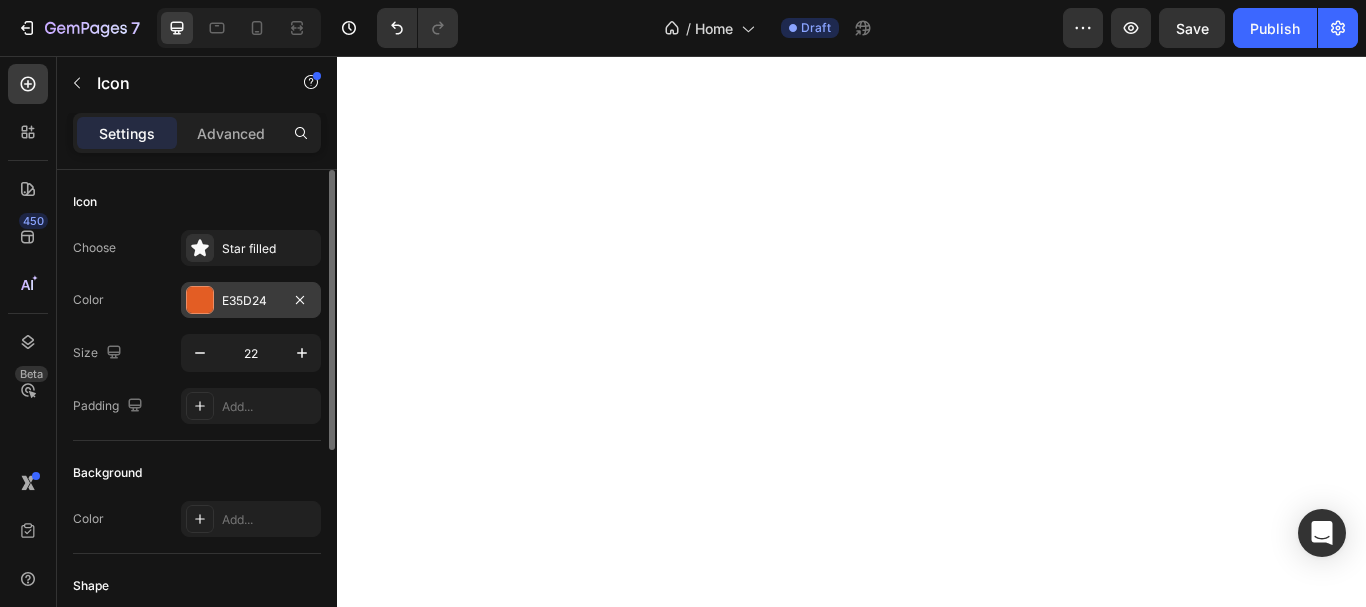 click at bounding box center [200, 300] 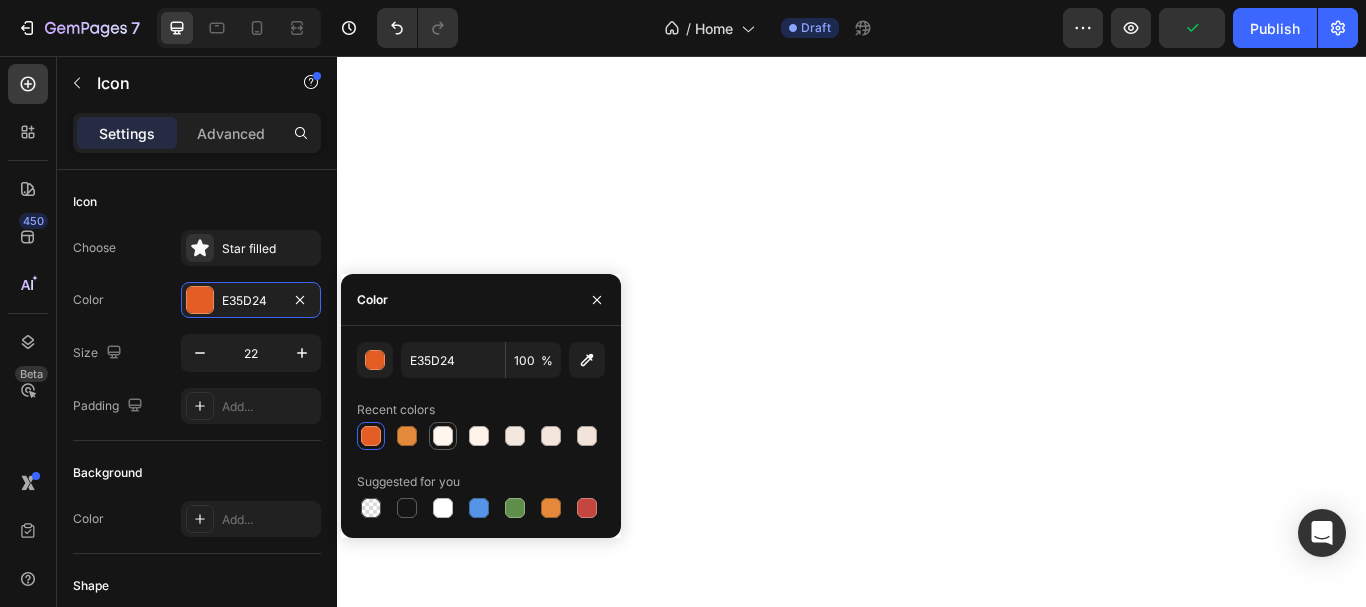 click at bounding box center (443, 436) 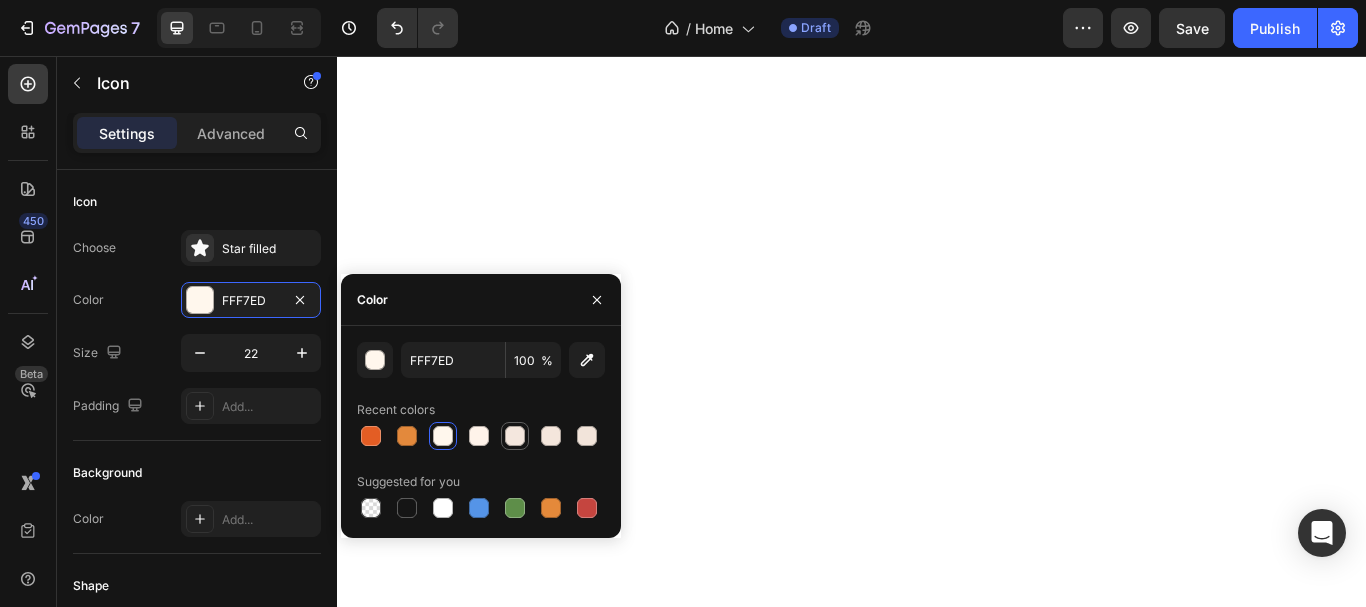 click at bounding box center (515, 436) 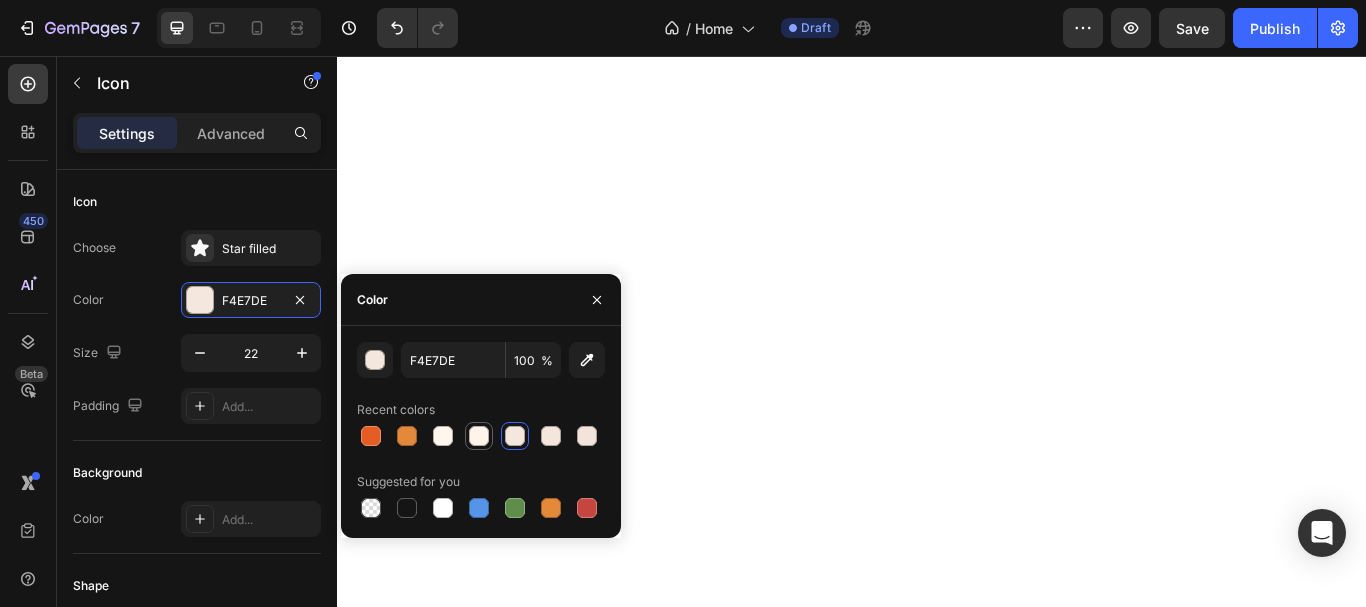 click at bounding box center [479, 436] 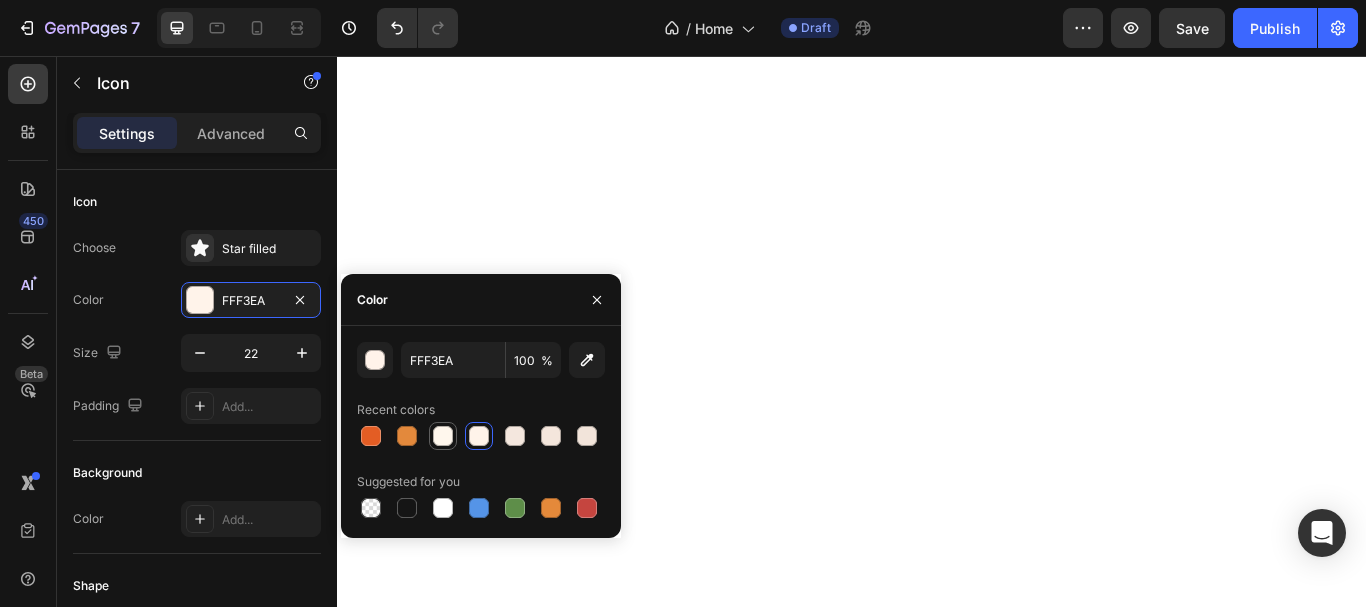 click at bounding box center (443, 436) 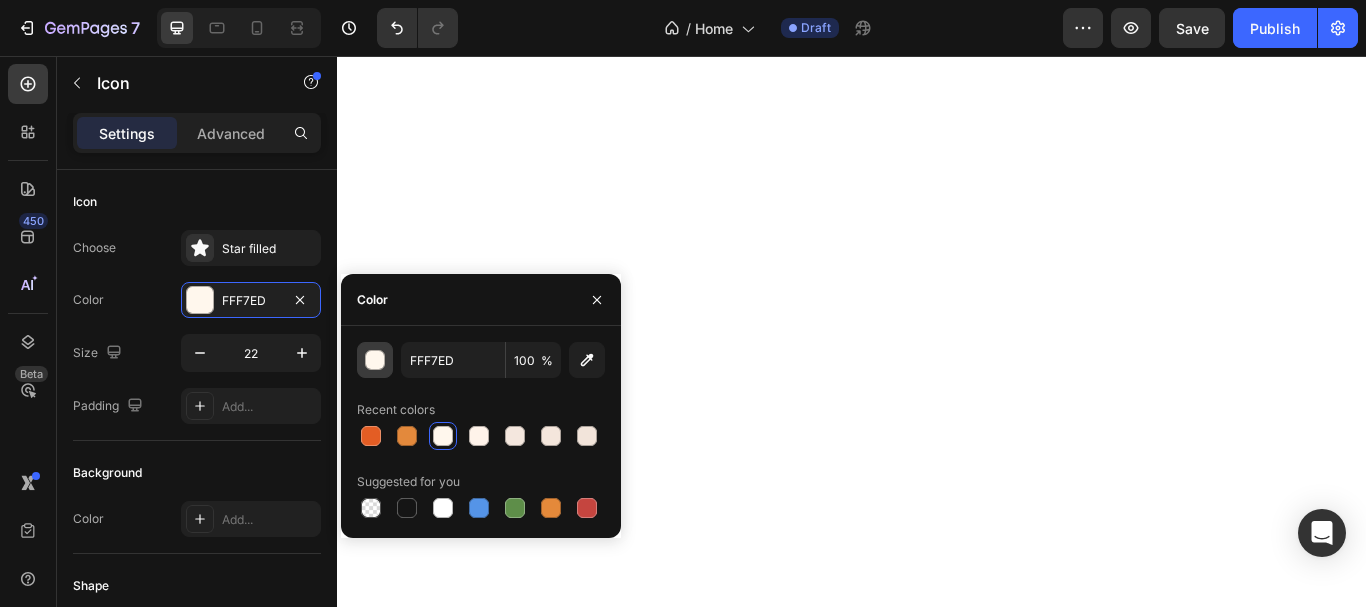 click at bounding box center [376, 361] 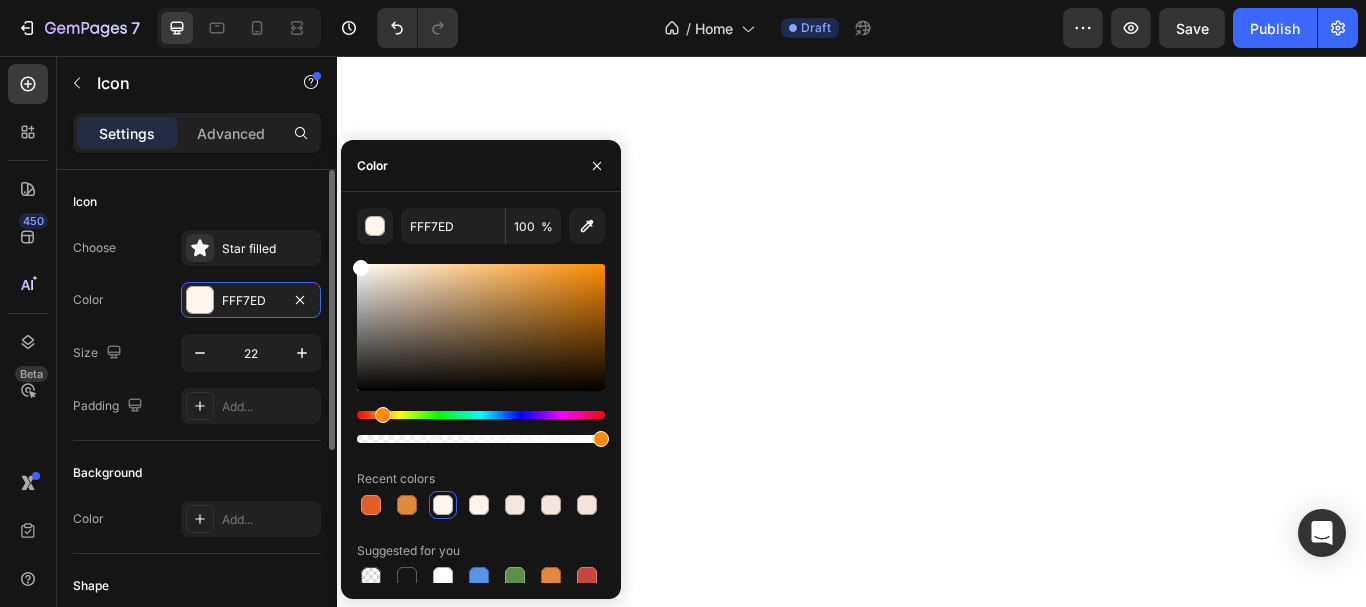 drag, startPoint x: 385, startPoint y: 282, endPoint x: 304, endPoint y: 211, distance: 107.71258 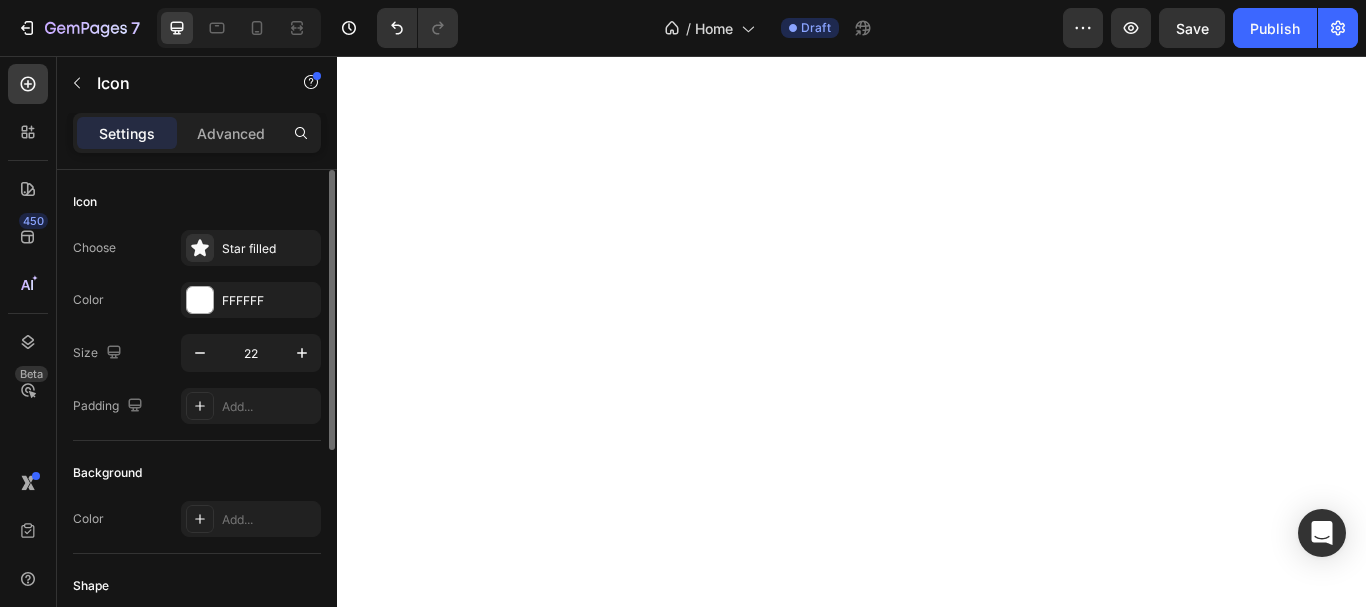 click on "Icon" at bounding box center [197, 202] 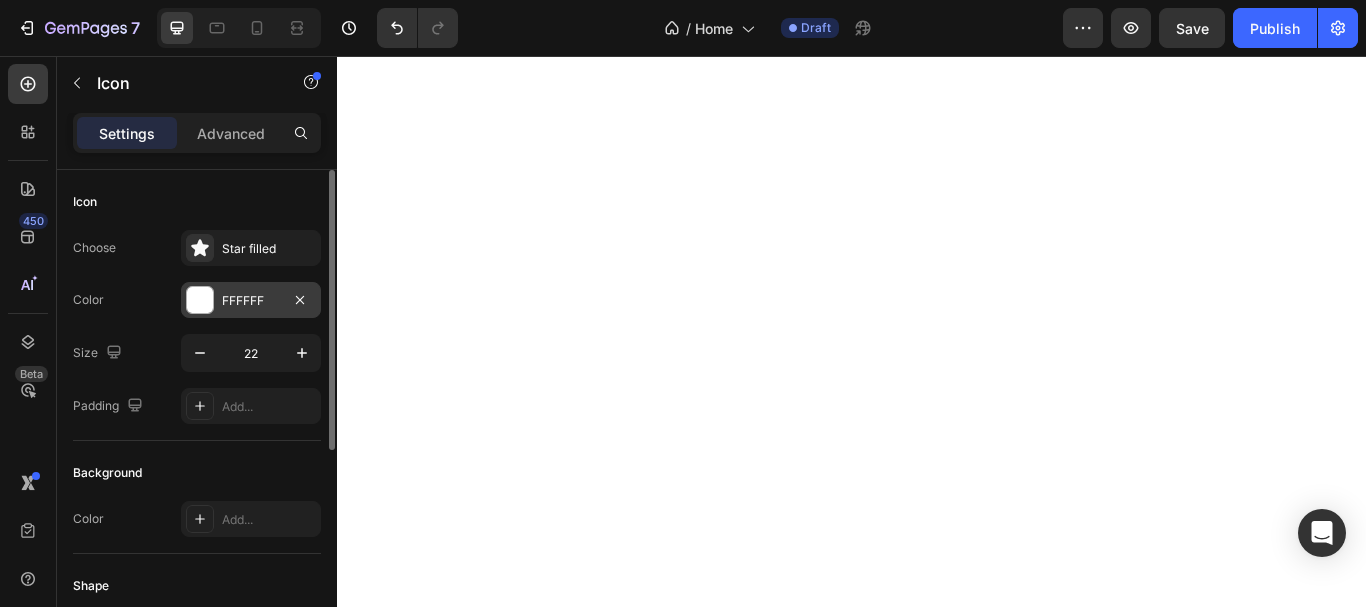 click at bounding box center [200, 300] 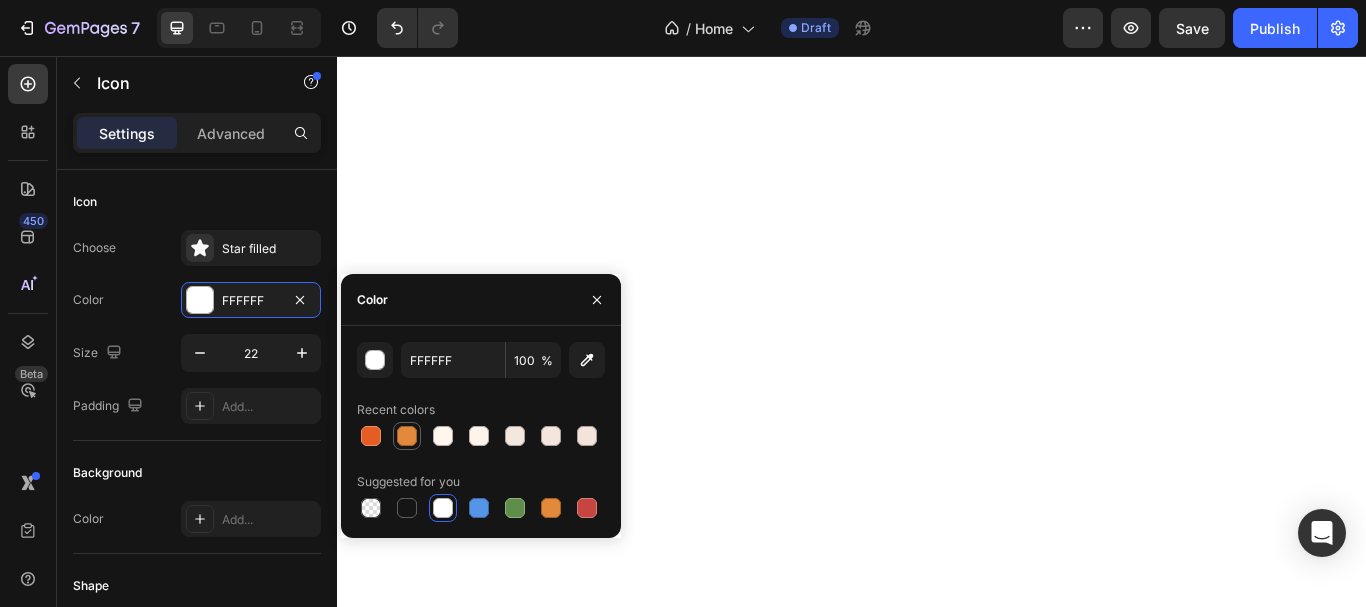 click at bounding box center [407, 436] 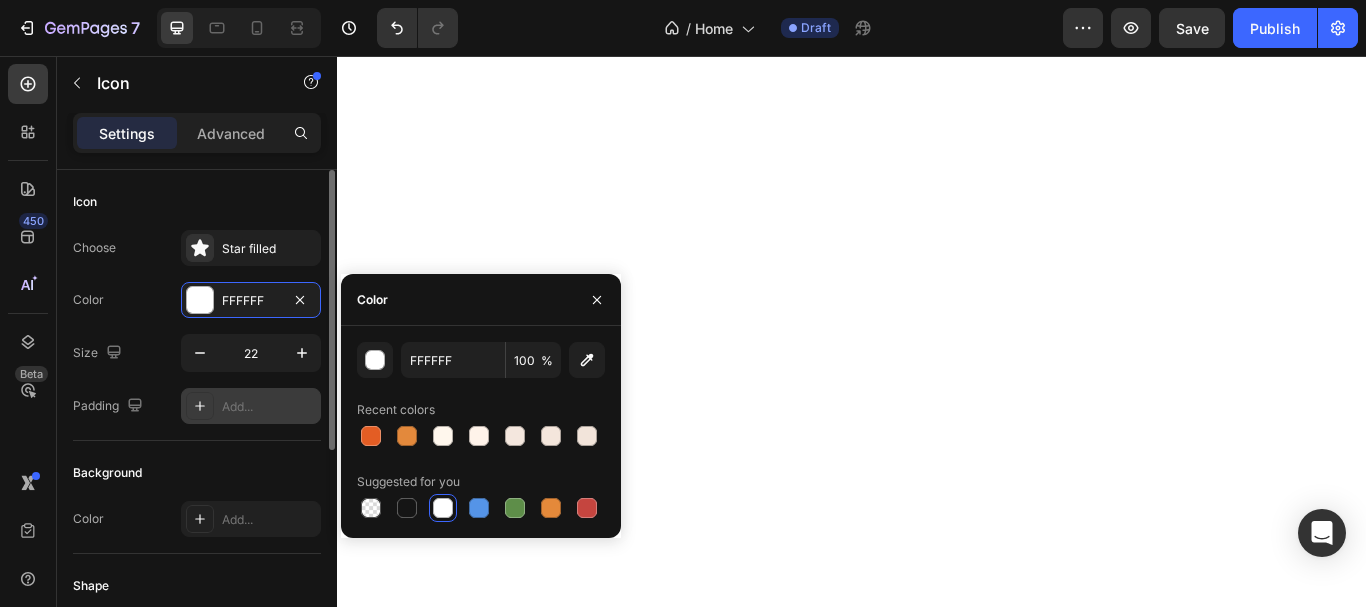 type on "E3893C" 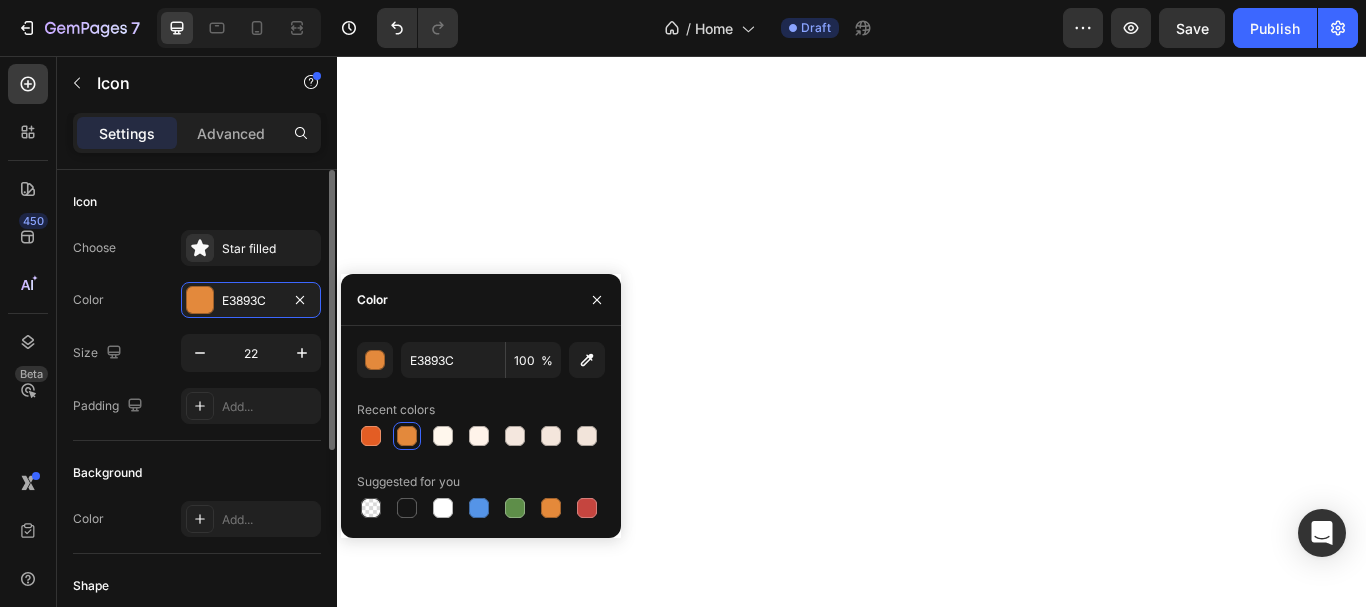 click on "Icon Choose
Star filled Color E3893C Size 22 Padding Add..." 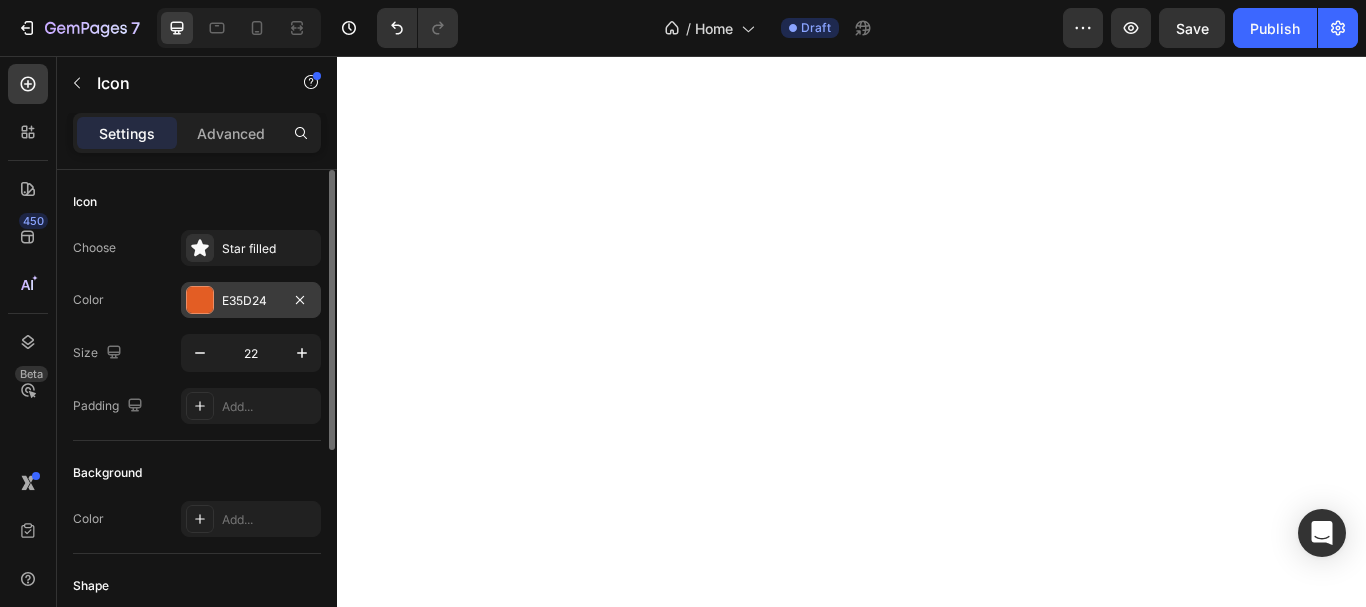 click on "E35D24" at bounding box center [251, 301] 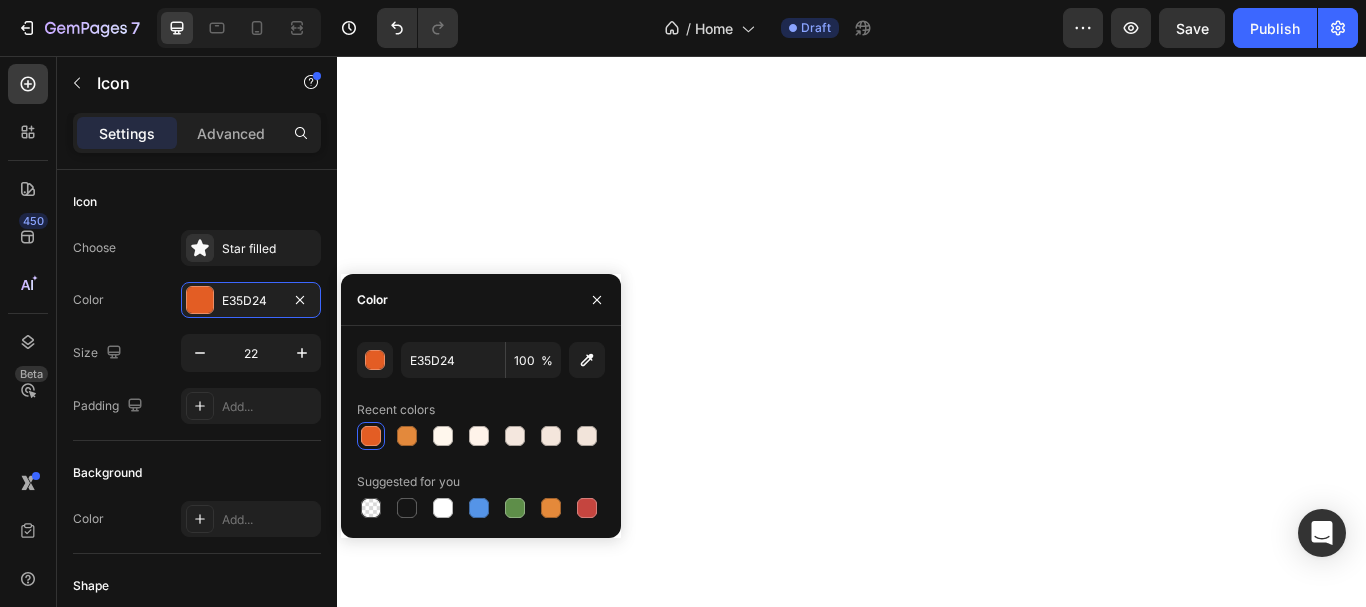drag, startPoint x: 410, startPoint y: 429, endPoint x: 392, endPoint y: 430, distance: 18.027756 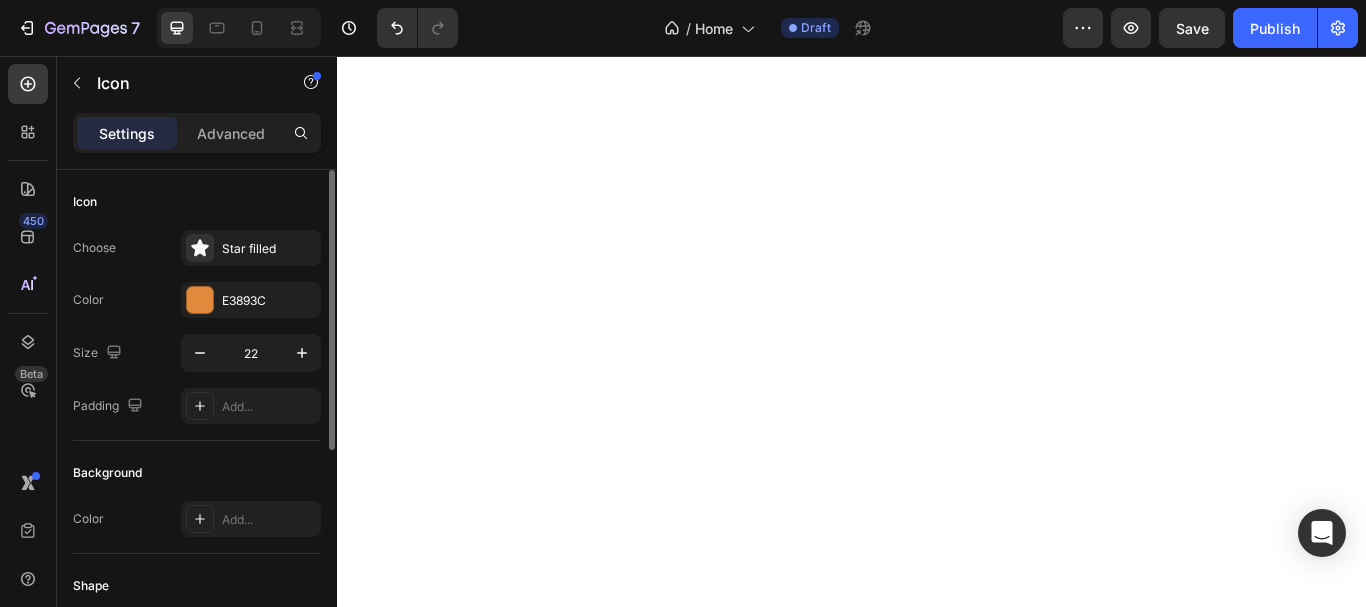 click on "Background Color Add..." 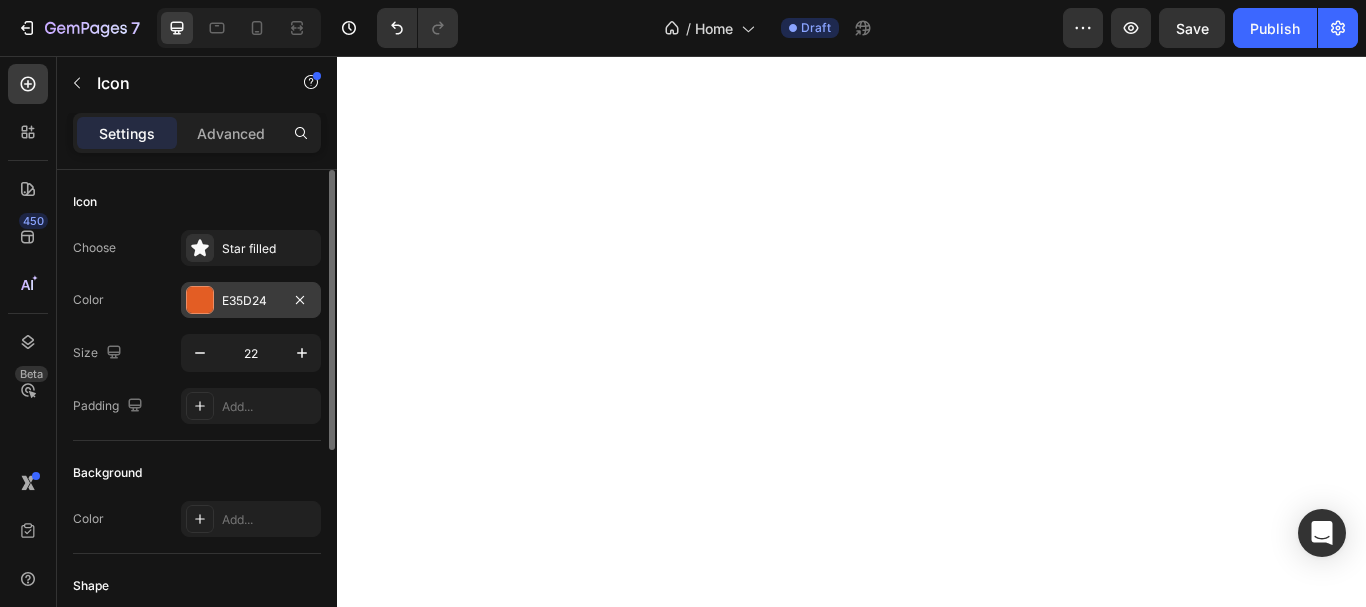 click on "E35D24" at bounding box center [251, 301] 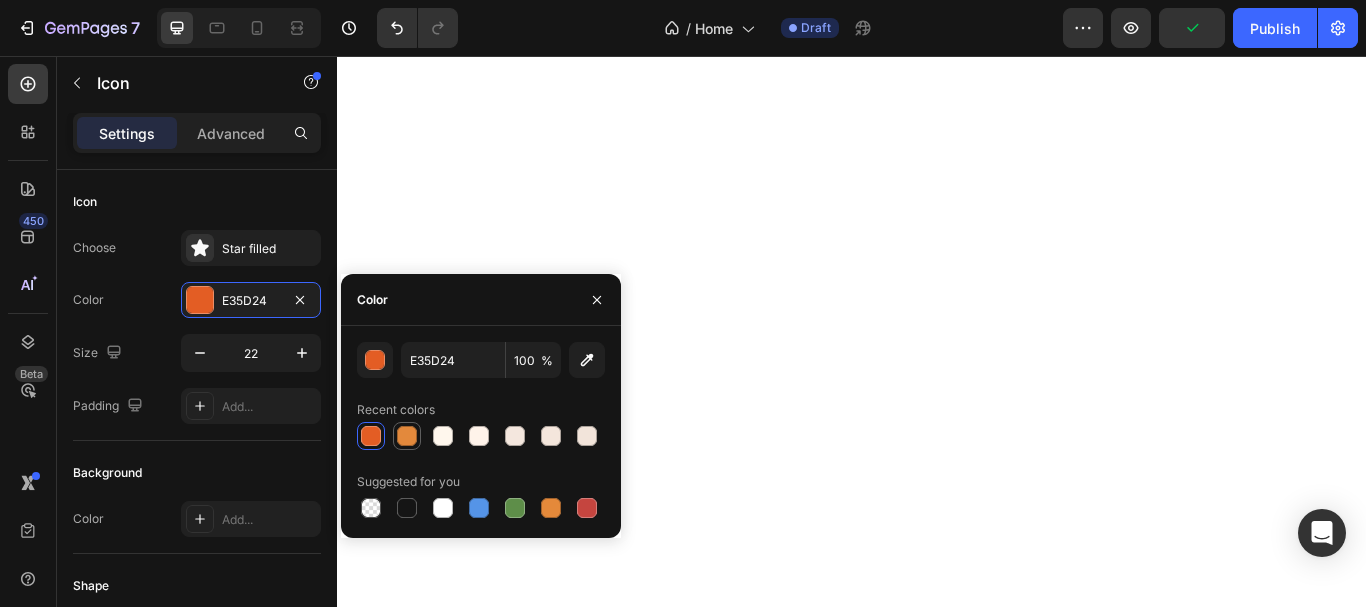 click at bounding box center [407, 436] 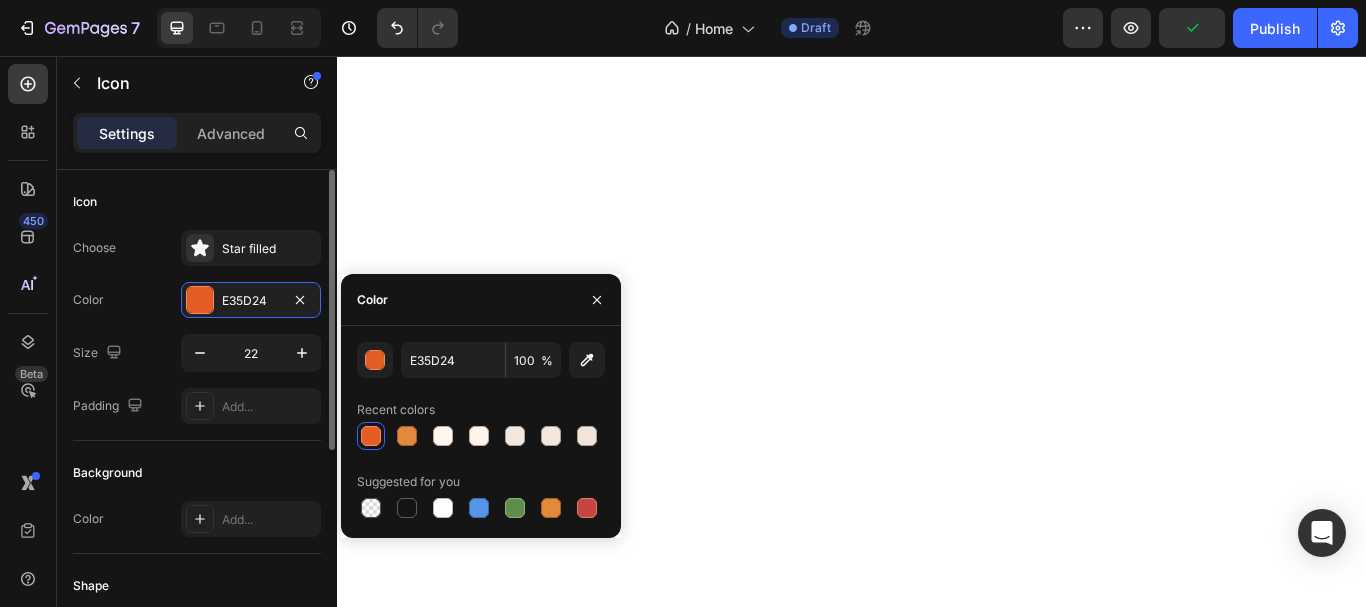 type on "E3893C" 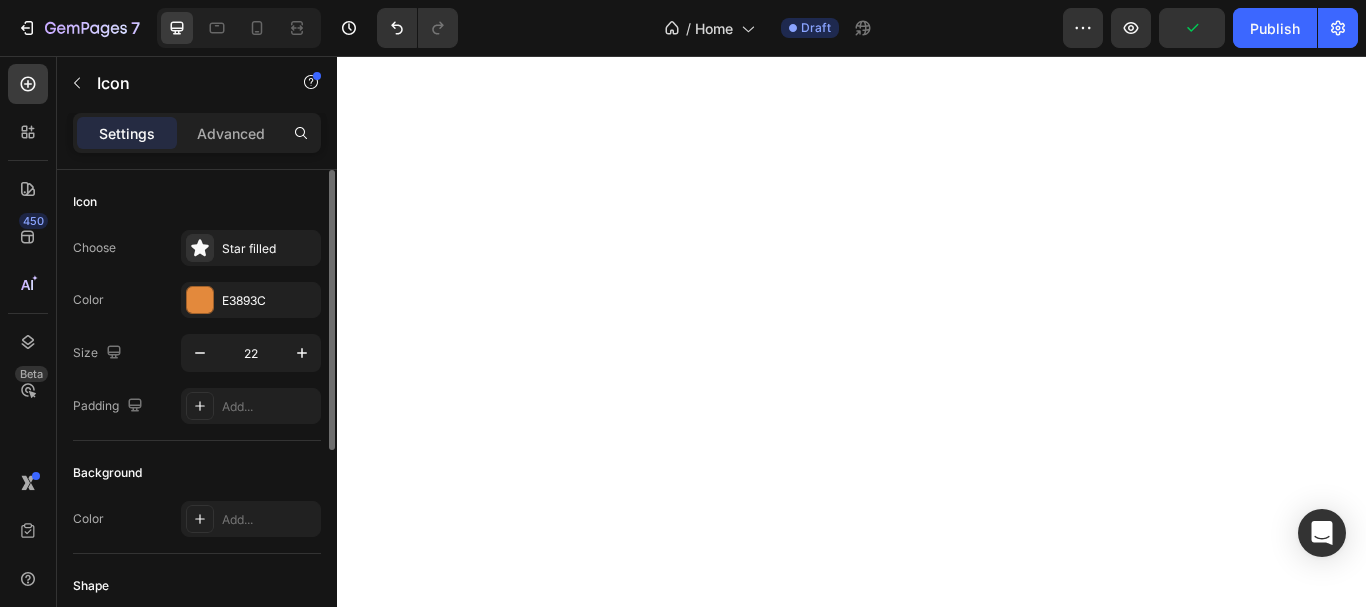 click on "Icon Choose
Star filled Color E3893C Size 22 Padding Add..." 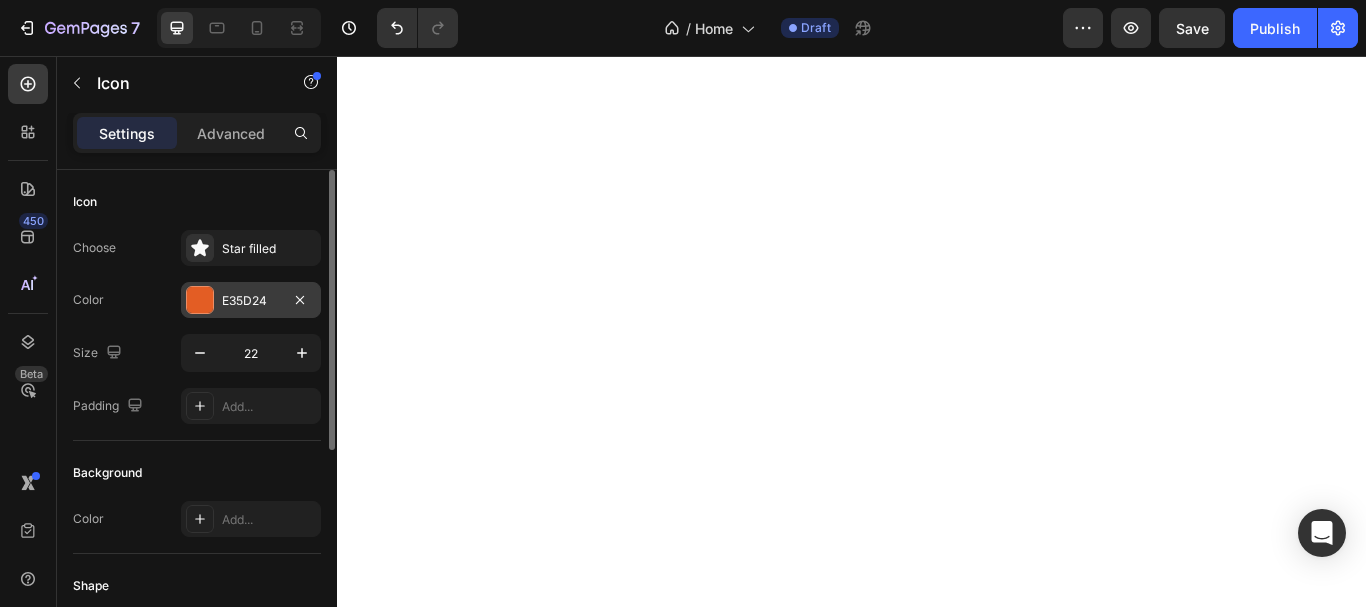 click on "E35D24" at bounding box center (251, 301) 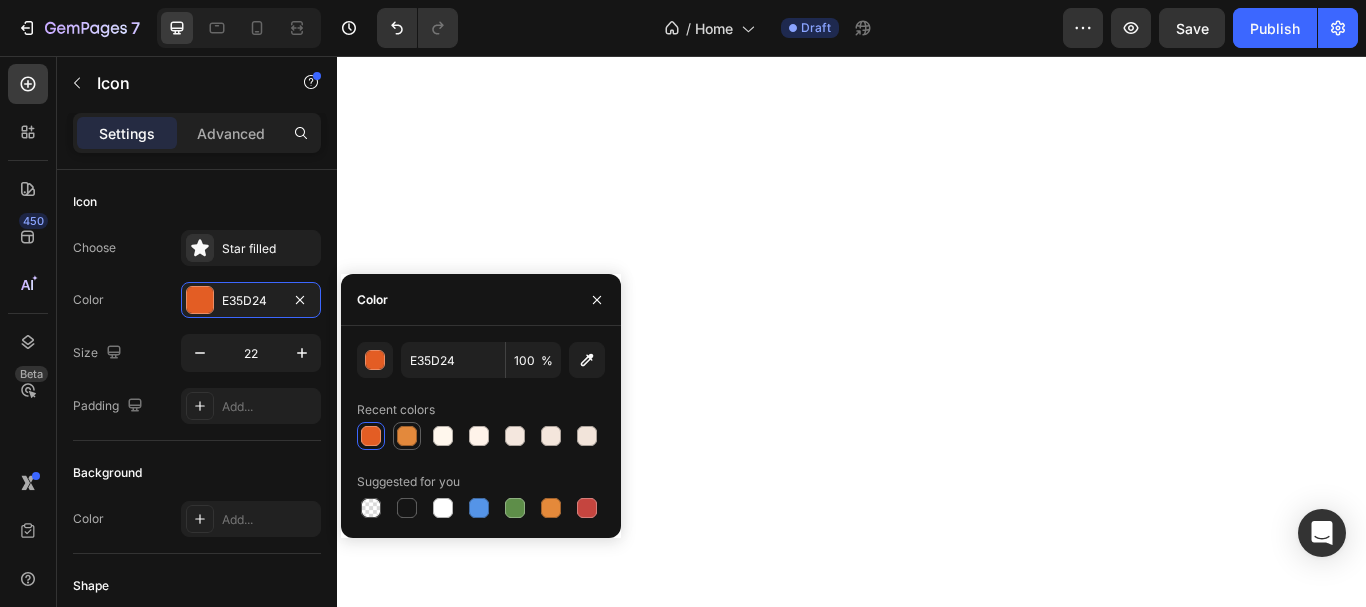 click at bounding box center (407, 436) 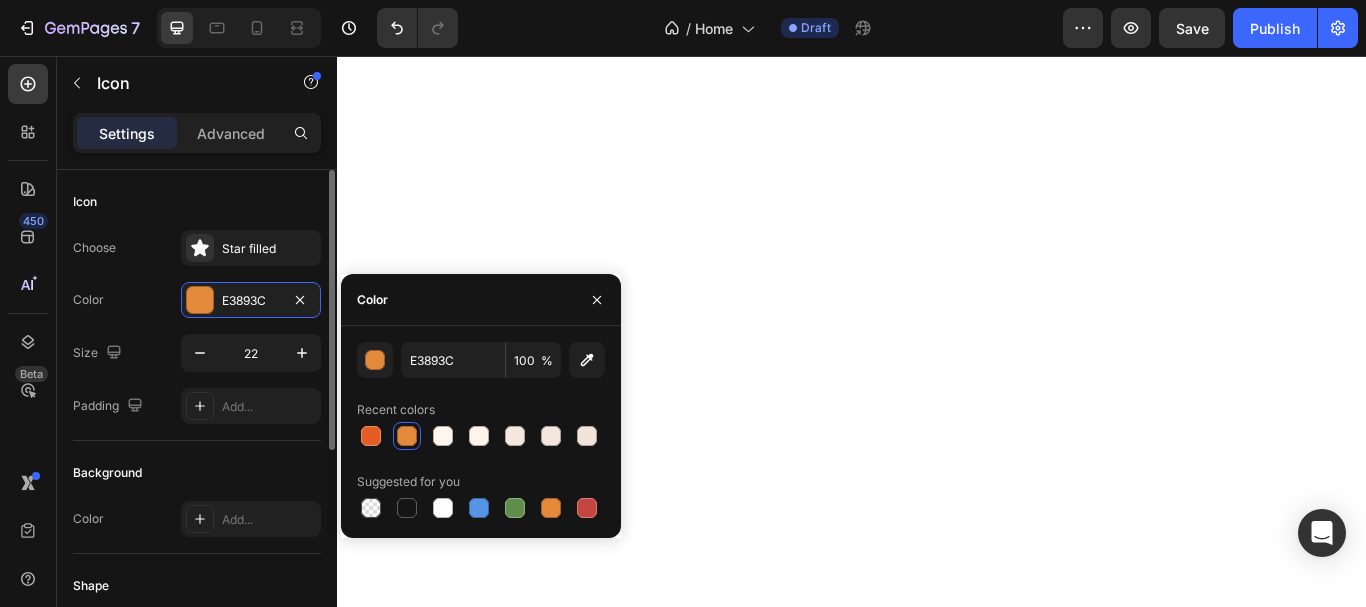click on "Icon Choose
Star filled Color E3893C Size 22 Padding Add..." 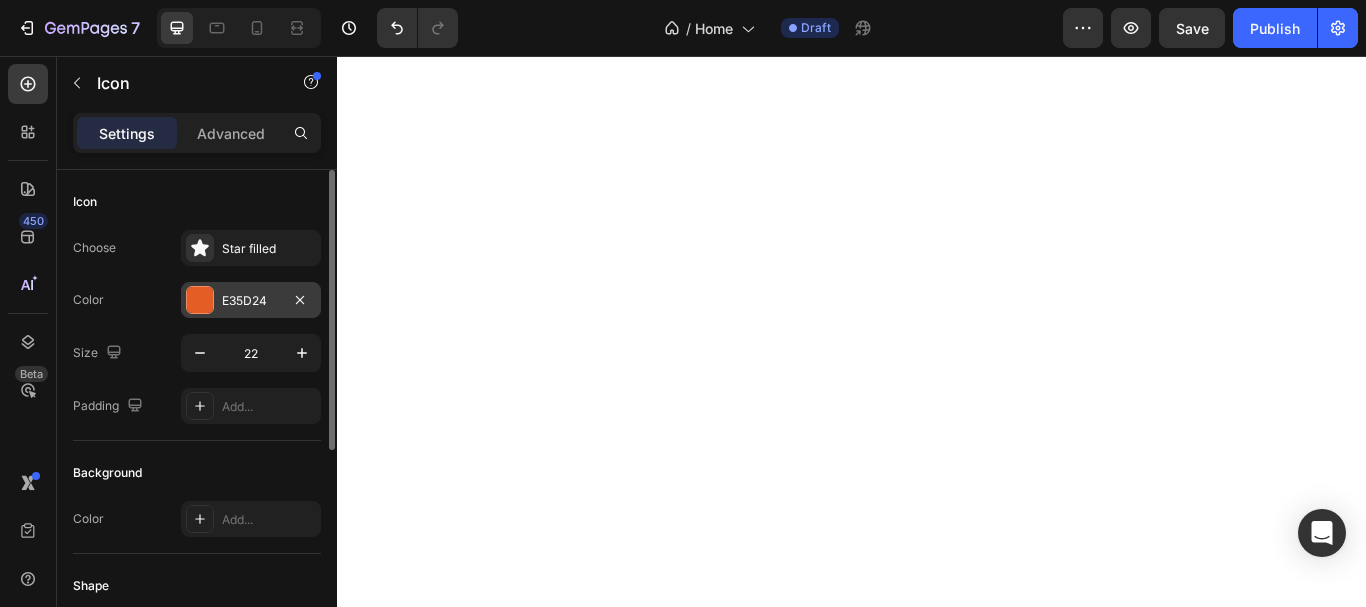 click on "E35D24" at bounding box center (251, 300) 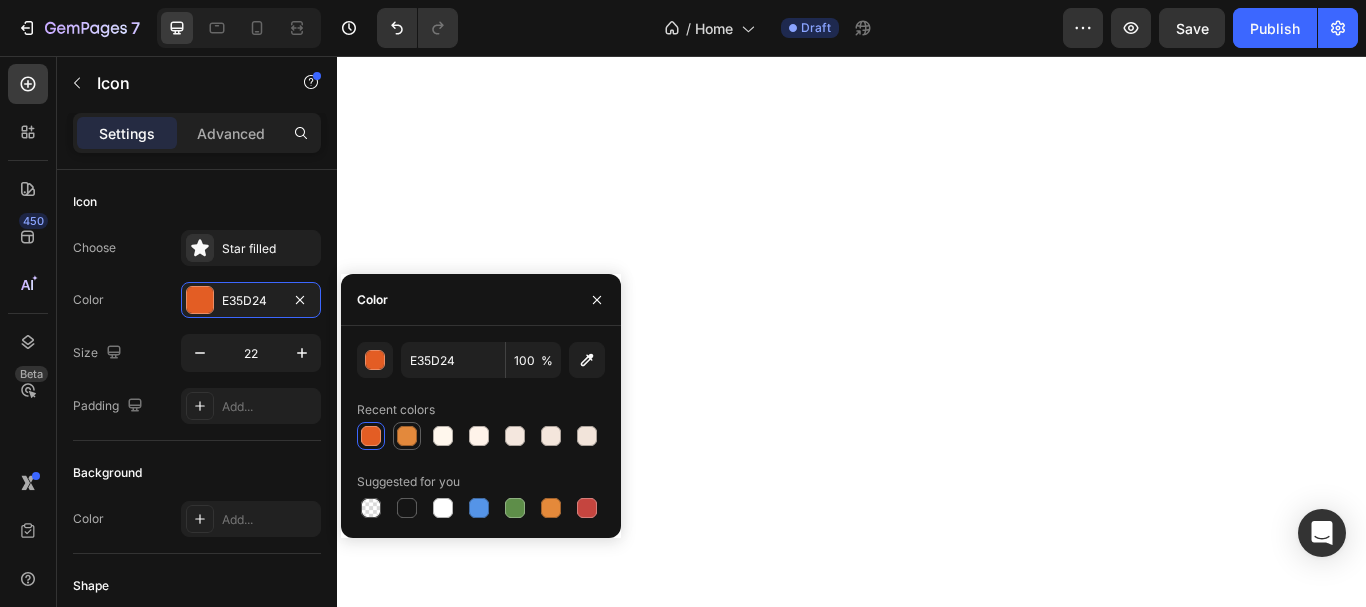 click at bounding box center [407, 436] 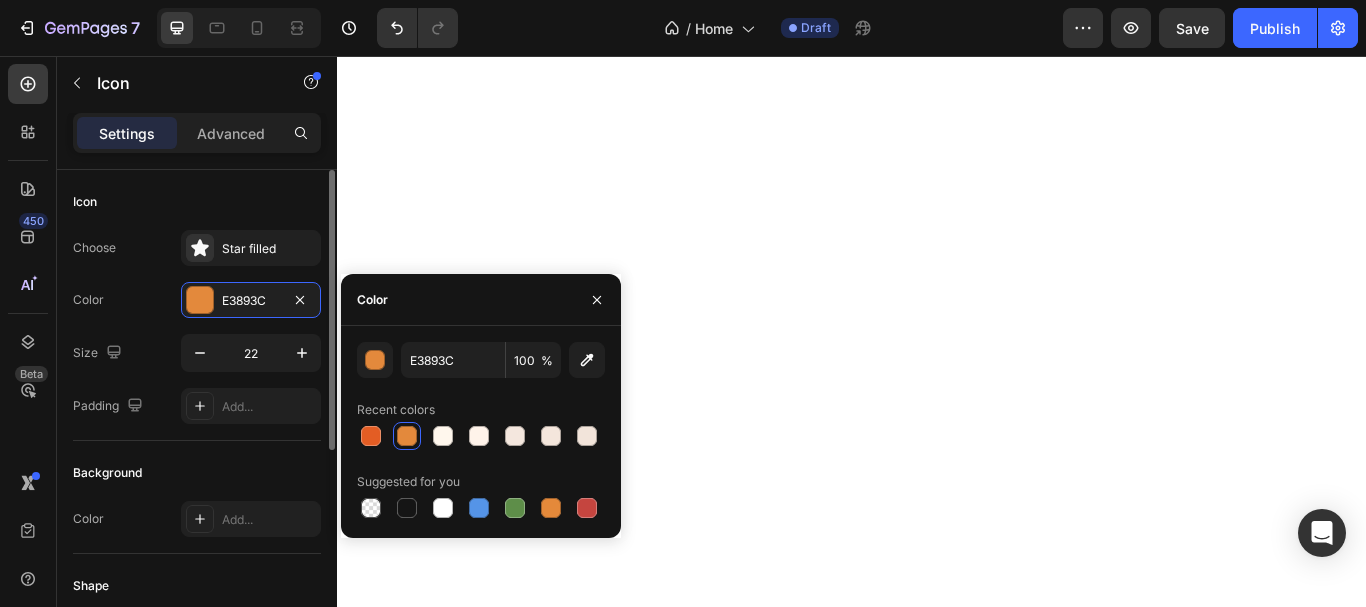 click on "Icon Choose
Star filled Color E3893C Size 22 Padding Add..." 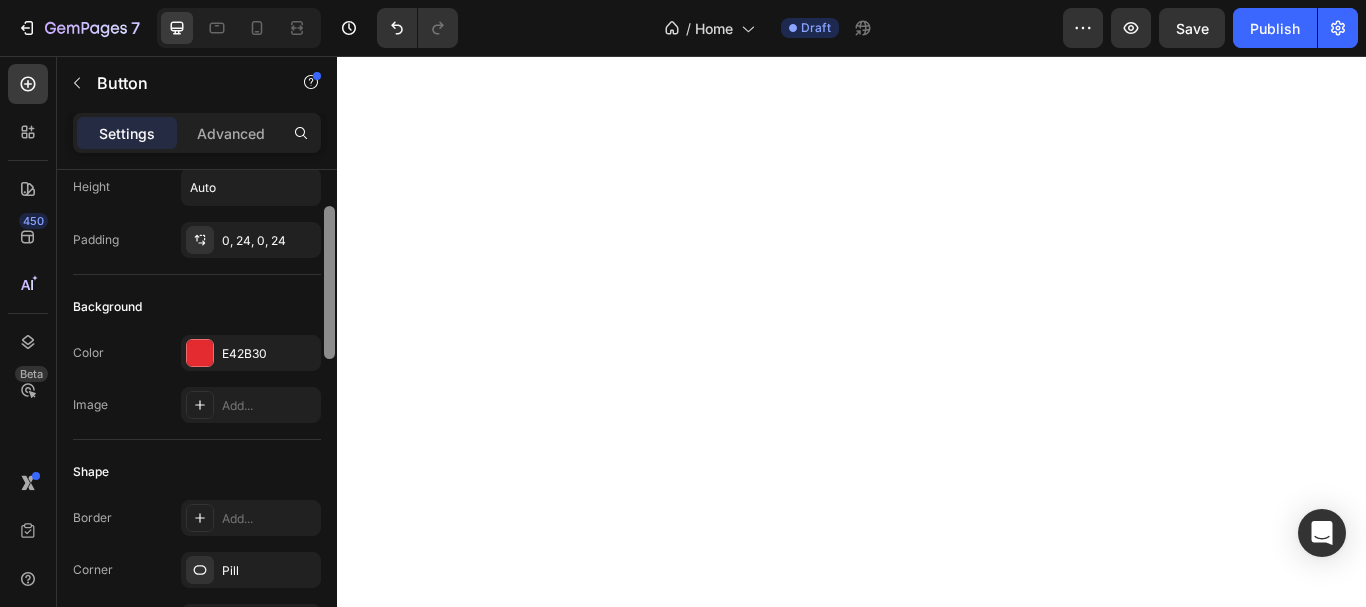 scroll, scrollTop: 141, scrollLeft: 0, axis: vertical 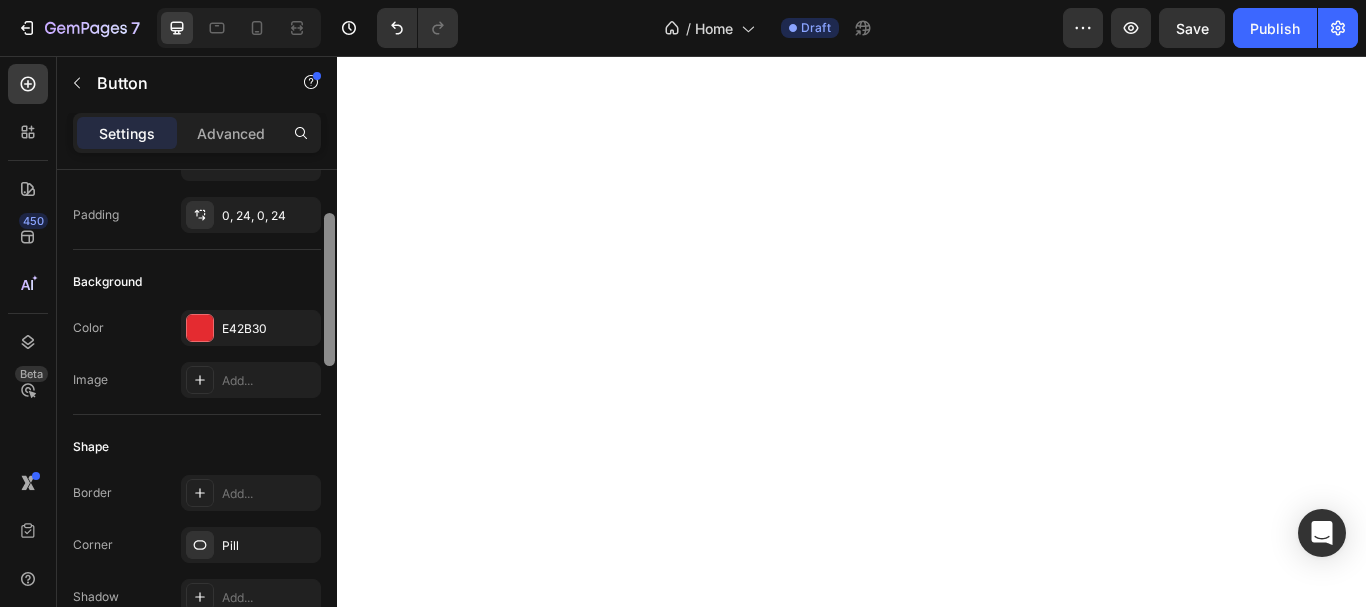 drag, startPoint x: 326, startPoint y: 215, endPoint x: 316, endPoint y: 259, distance: 45.122055 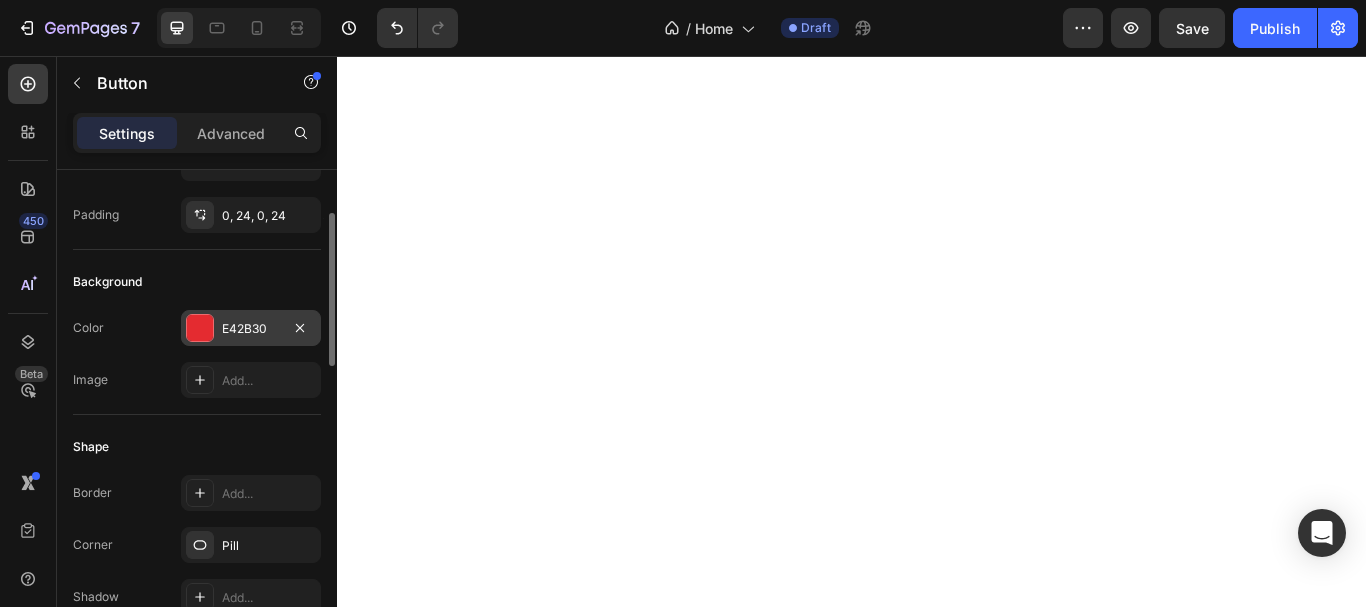 click at bounding box center (200, 328) 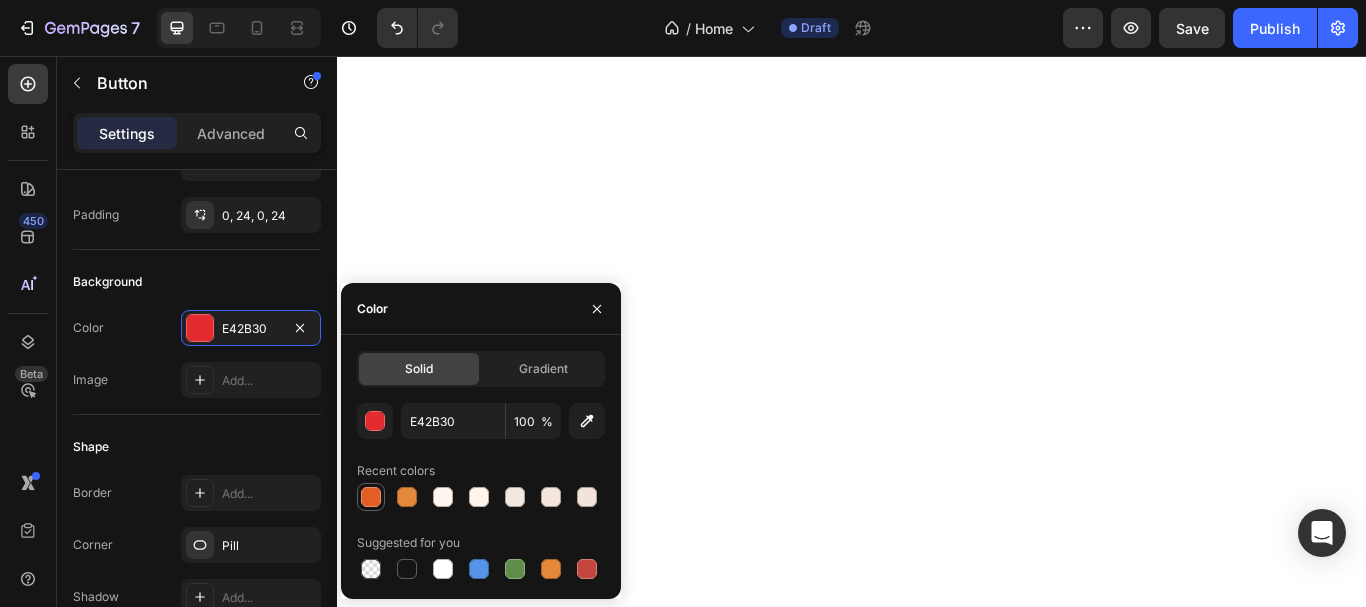 click at bounding box center (371, 497) 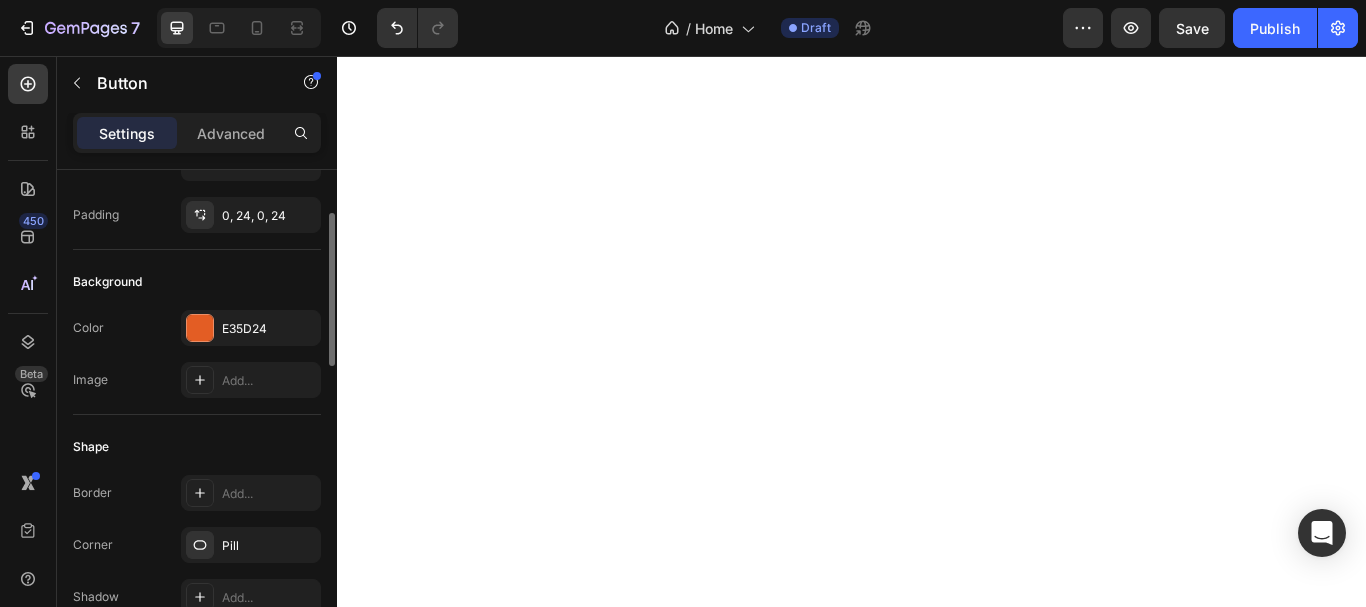 click on "Shape Border Add... Corner Pill Shadow Add..." 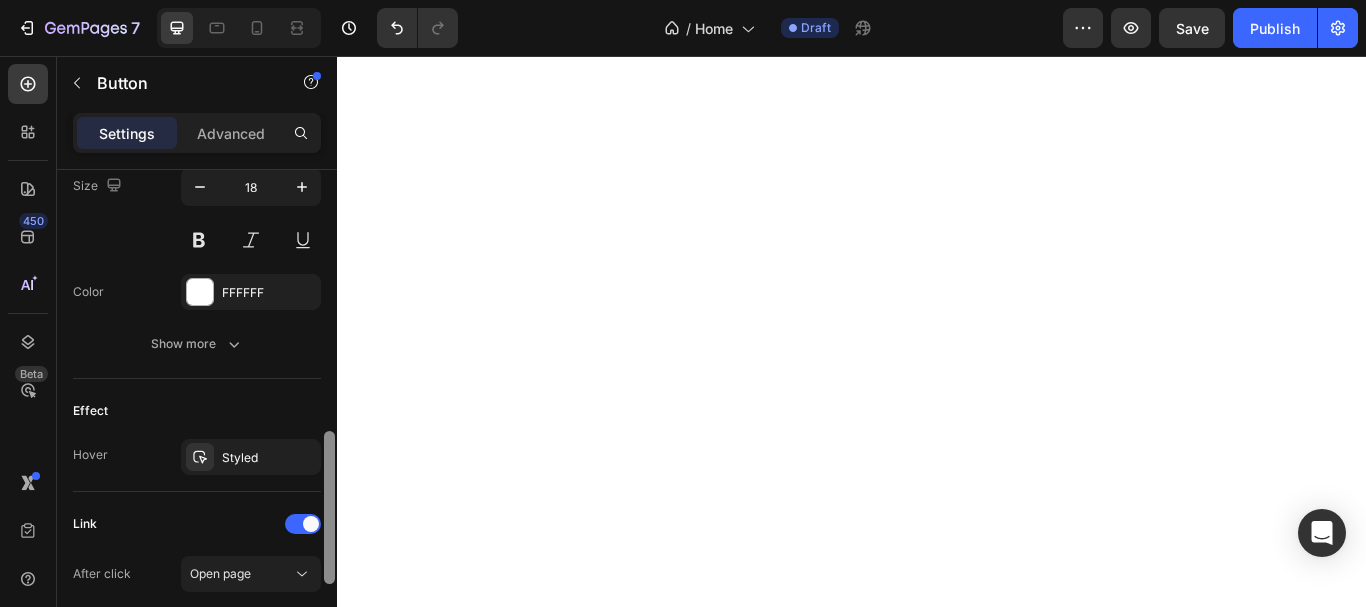 drag, startPoint x: 320, startPoint y: 343, endPoint x: 251, endPoint y: 520, distance: 189.97368 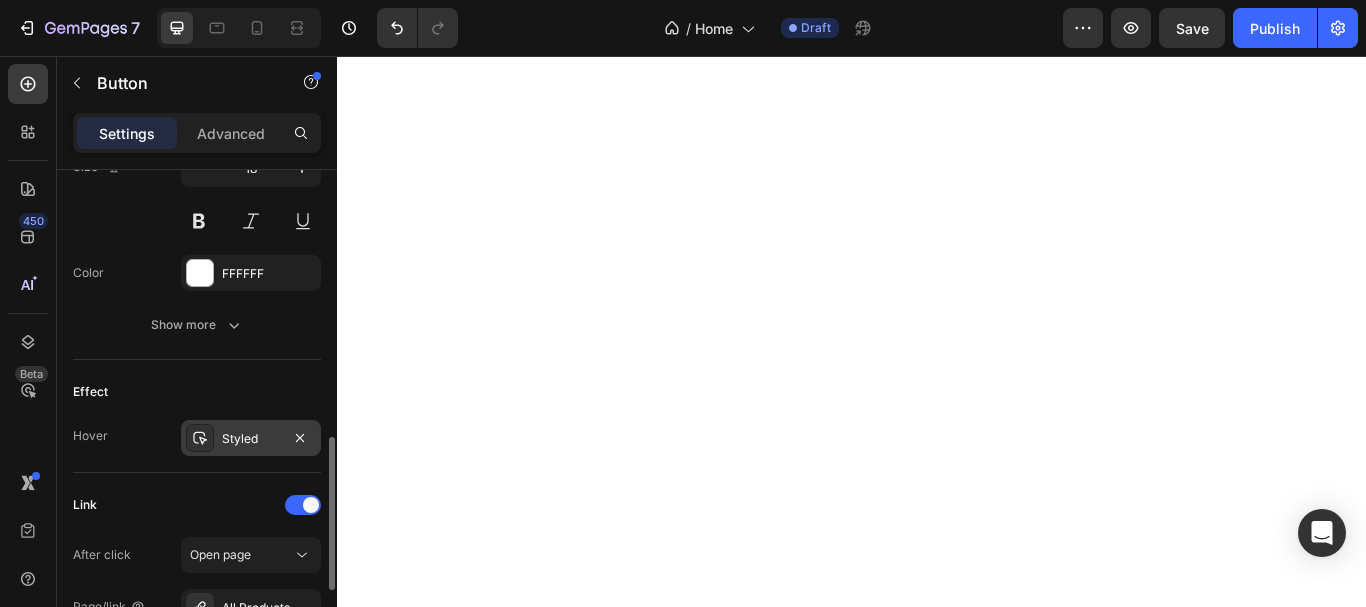 click on "Styled" at bounding box center [251, 439] 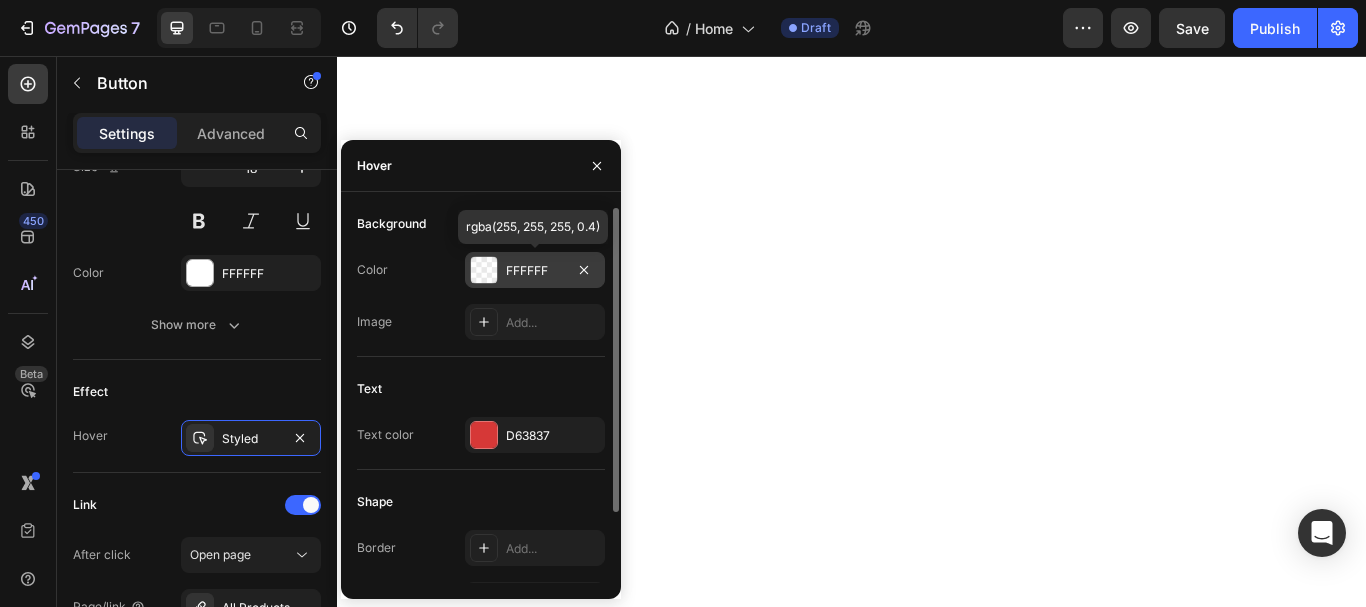 click at bounding box center [484, 270] 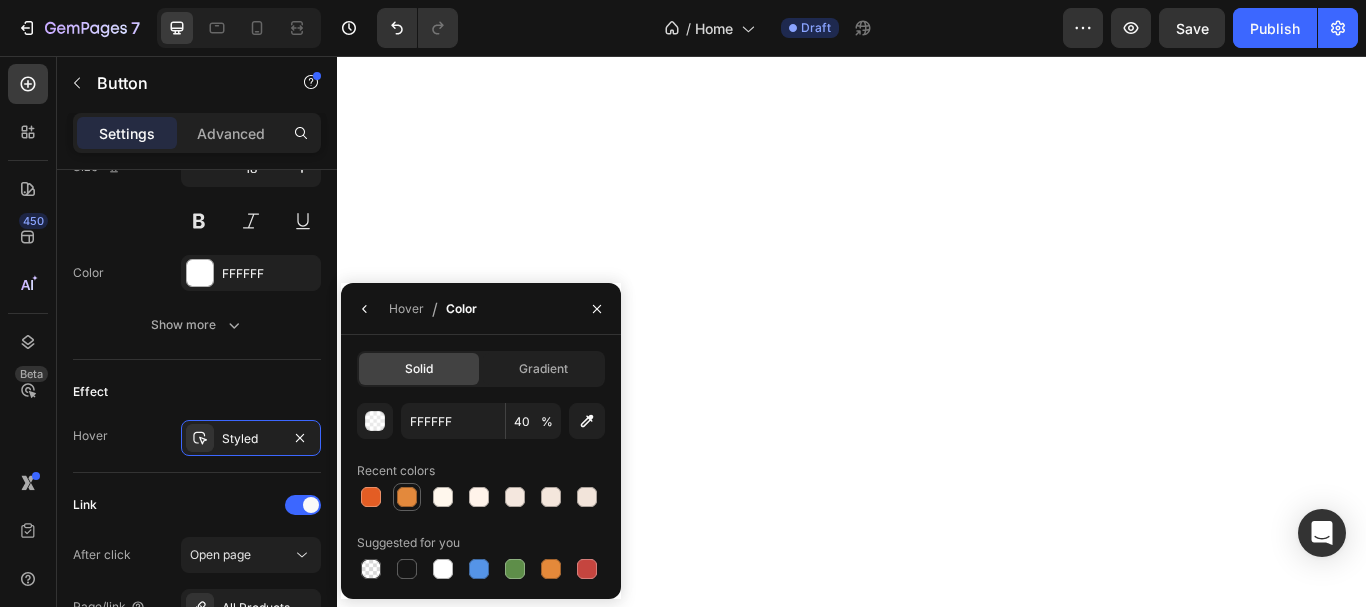 click at bounding box center [407, 497] 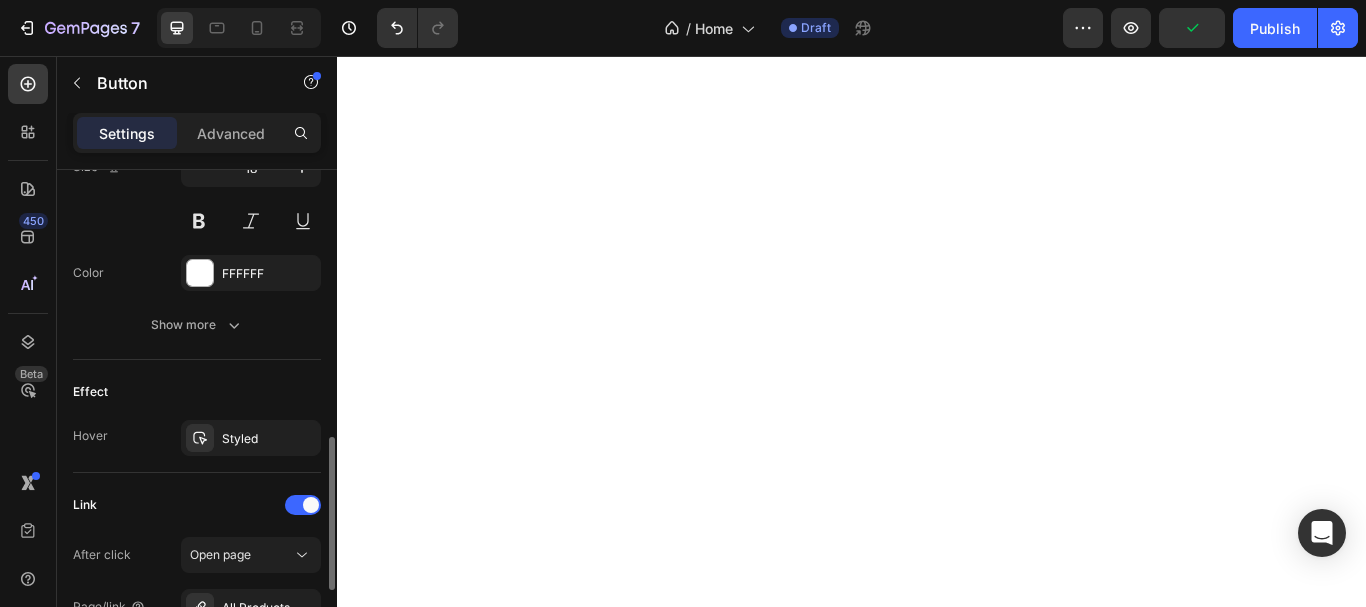 click on "Effect" at bounding box center (197, 392) 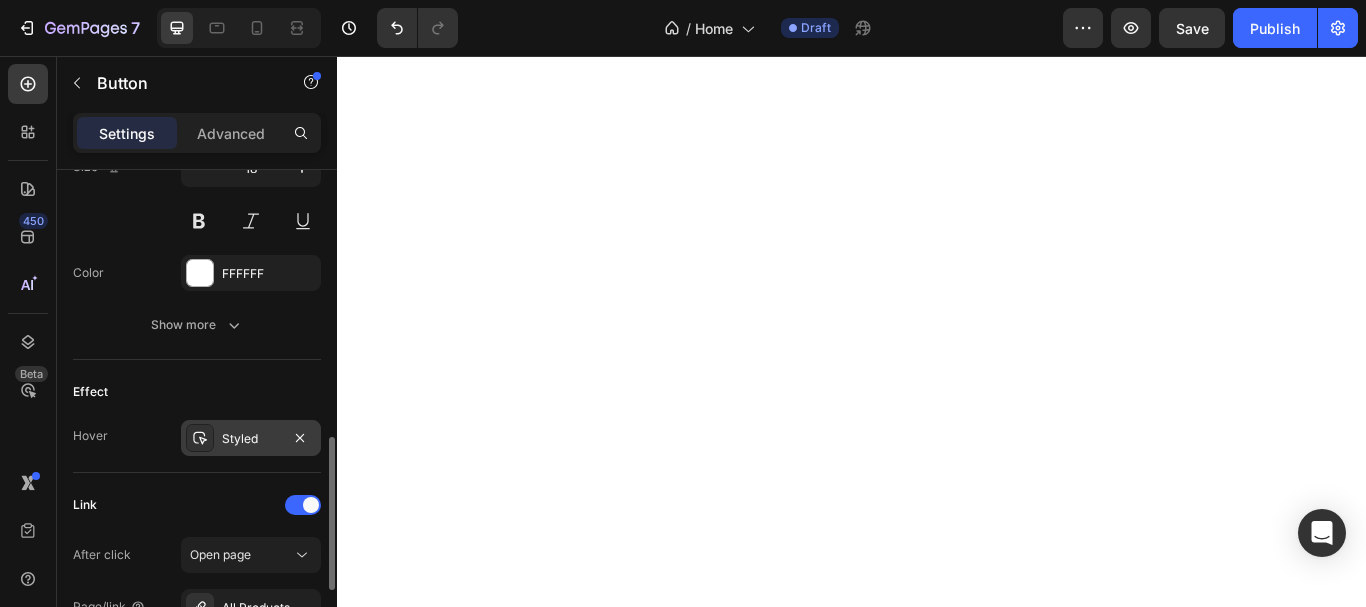 click on "Styled" at bounding box center [251, 439] 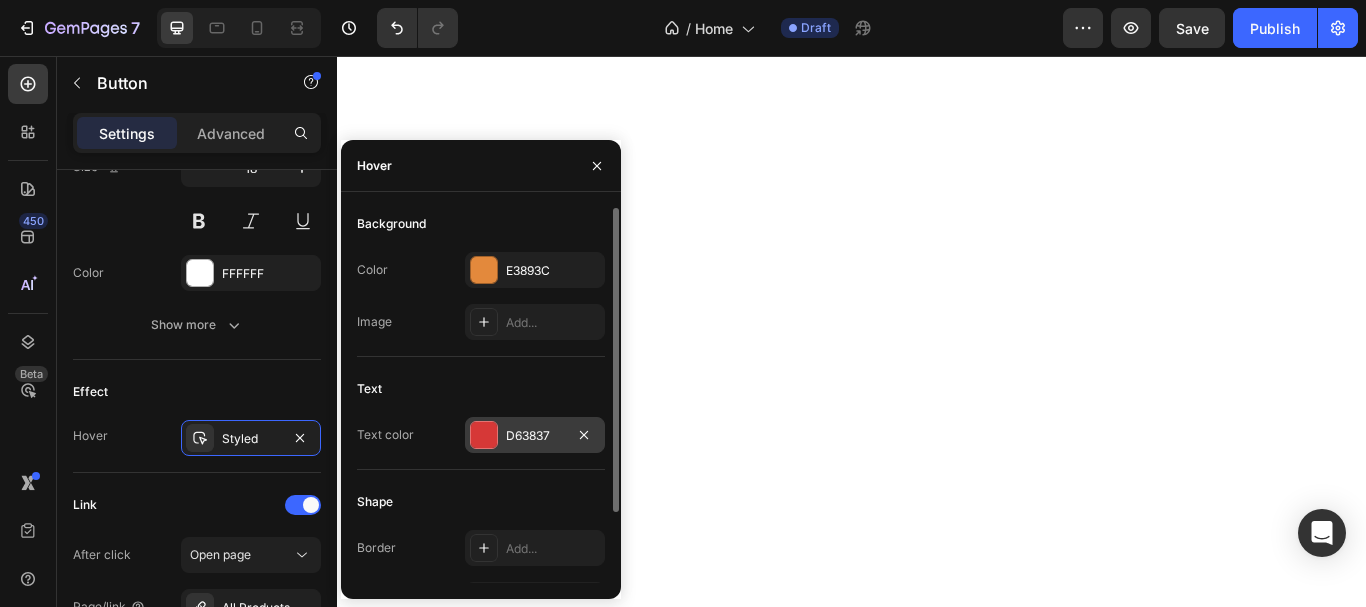 click at bounding box center (484, 435) 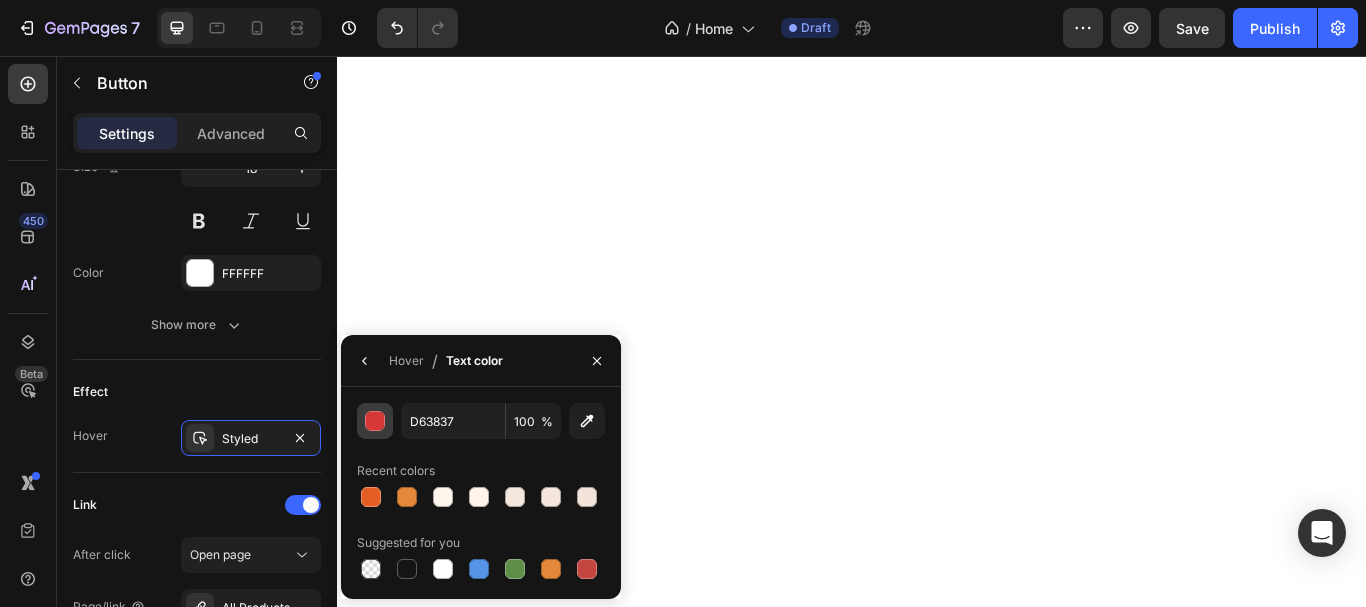 click at bounding box center [376, 422] 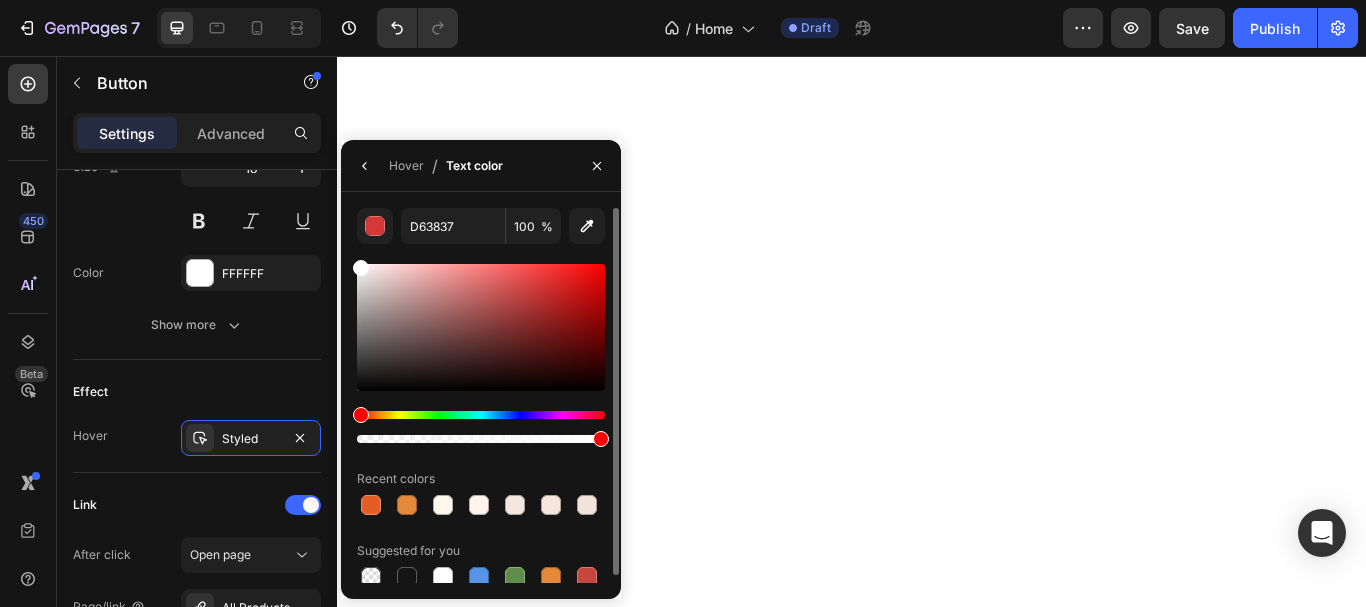drag, startPoint x: 395, startPoint y: 326, endPoint x: 342, endPoint y: 225, distance: 114.061386 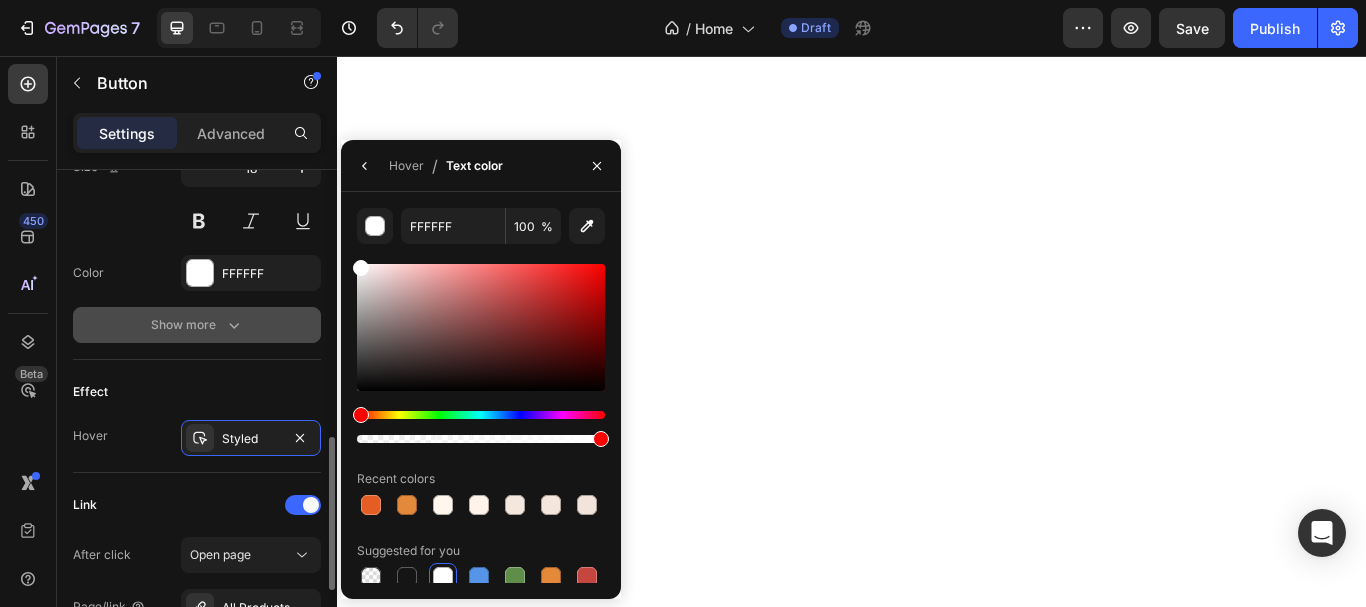 click on "Show more" at bounding box center [197, 325] 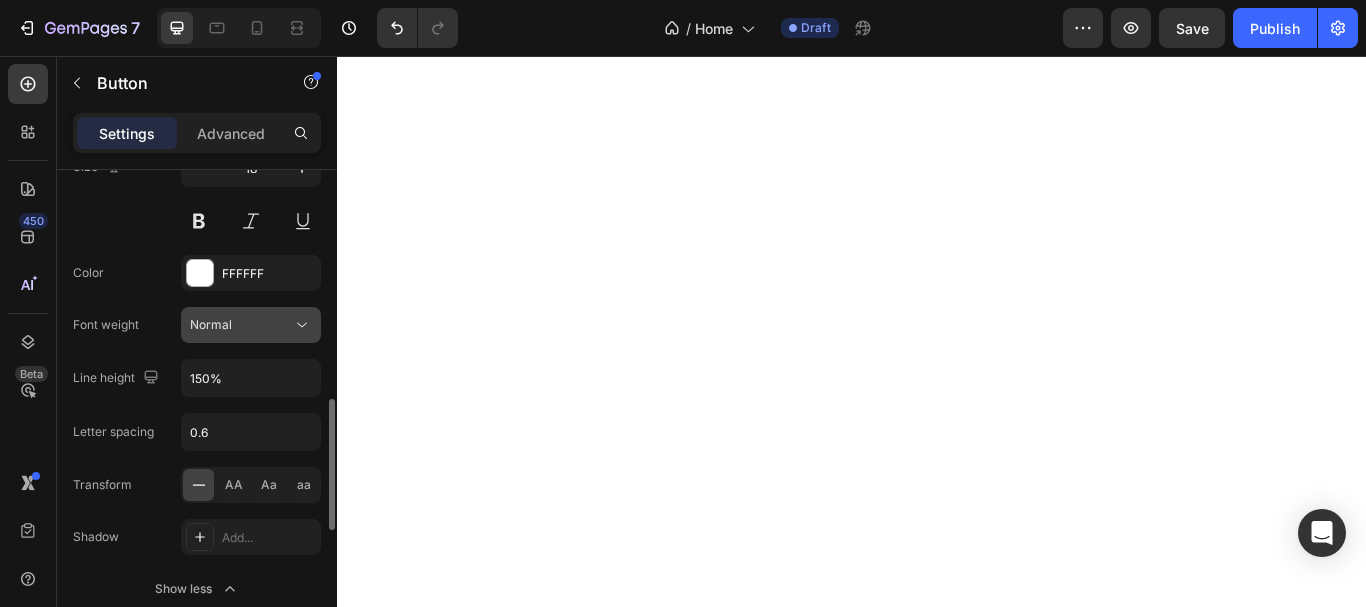 click on "Normal" at bounding box center (241, 325) 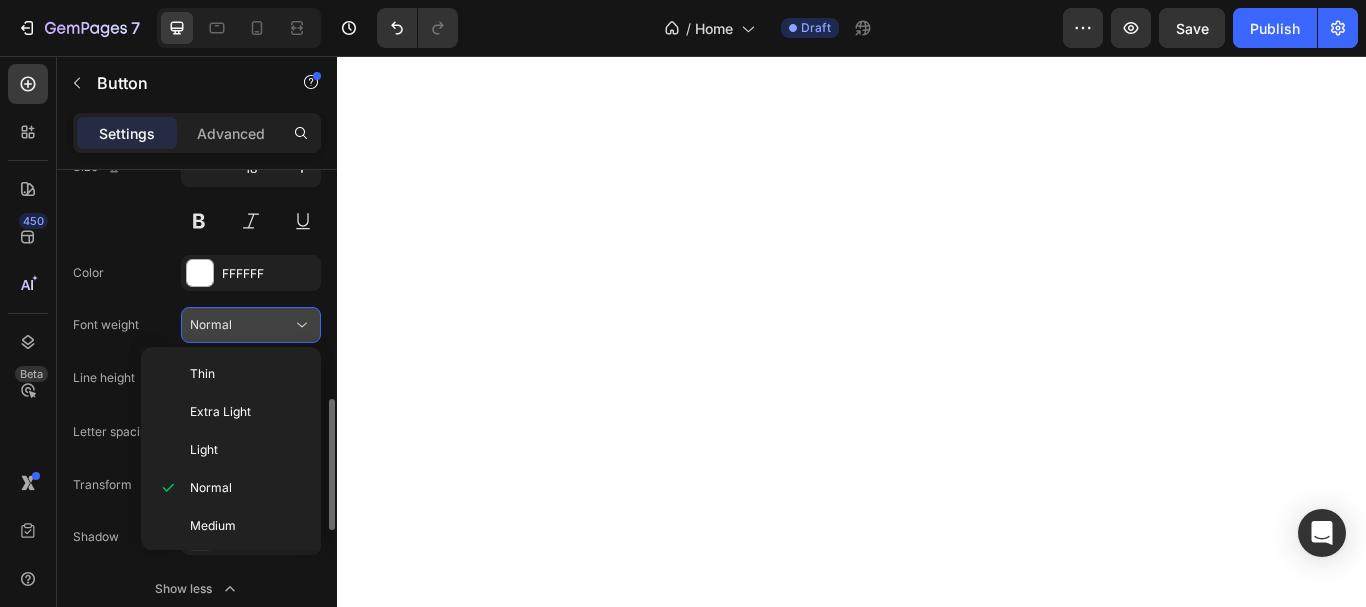 click on "Normal" at bounding box center [241, 325] 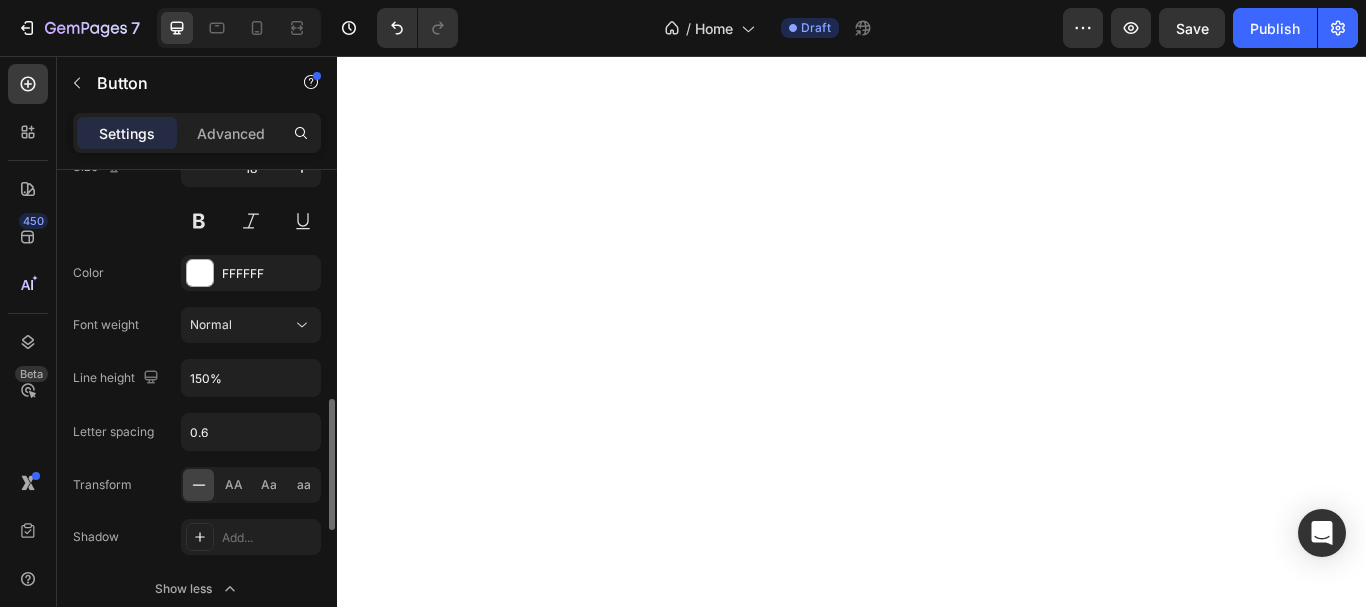 click on "Color FFFFFF" at bounding box center [197, 273] 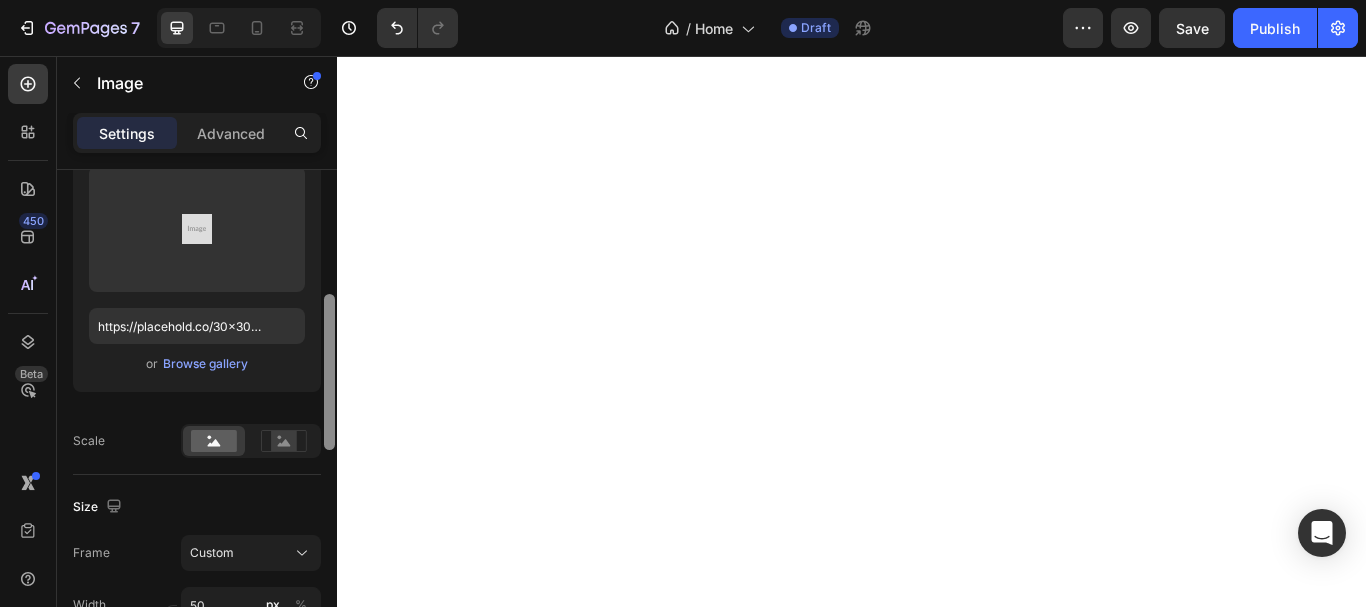 scroll, scrollTop: 278, scrollLeft: 0, axis: vertical 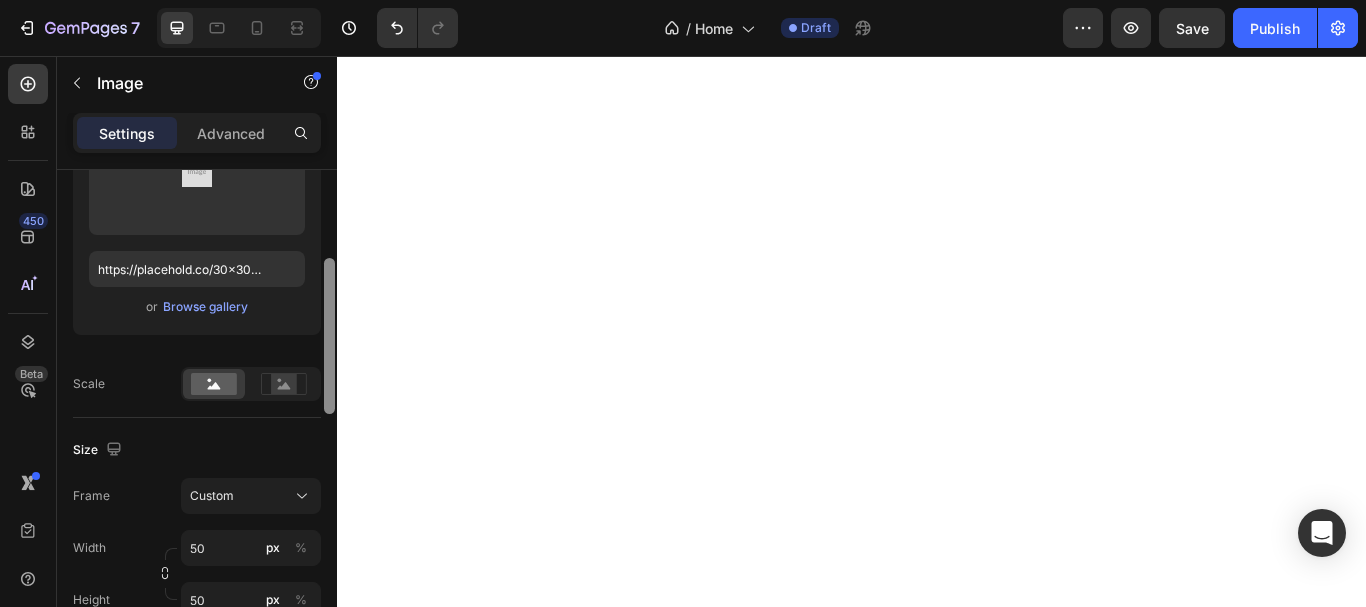 drag, startPoint x: 326, startPoint y: 191, endPoint x: 309, endPoint y: 279, distance: 89.62701 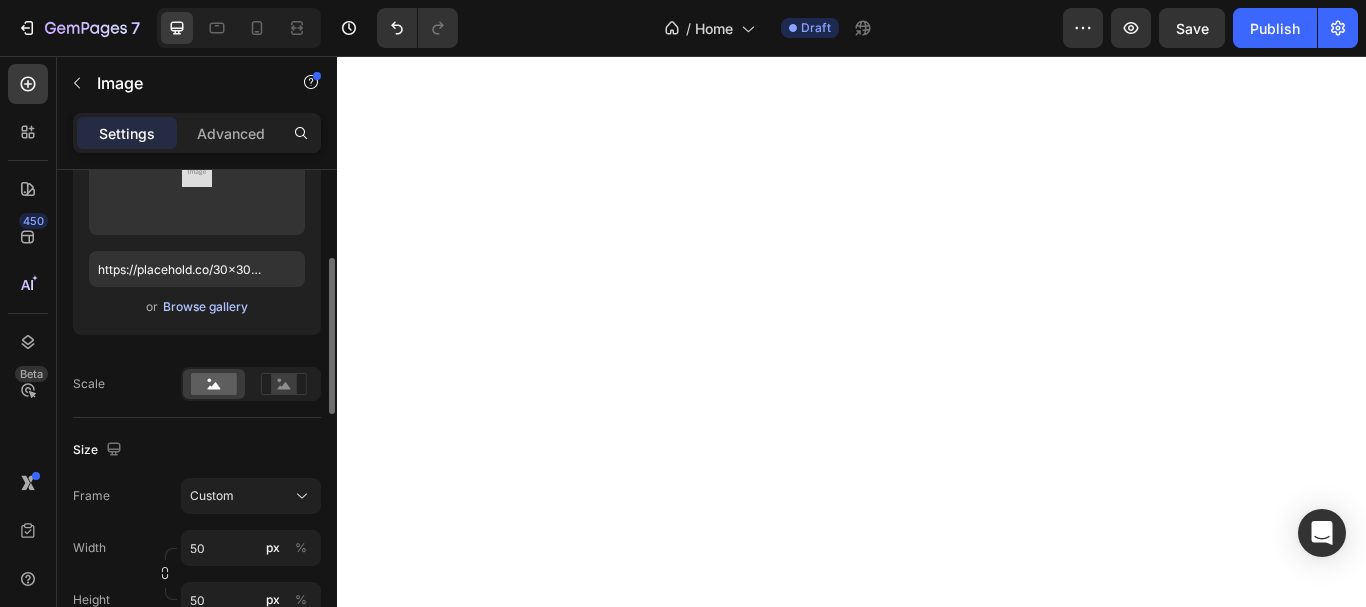 click on "Browse gallery" at bounding box center (205, 307) 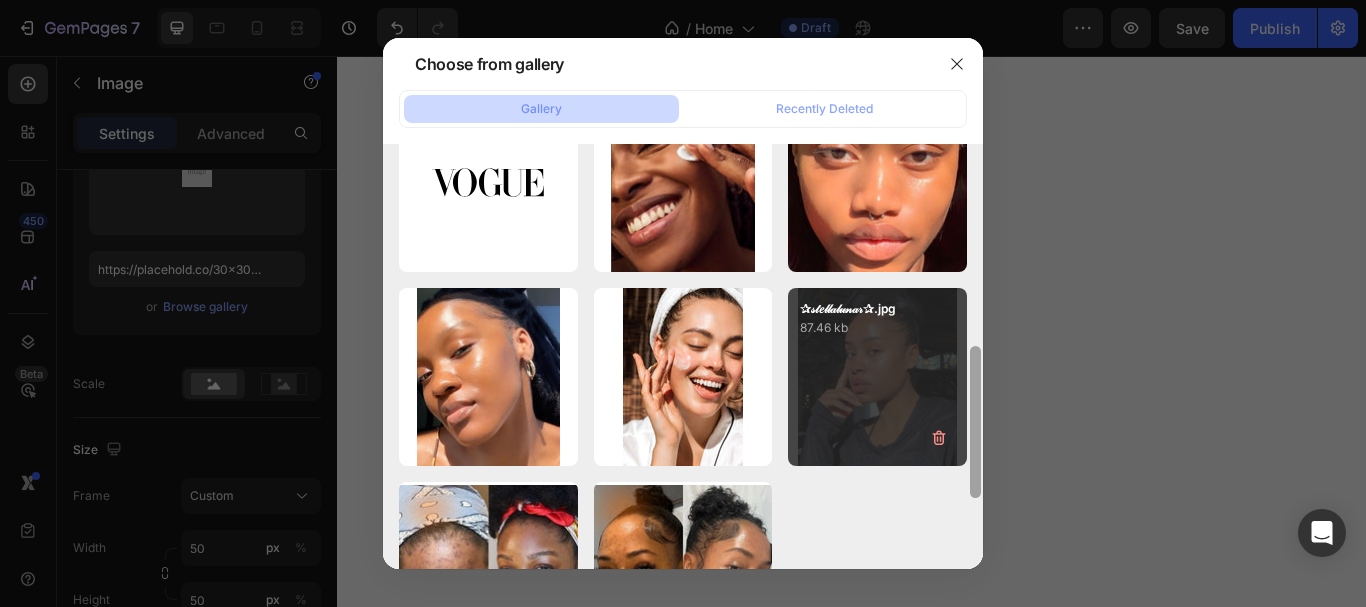 drag, startPoint x: 973, startPoint y: 210, endPoint x: 863, endPoint y: 431, distance: 246.8623 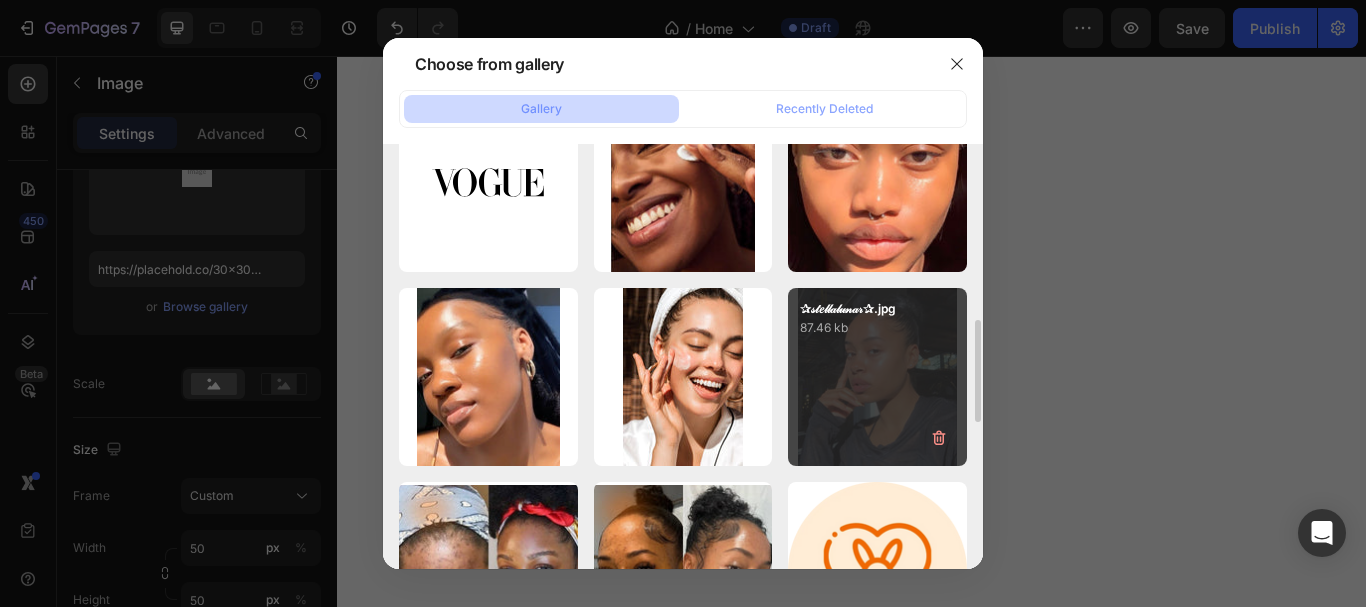 scroll, scrollTop: 667, scrollLeft: 0, axis: vertical 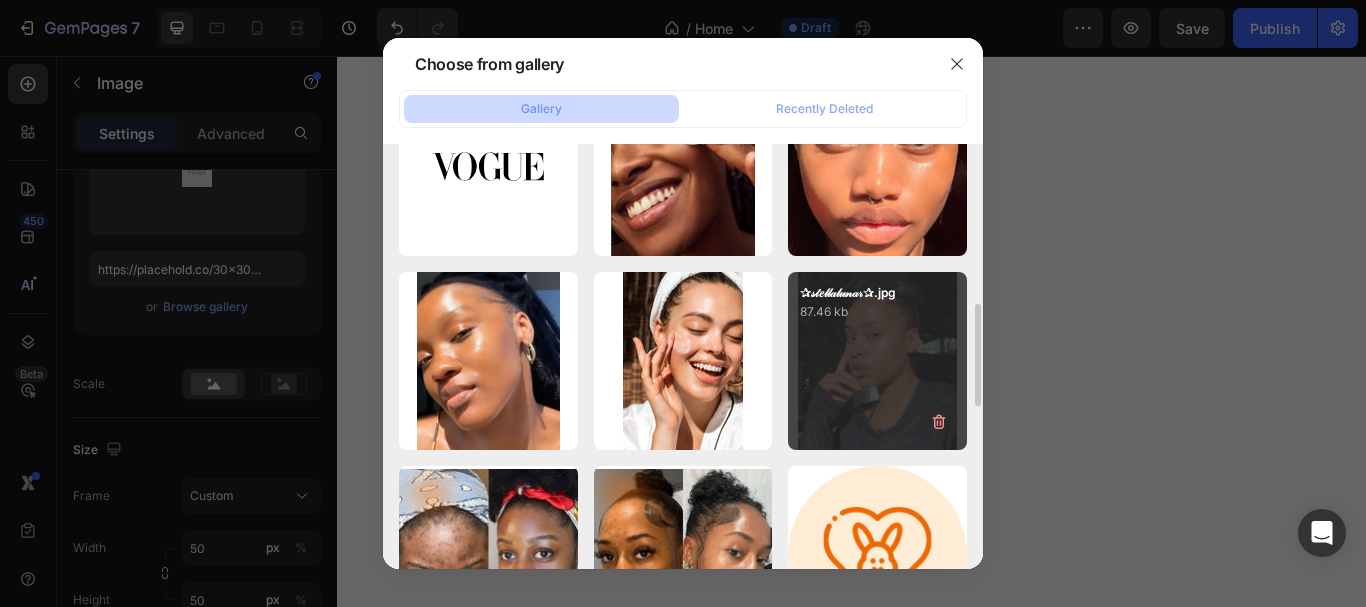 click on "✰𝓈𝓉𝑒𝓁𝓁𝒶𝓁𝓊𝓃𝒶𝓇✰.jpg 87.46 kb" at bounding box center (877, 361) 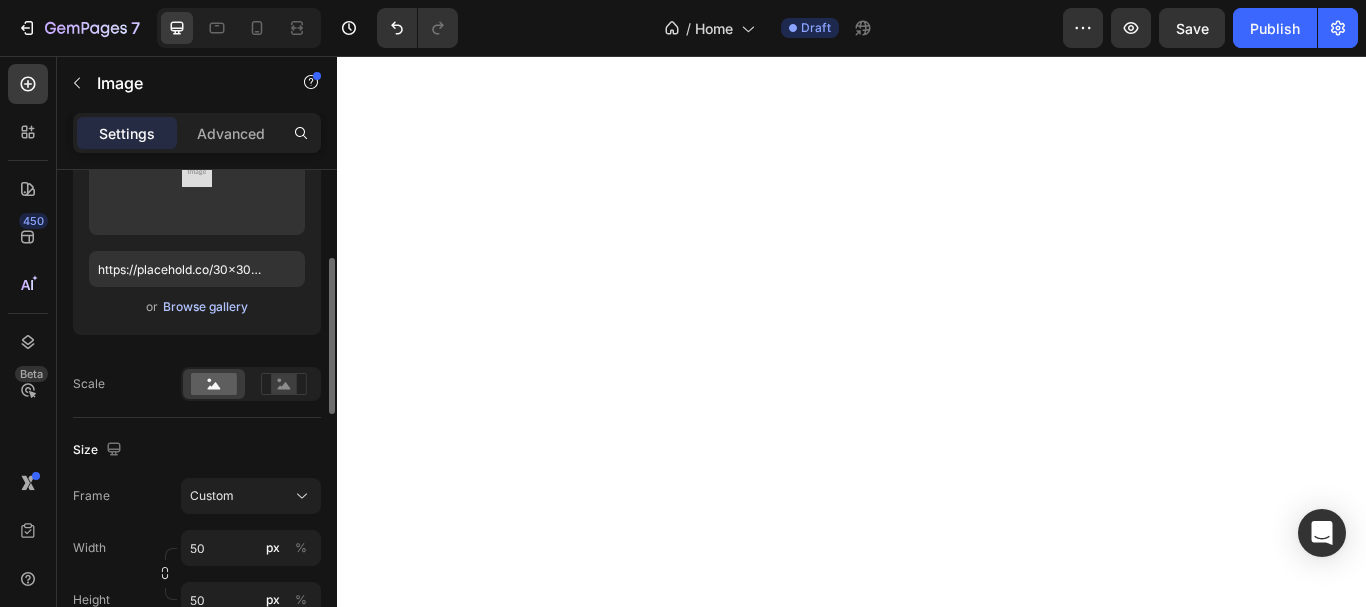 click on "Browse gallery" at bounding box center (205, 307) 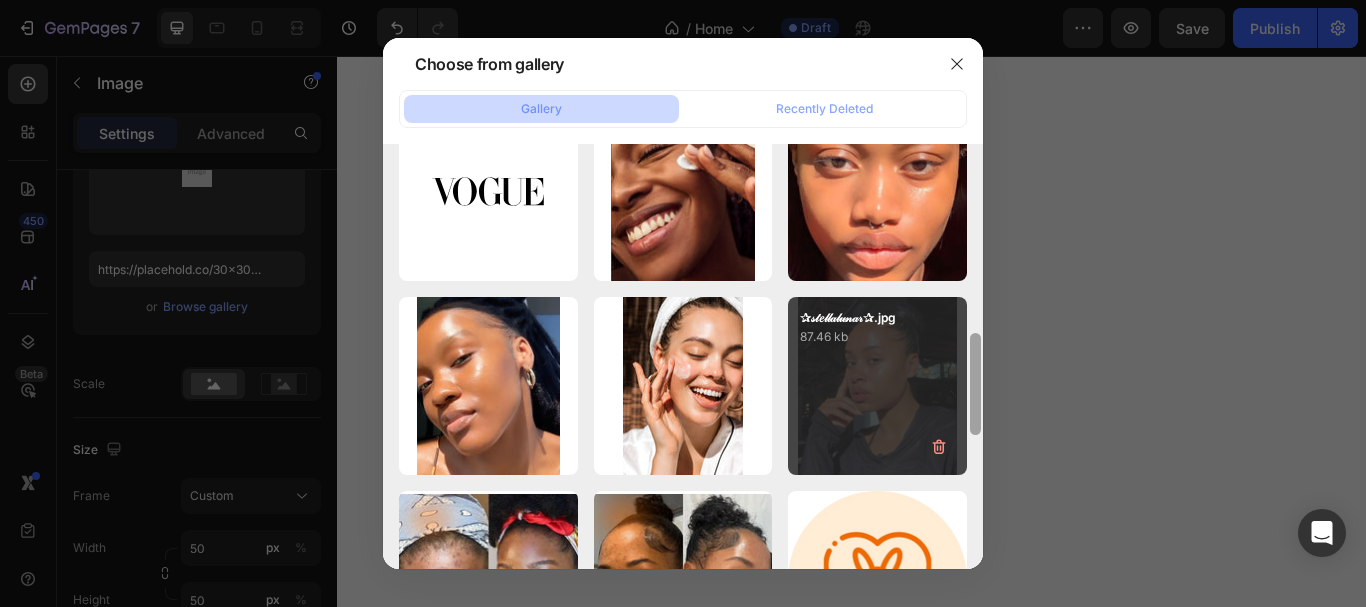 drag, startPoint x: 977, startPoint y: 204, endPoint x: 914, endPoint y: 445, distance: 249.09837 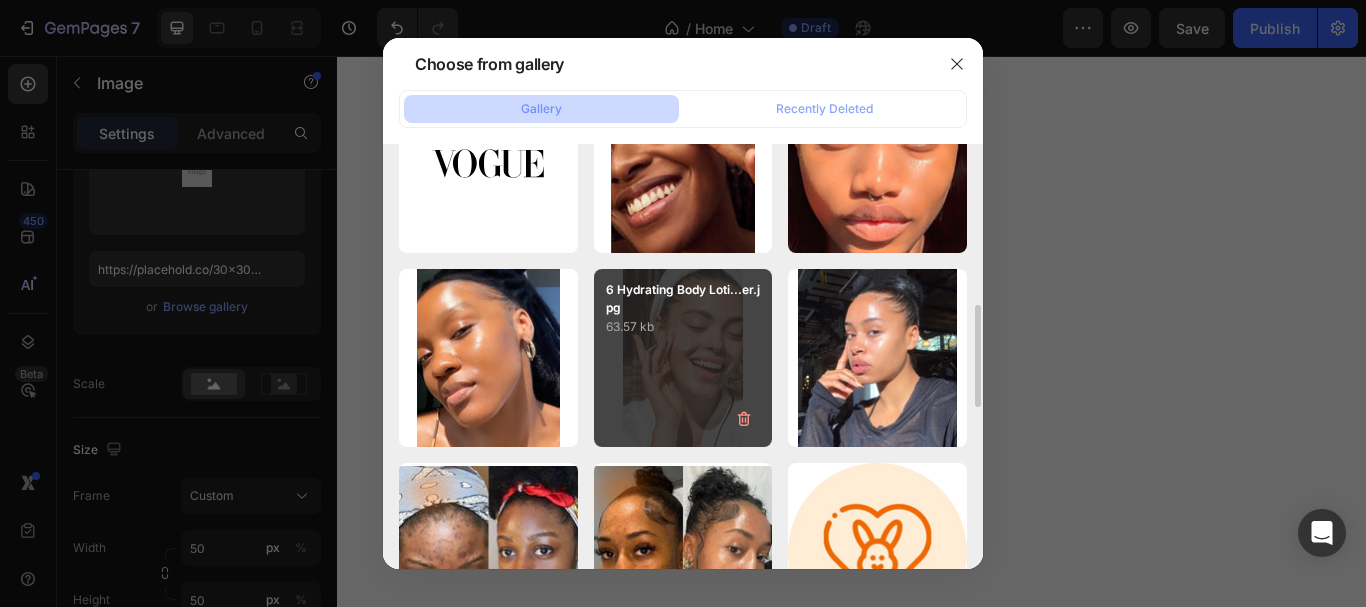click on "6 Hydrating Body Loti...er.jpg 63.57 kb" at bounding box center [683, 358] 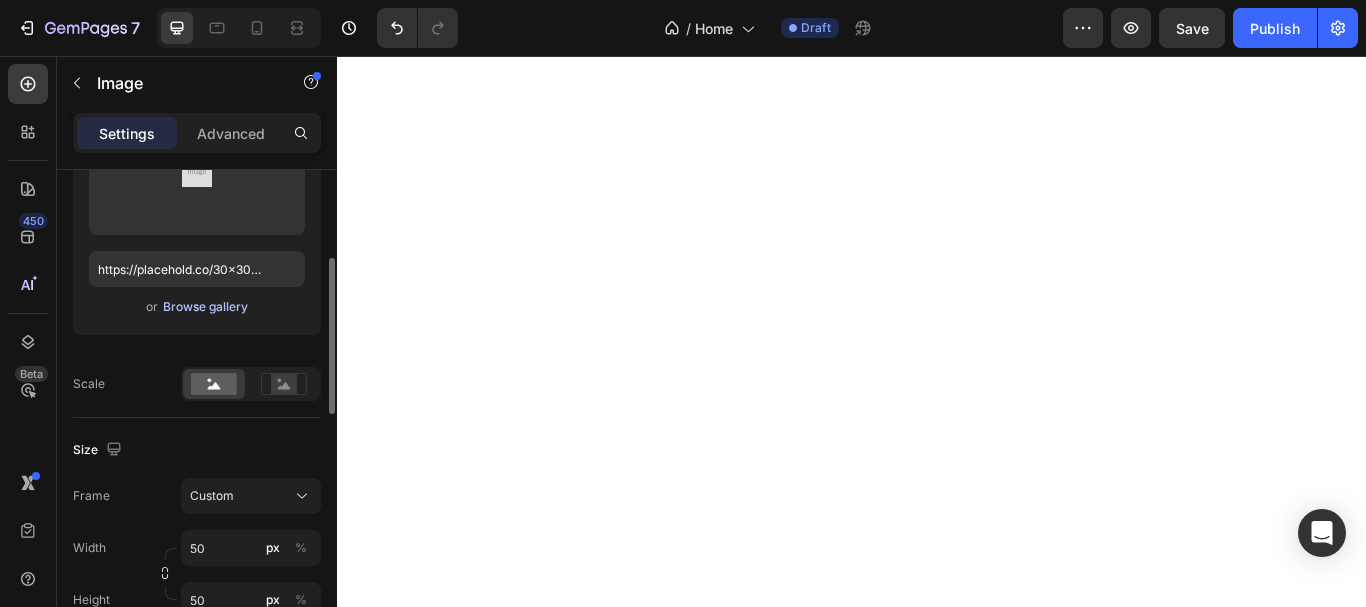 click on "Browse gallery" at bounding box center (205, 307) 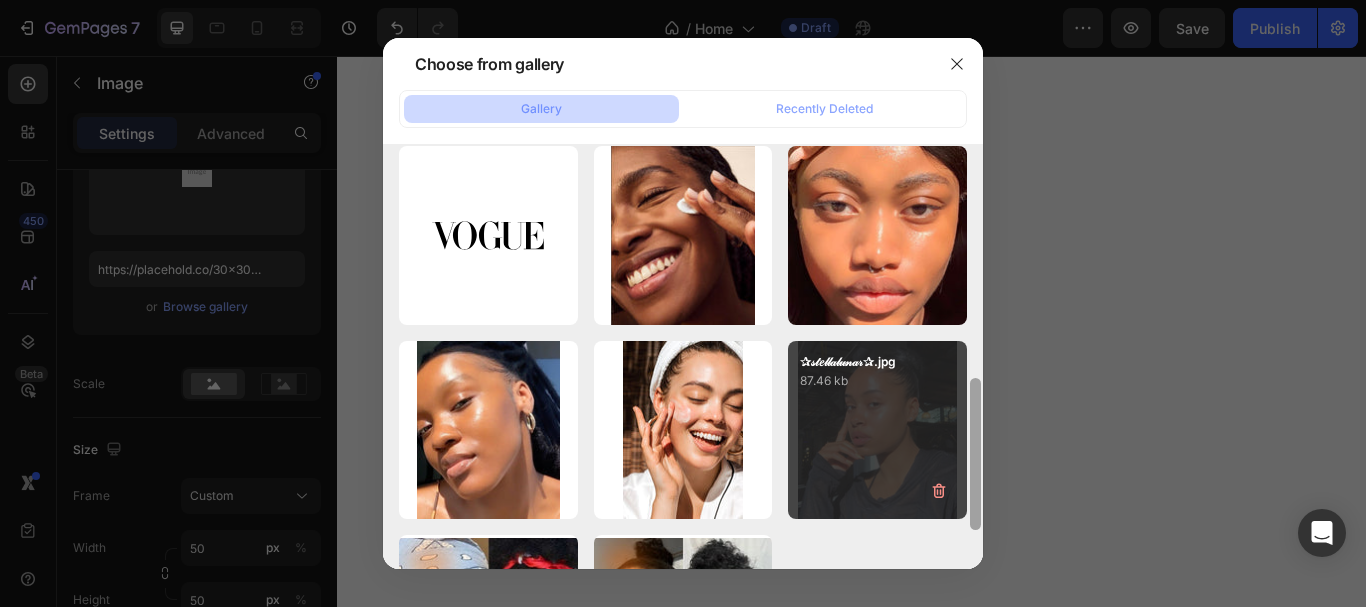 scroll, scrollTop: 612, scrollLeft: 0, axis: vertical 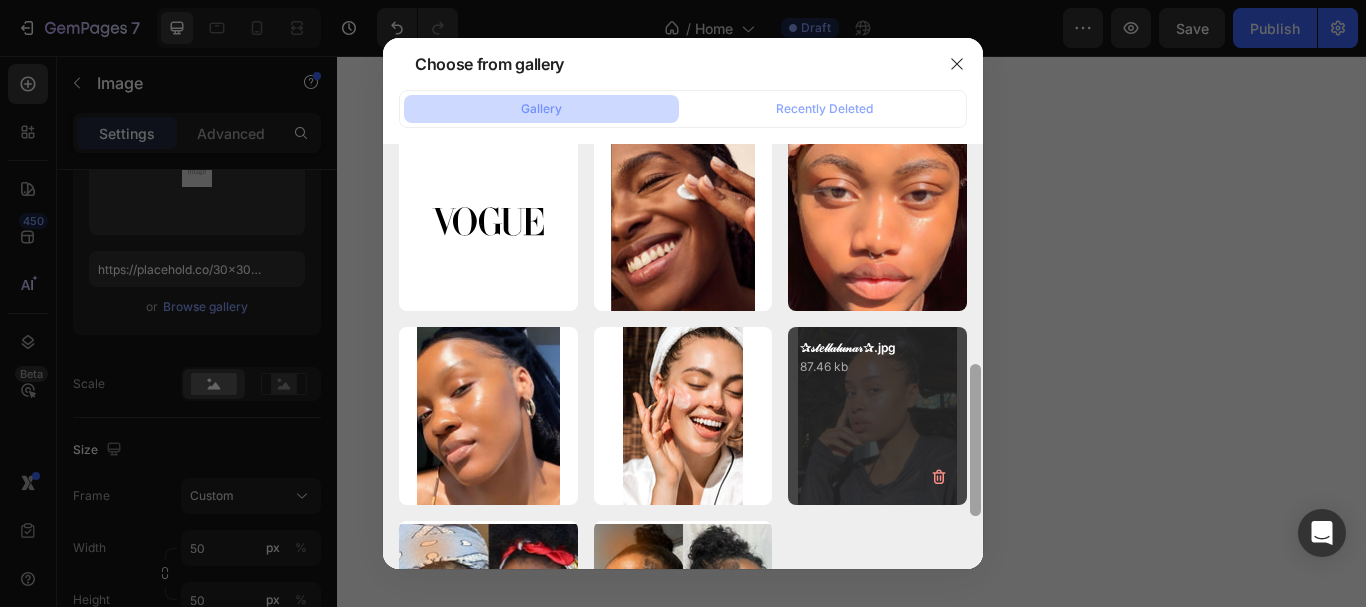 drag, startPoint x: 974, startPoint y: 165, endPoint x: 943, endPoint y: 385, distance: 222.17336 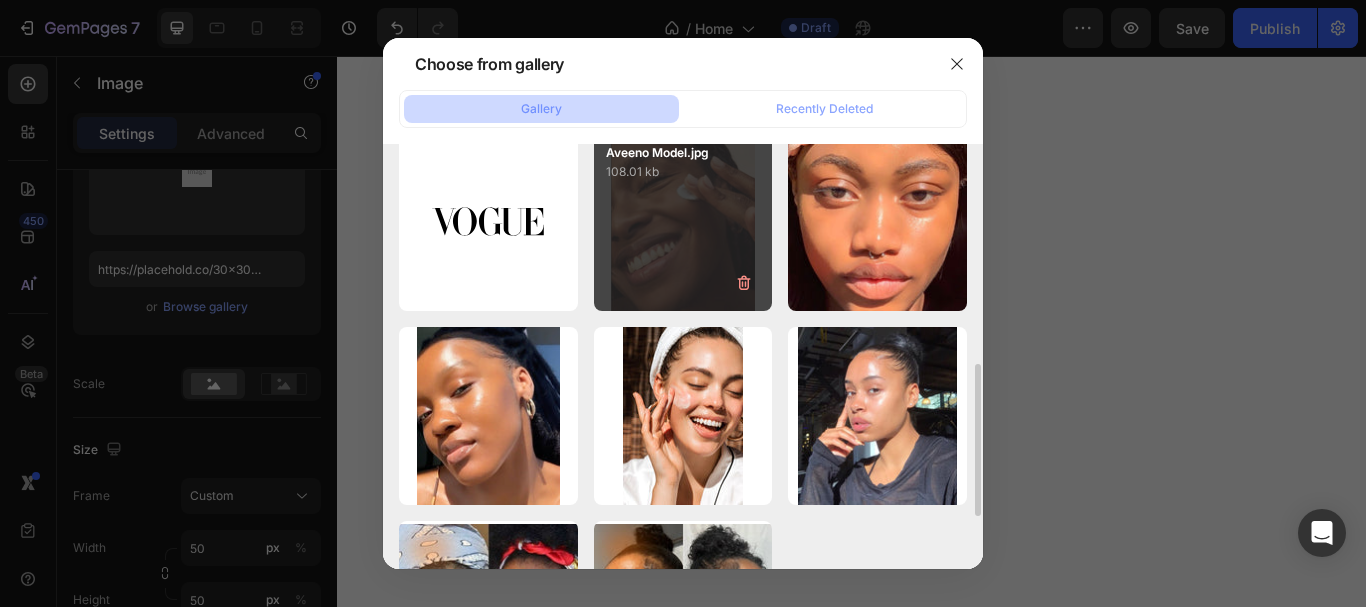 click on "Aveeno Model.jpg 108.01 kb" at bounding box center [683, 221] 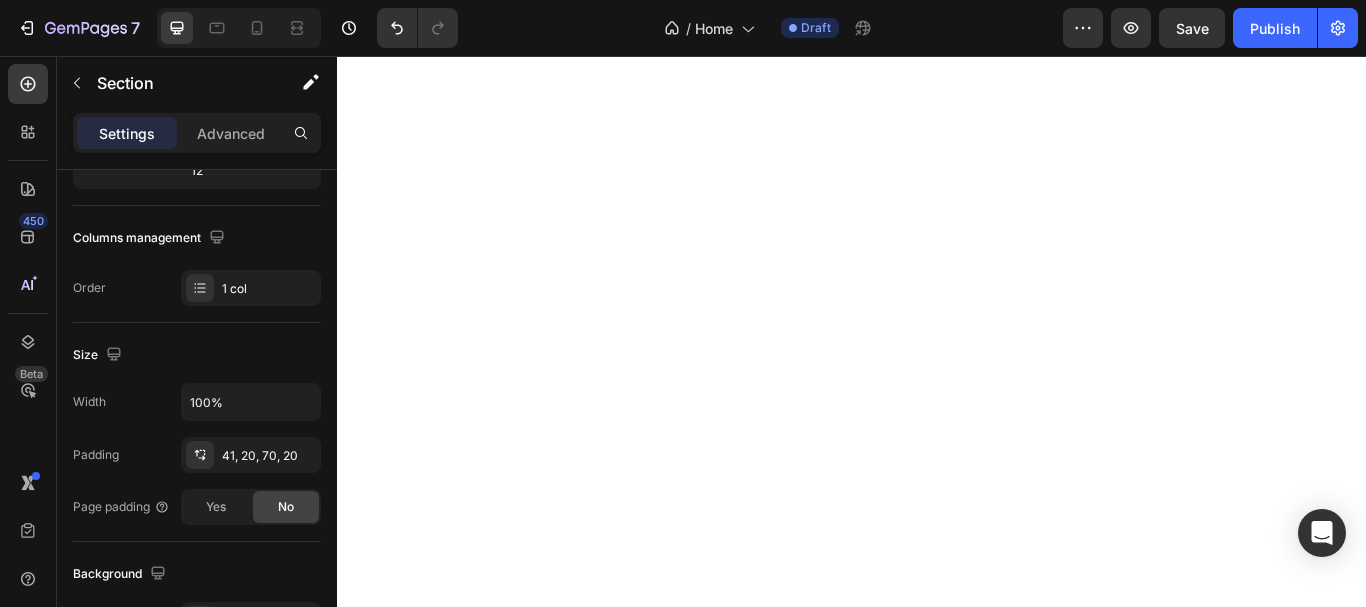 scroll, scrollTop: 0, scrollLeft: 0, axis: both 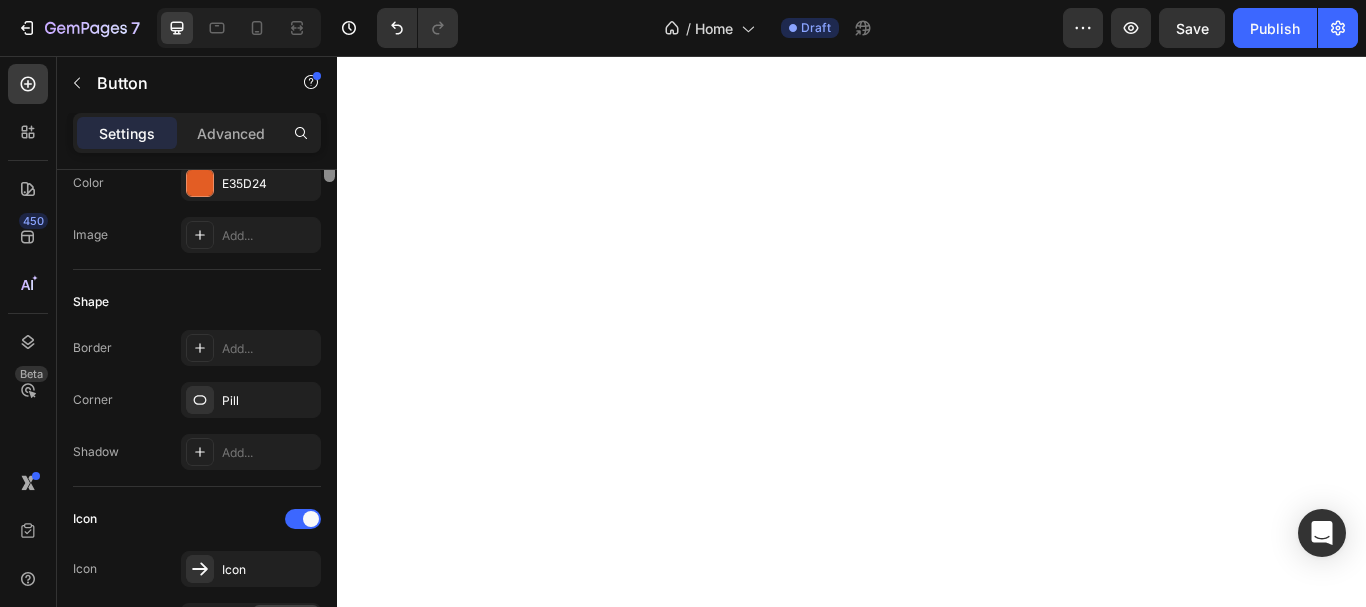 drag, startPoint x: 330, startPoint y: 223, endPoint x: 309, endPoint y: 275, distance: 56.0803 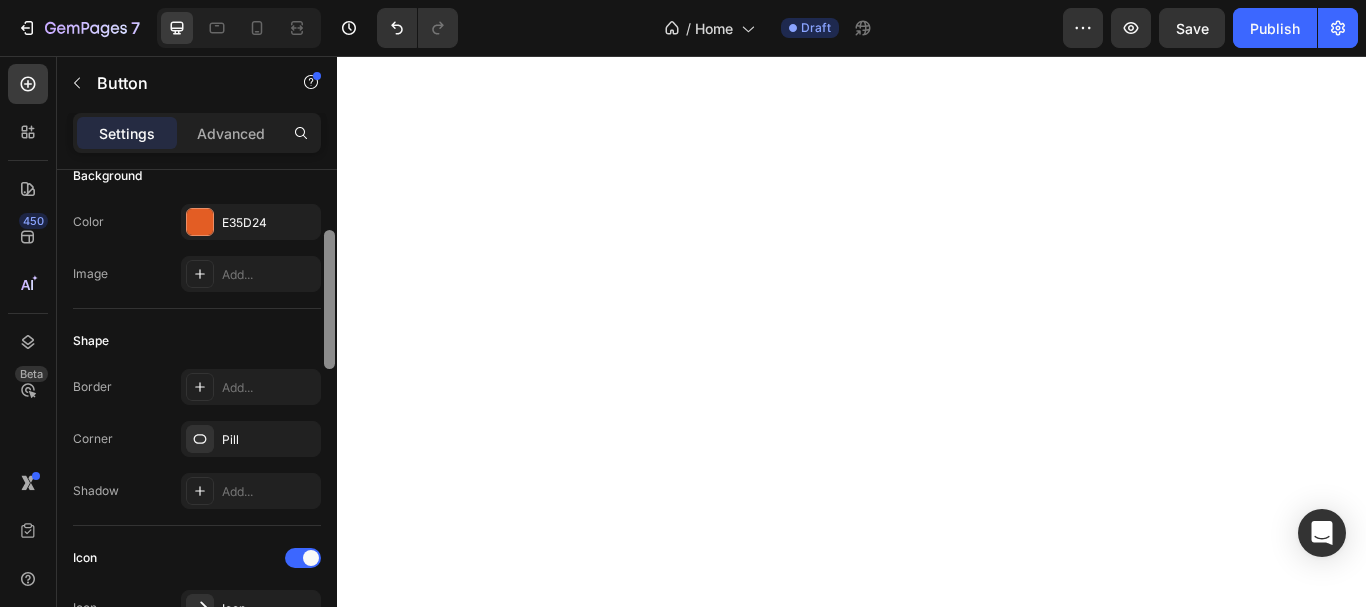 scroll, scrollTop: 240, scrollLeft: 0, axis: vertical 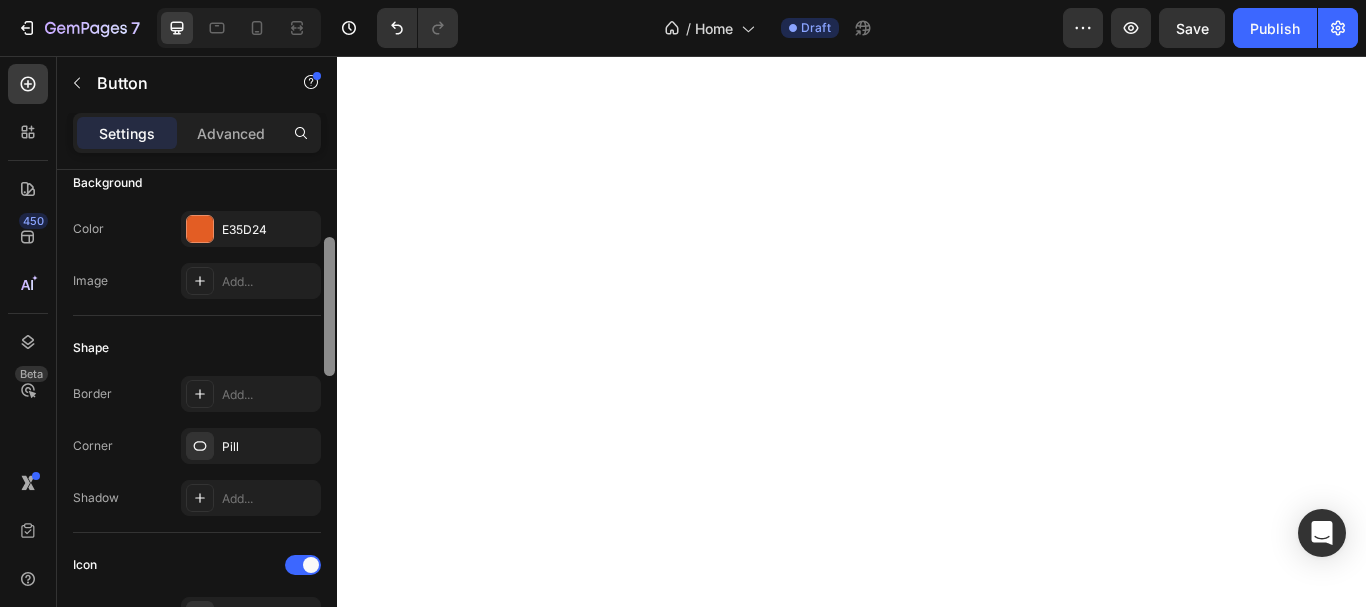 drag, startPoint x: 326, startPoint y: 269, endPoint x: 311, endPoint y: 253, distance: 21.931713 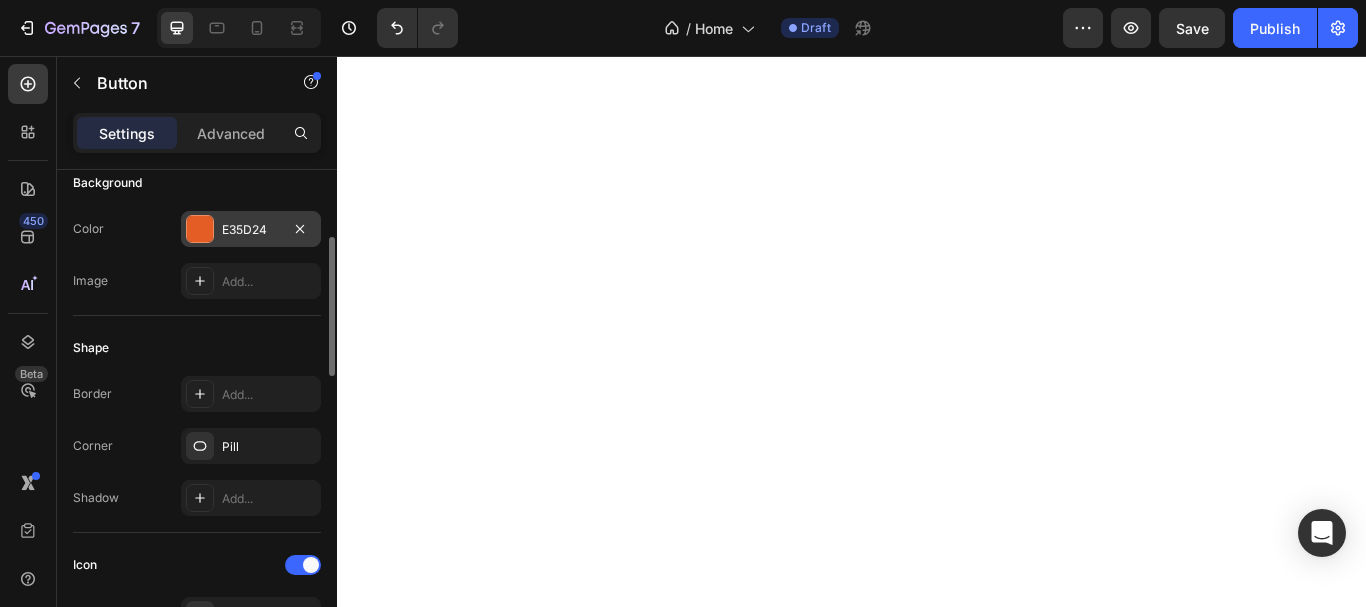 click on "E35D24" at bounding box center [251, 230] 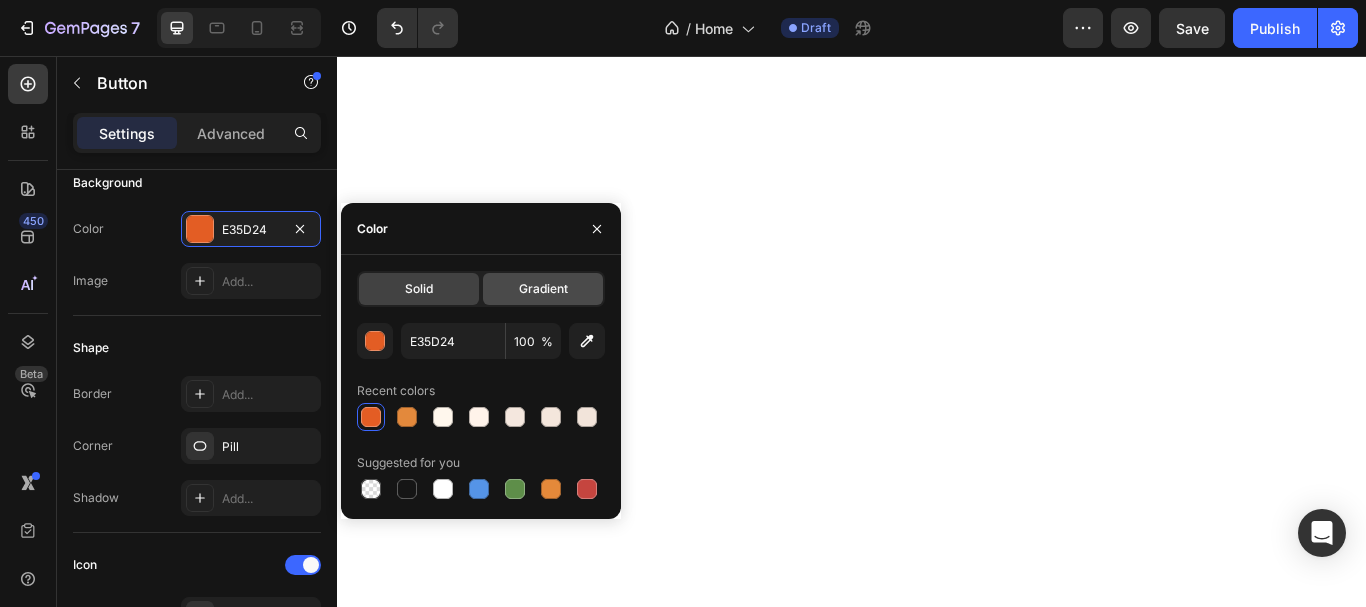 click on "Gradient" 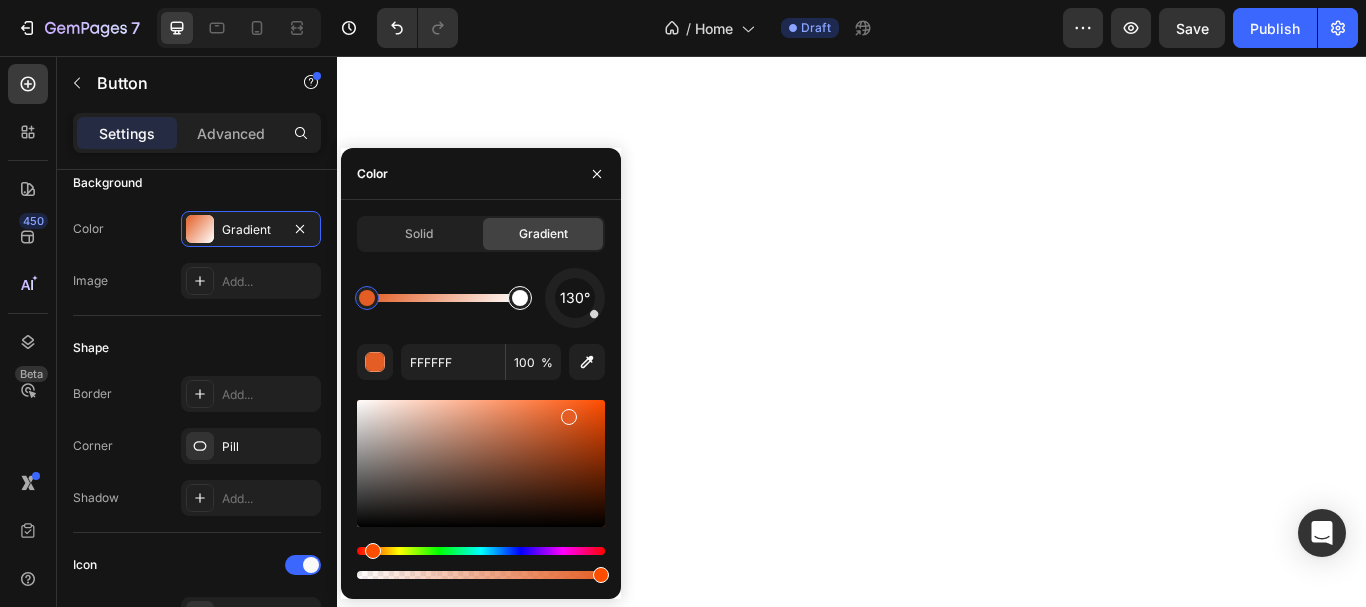 click at bounding box center (520, 298) 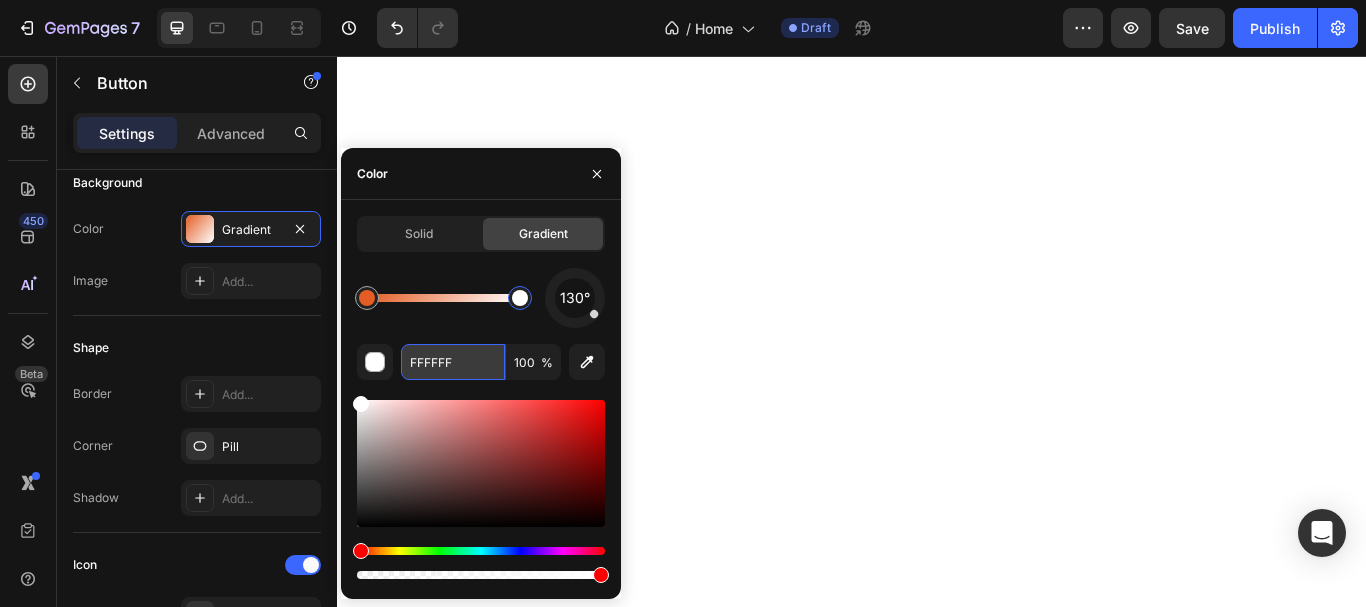 click on "FFFFFF" at bounding box center (453, 362) 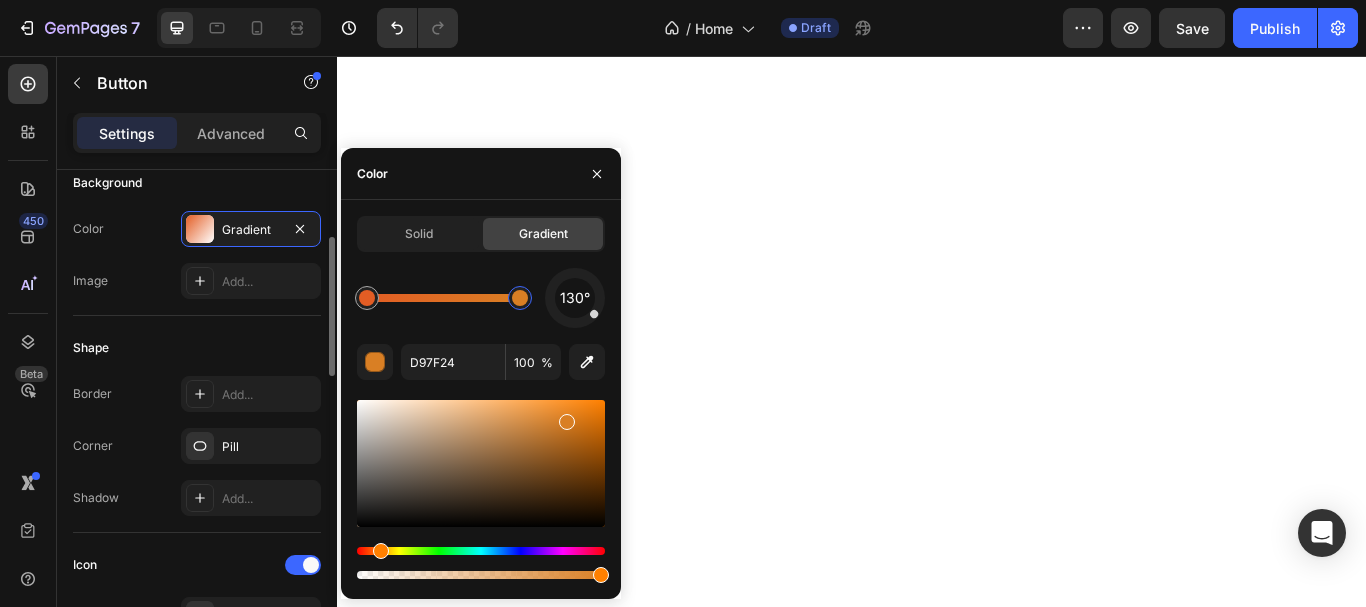 click on "Shape" at bounding box center (197, 348) 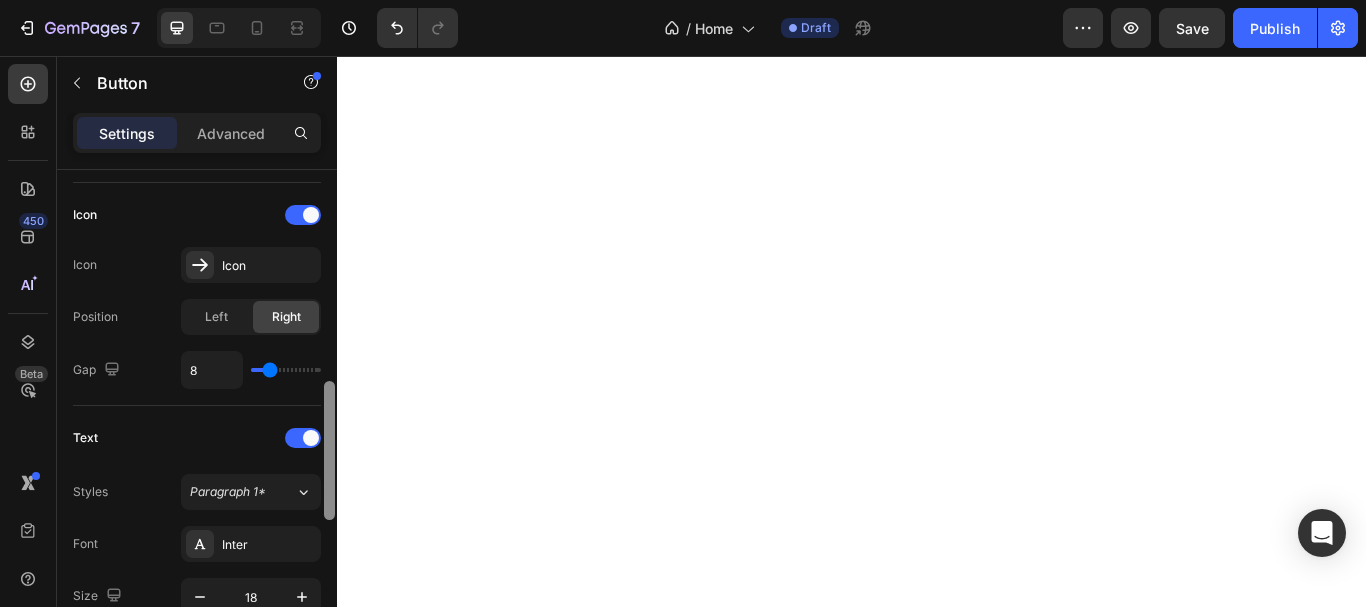 scroll, scrollTop: 558, scrollLeft: 0, axis: vertical 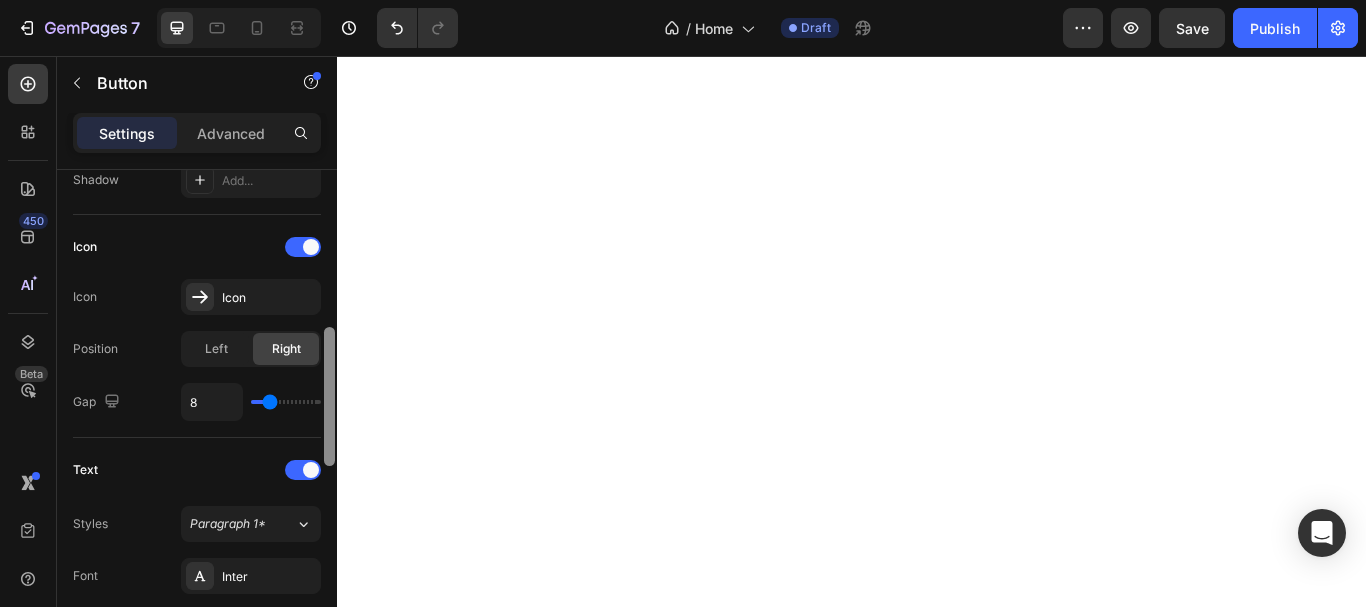 drag, startPoint x: 330, startPoint y: 246, endPoint x: 311, endPoint y: 336, distance: 91.983696 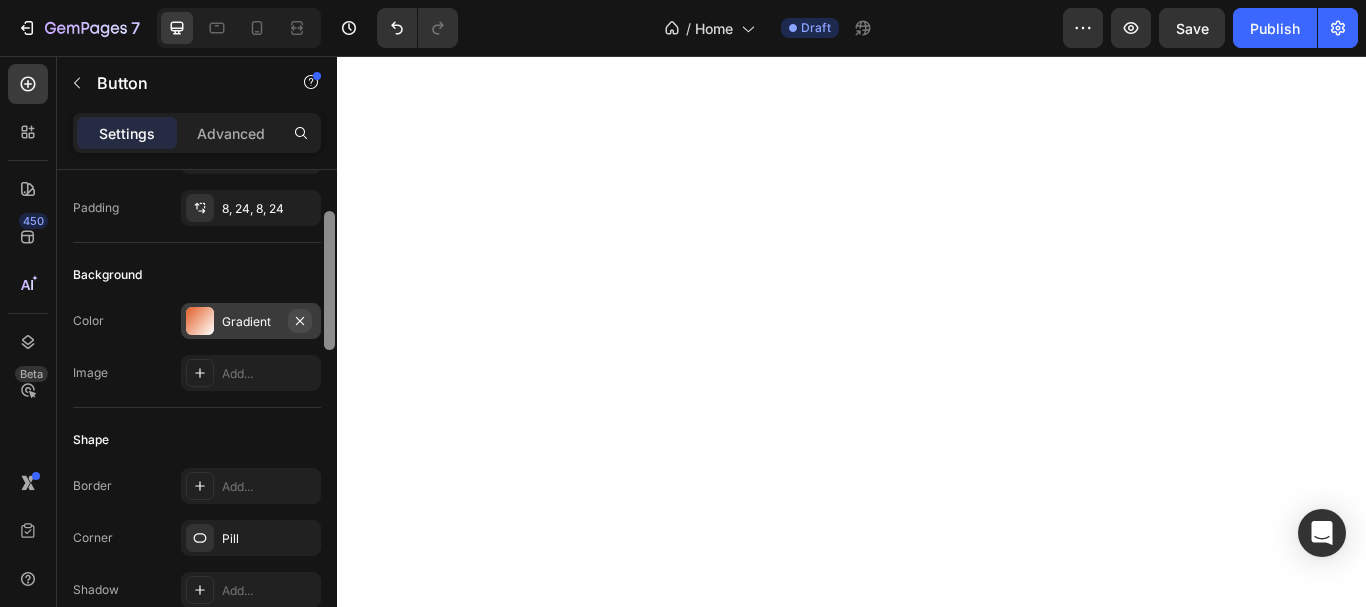 drag, startPoint x: 331, startPoint y: 347, endPoint x: 294, endPoint y: 254, distance: 100.08996 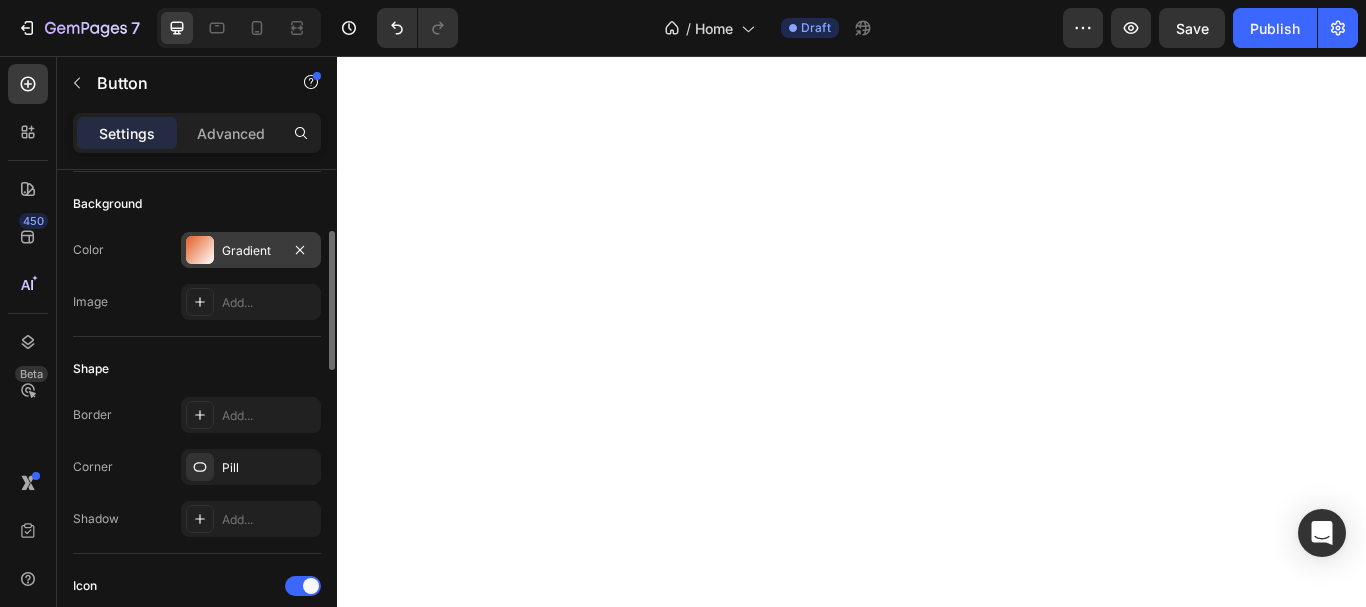 click on "Gradient" at bounding box center (251, 251) 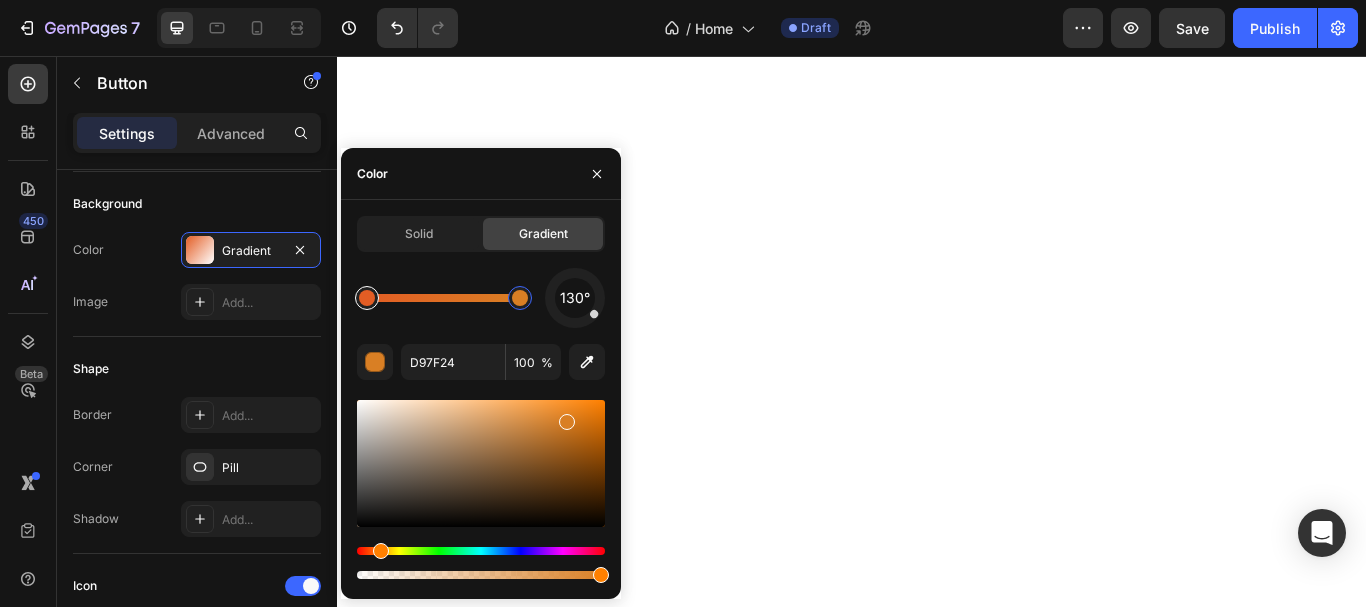 type on "E35D24" 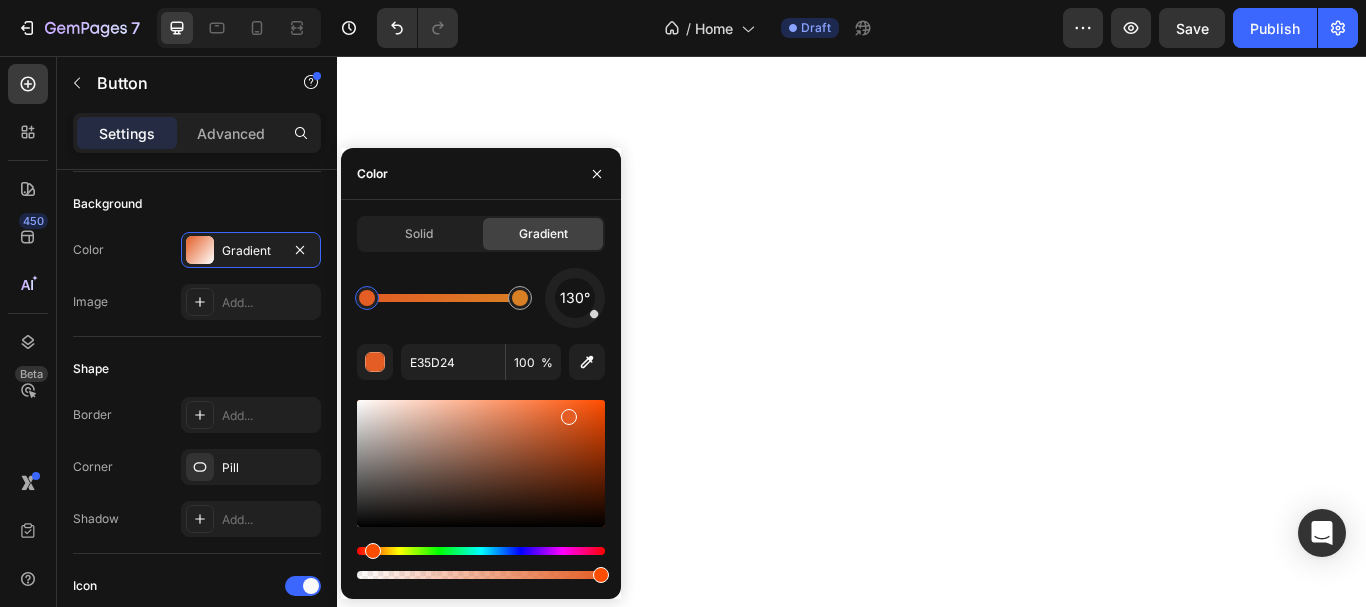 click at bounding box center [367, 298] 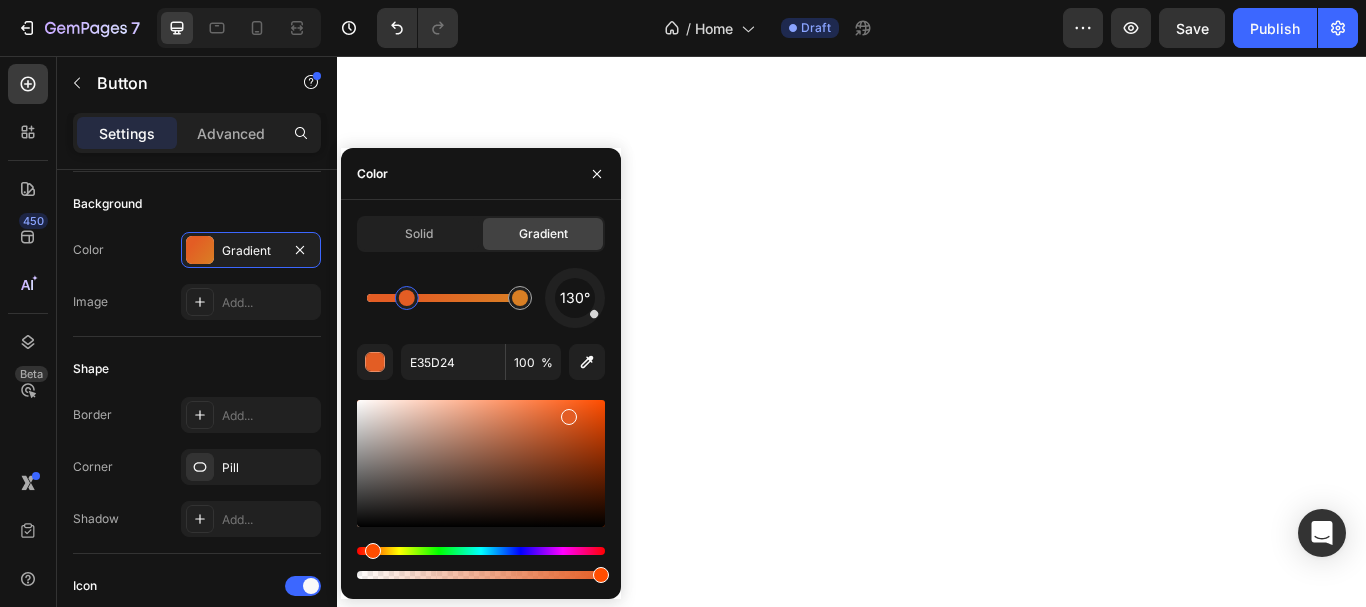 drag, startPoint x: 369, startPoint y: 305, endPoint x: 408, endPoint y: 309, distance: 39.20459 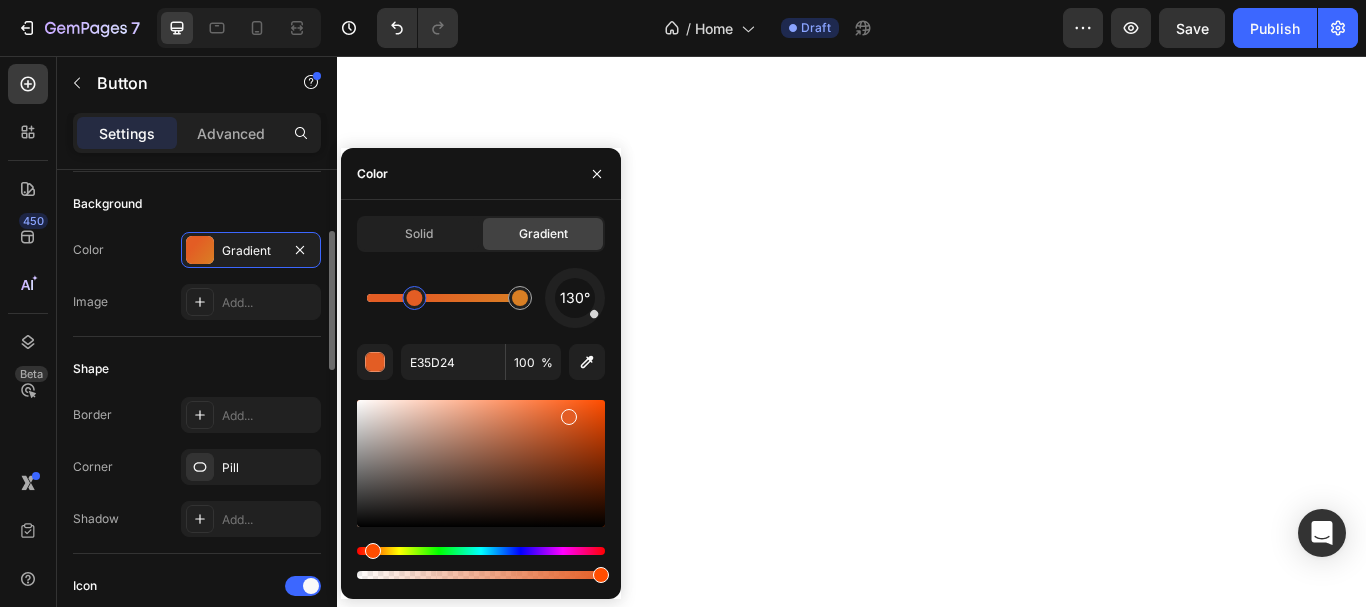 click on "Shape" at bounding box center [197, 369] 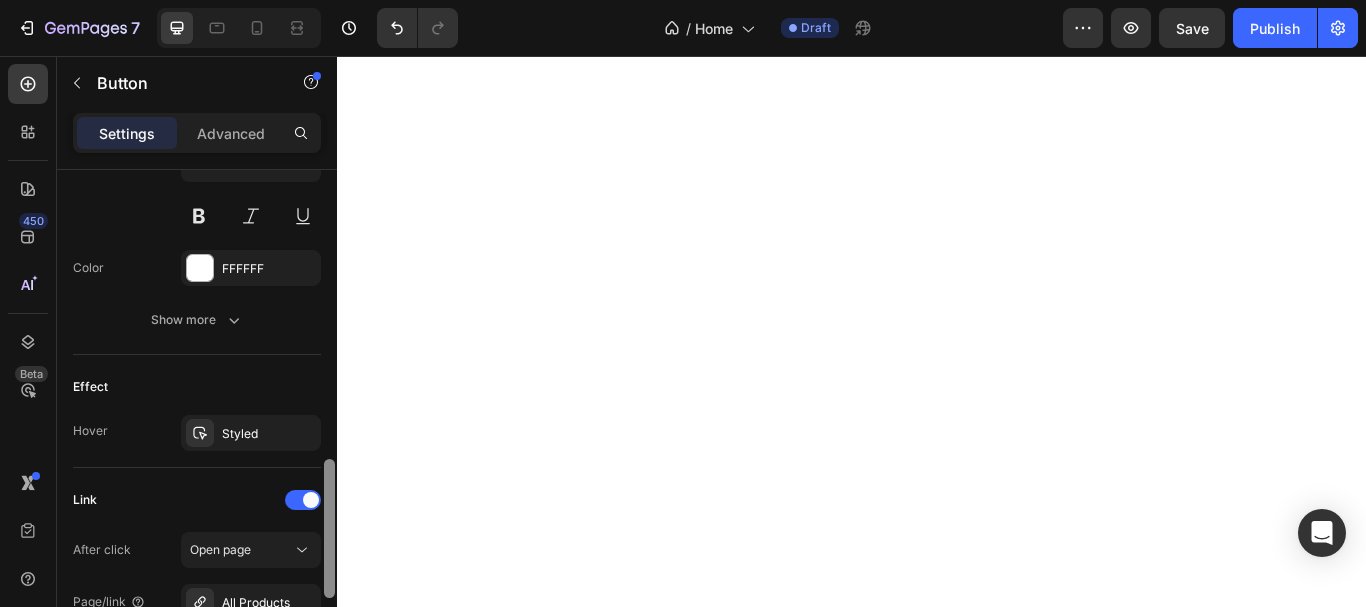 drag, startPoint x: 327, startPoint y: 281, endPoint x: 250, endPoint y: 511, distance: 242.5469 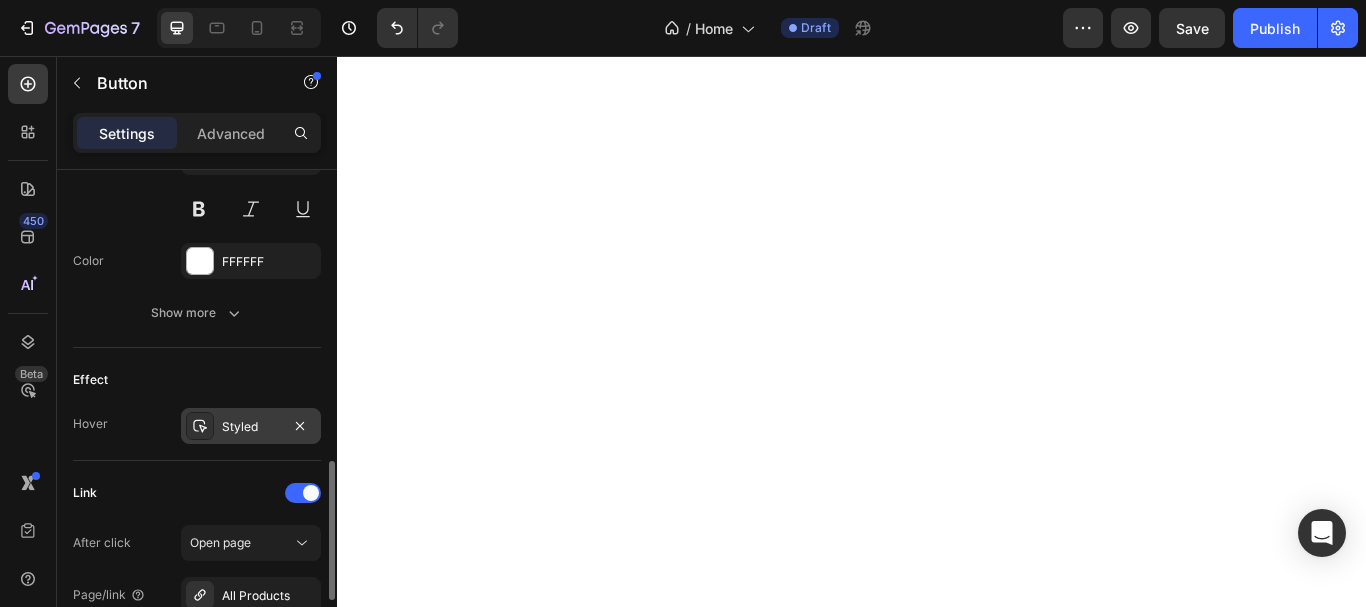 click on "Styled" at bounding box center [251, 427] 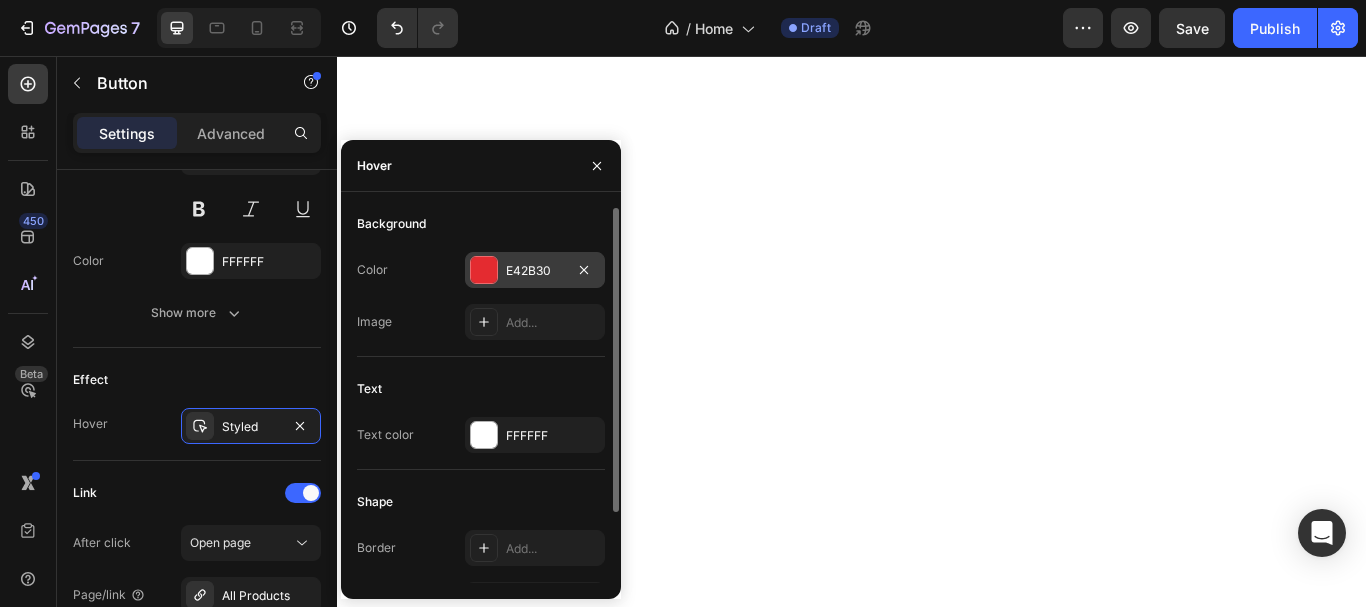 click at bounding box center [484, 270] 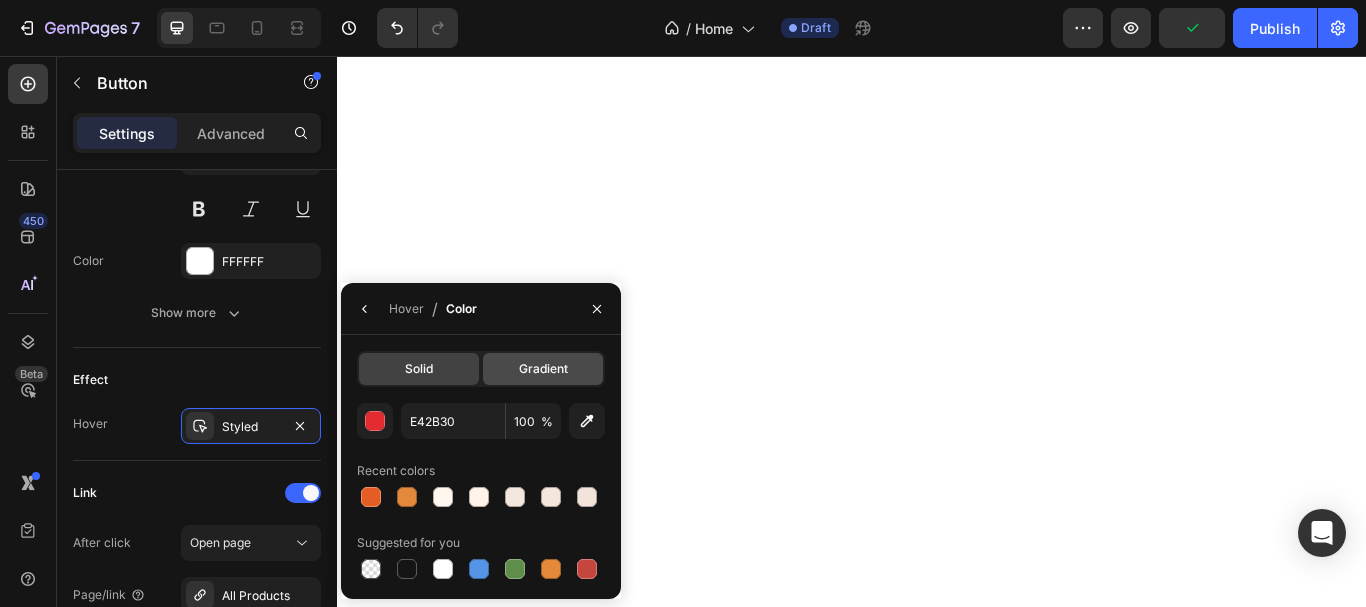 click on "Gradient" 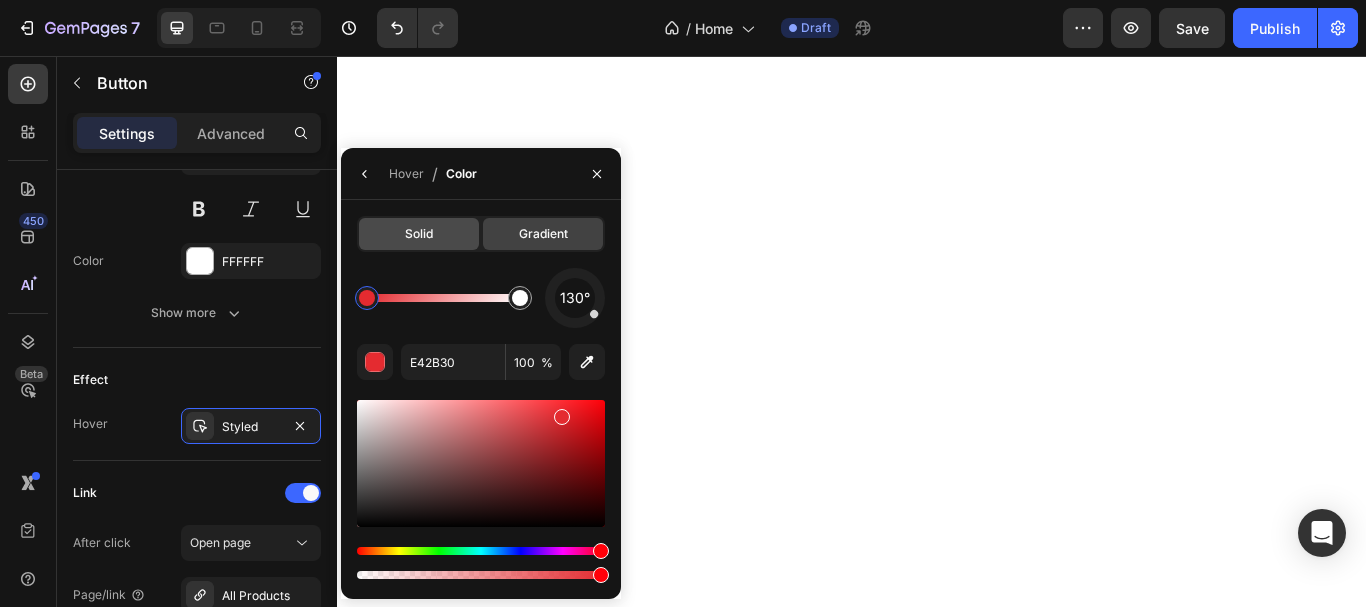 click on "Solid" 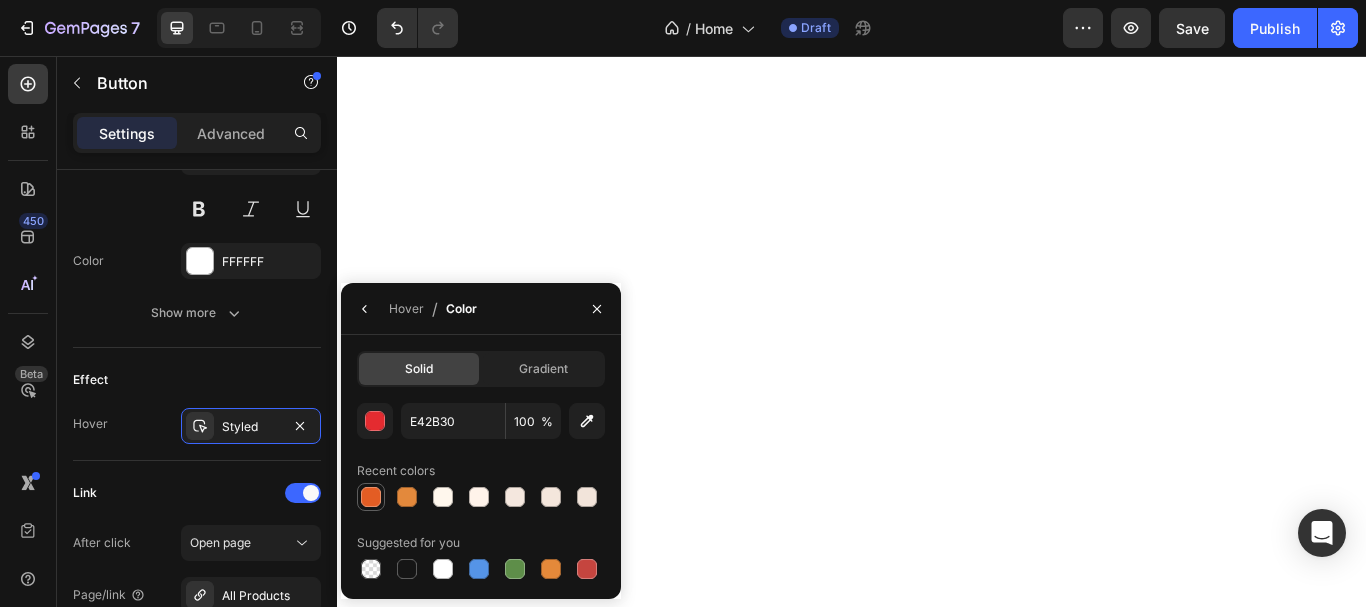 click at bounding box center (371, 497) 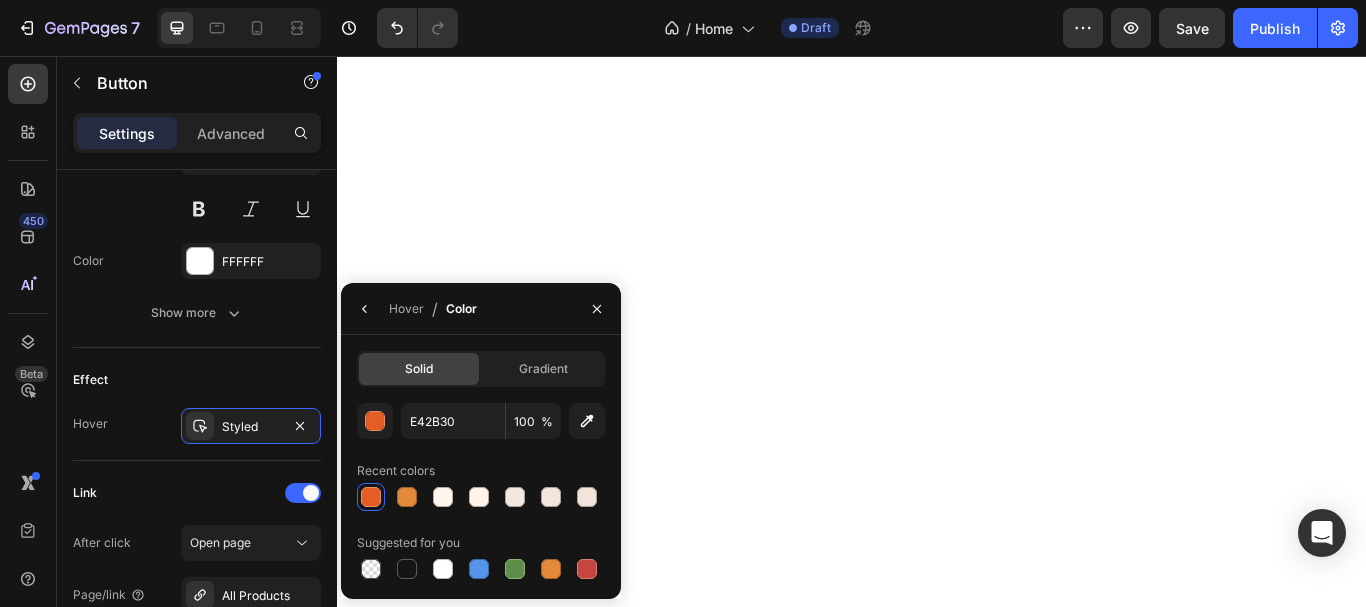 type on "E35D24" 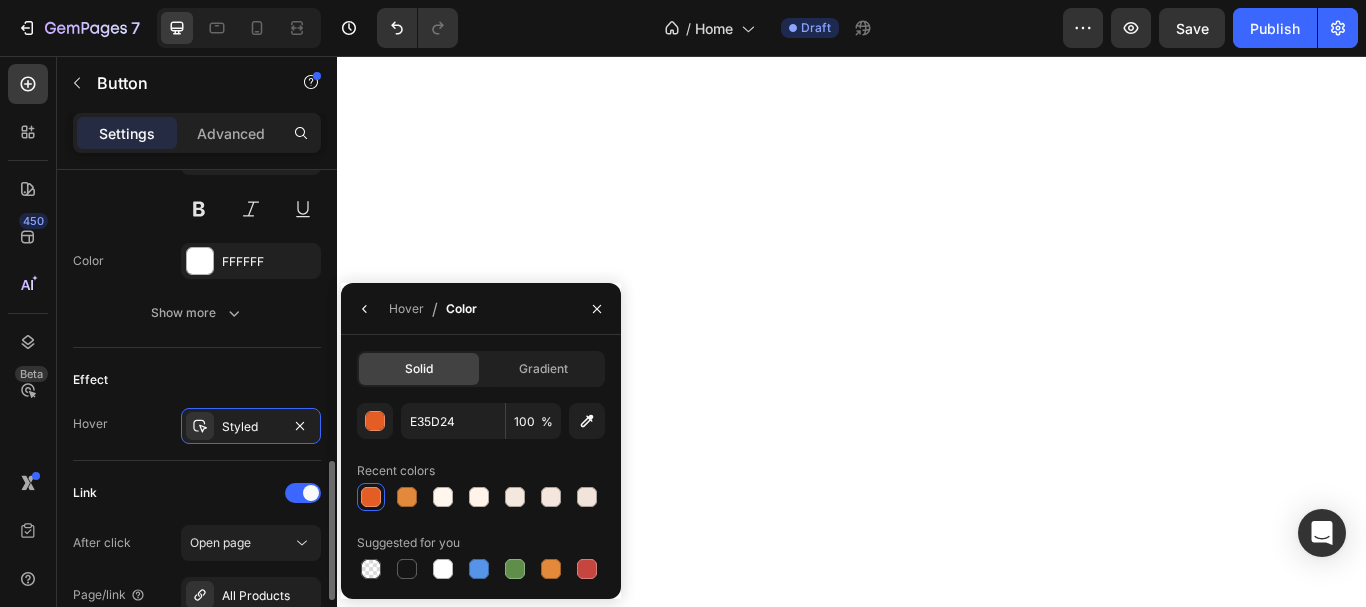 click on "Effect Hover Styled" 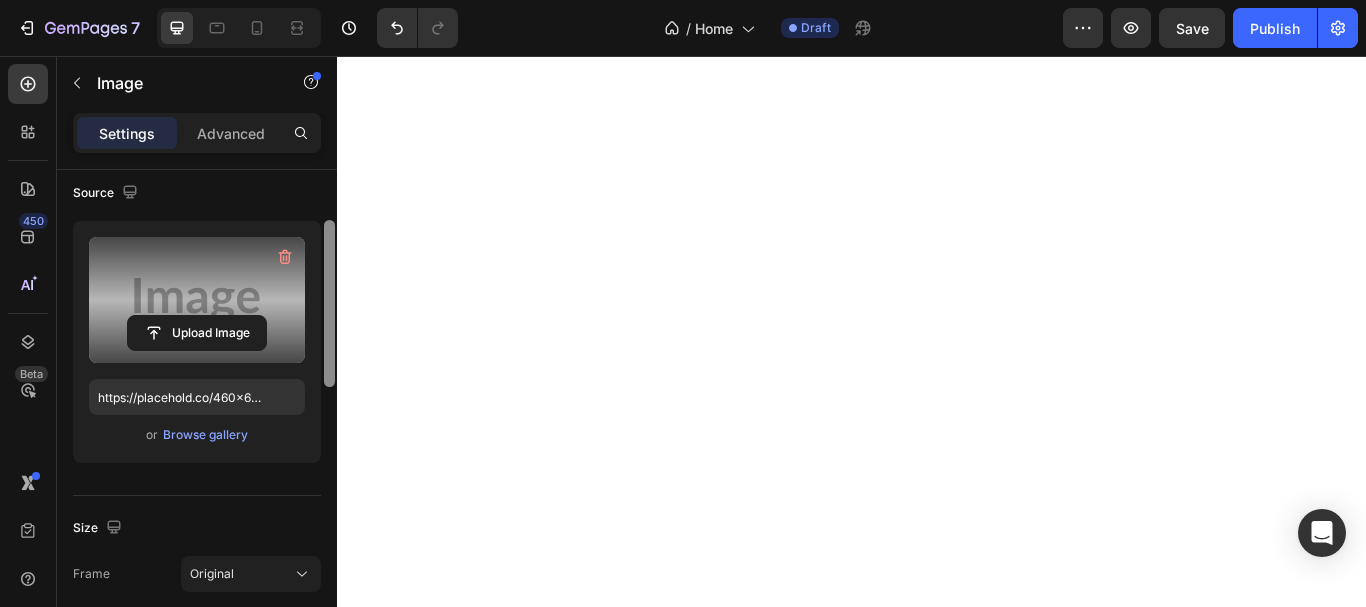 scroll, scrollTop: 212, scrollLeft: 0, axis: vertical 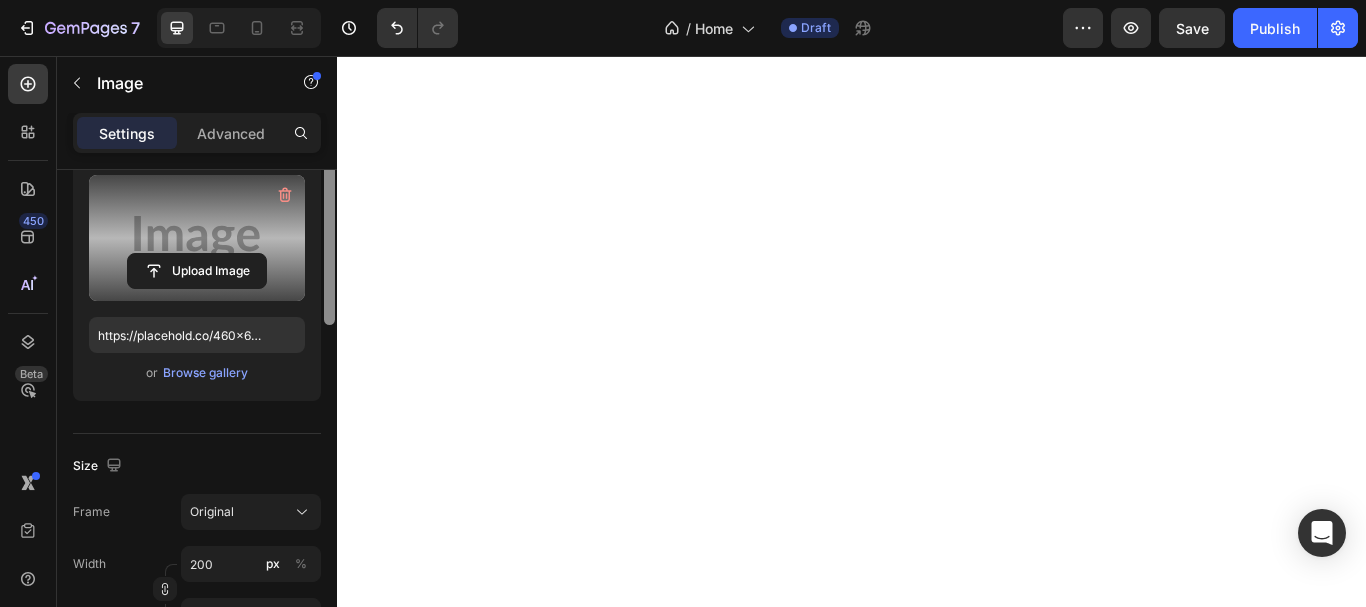 drag, startPoint x: 329, startPoint y: 225, endPoint x: 281, endPoint y: 297, distance: 86.53323 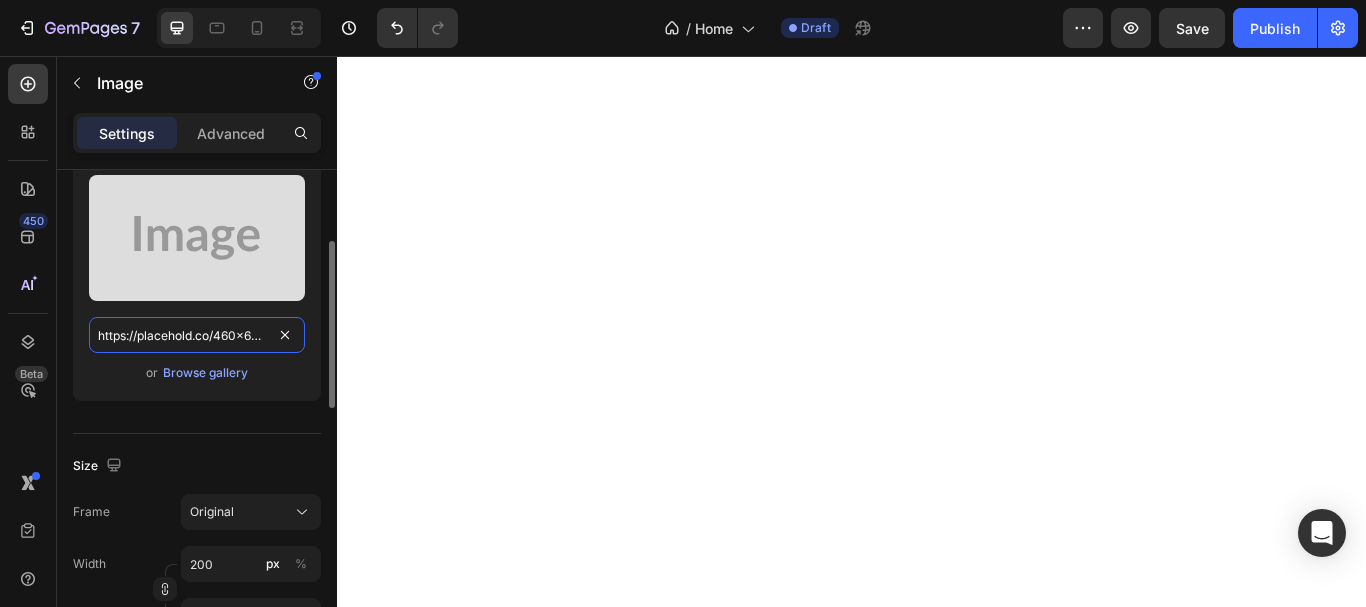 click on "https://placehold.co/460x659?text=Image" at bounding box center (197, 335) 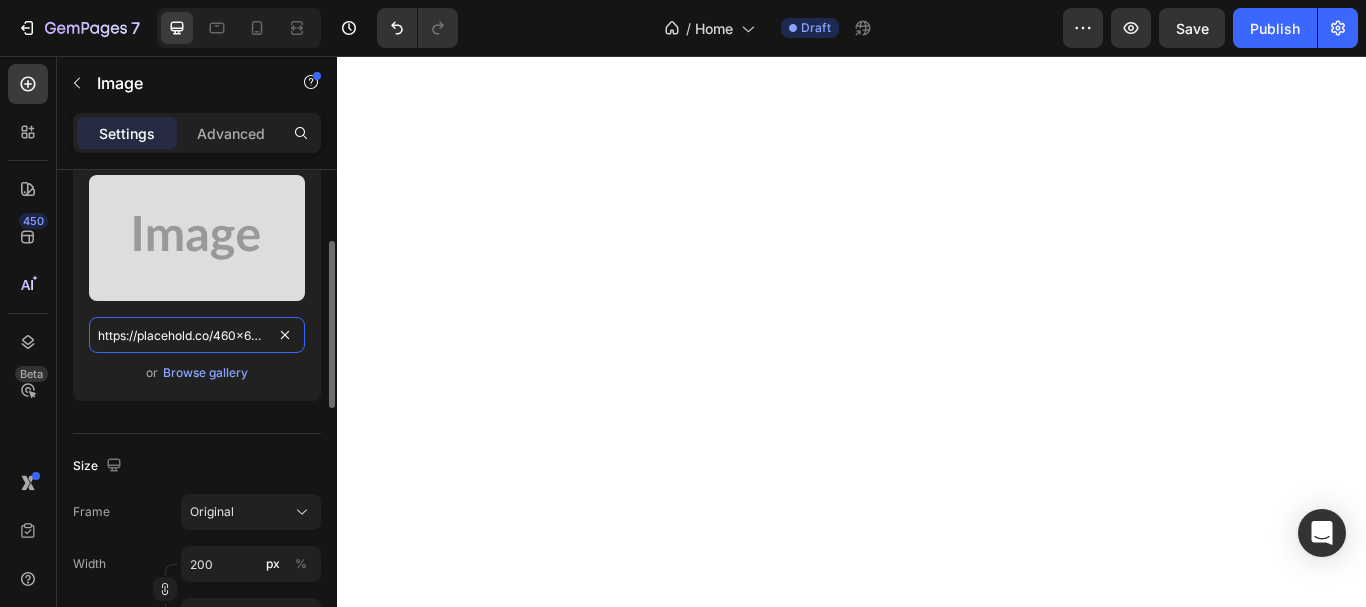 paste on "curieskin.com/cdn/shop/files/gempages_568523358988141623-b580e821-a346-4355-8130-f0154ca6bbc7.jpg?v=2420797693703489601" 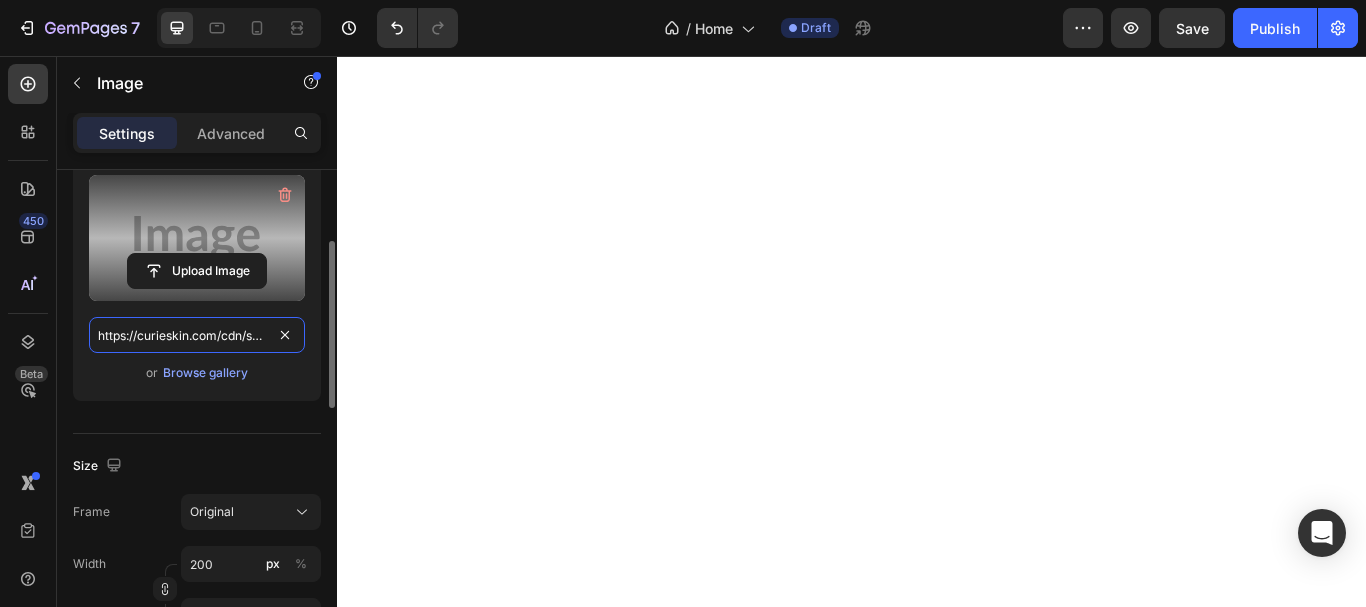 scroll, scrollTop: 0, scrollLeft: 663, axis: horizontal 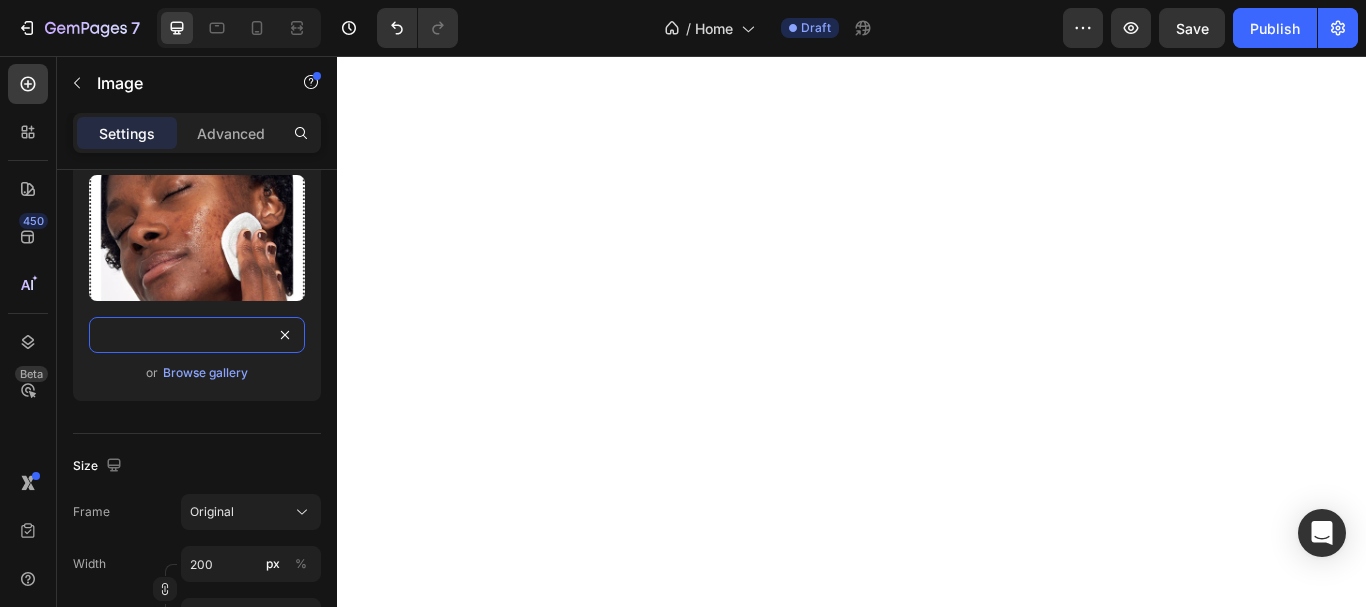 type on "https://curieskin.com/cdn/shop/files/gempages_568523358988141623-b580e821-a346-4355-8130-f0154ca6bbc7.jpg?v=2420797693703489601" 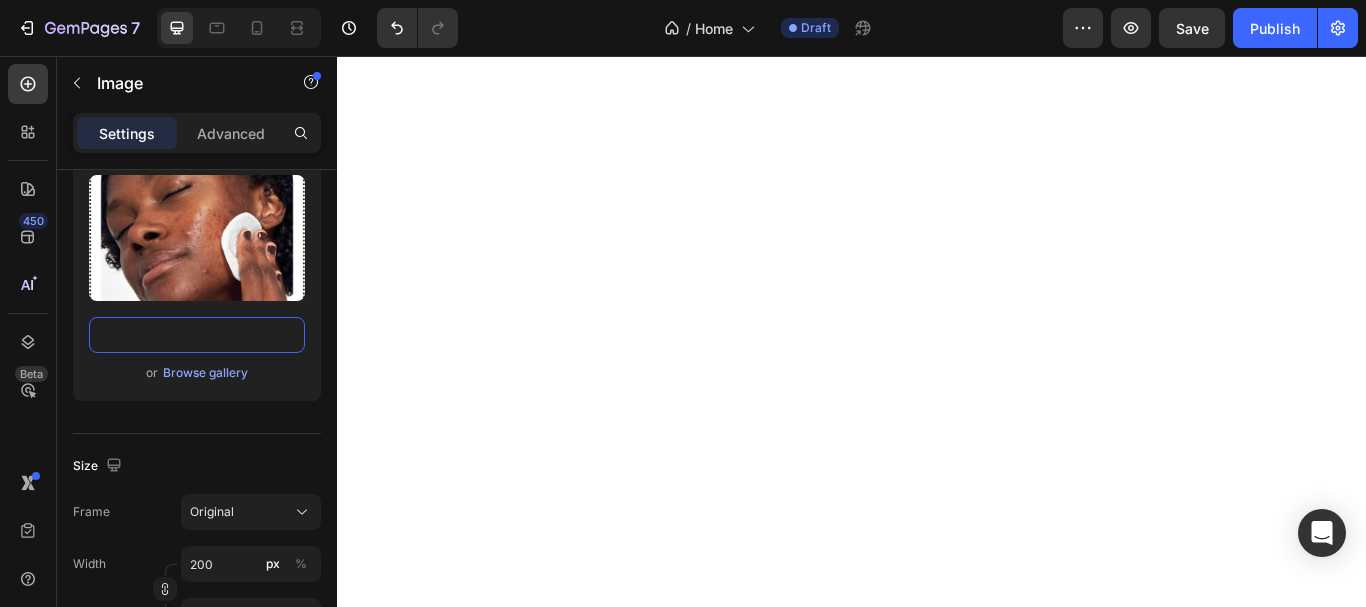 scroll, scrollTop: 0, scrollLeft: 0, axis: both 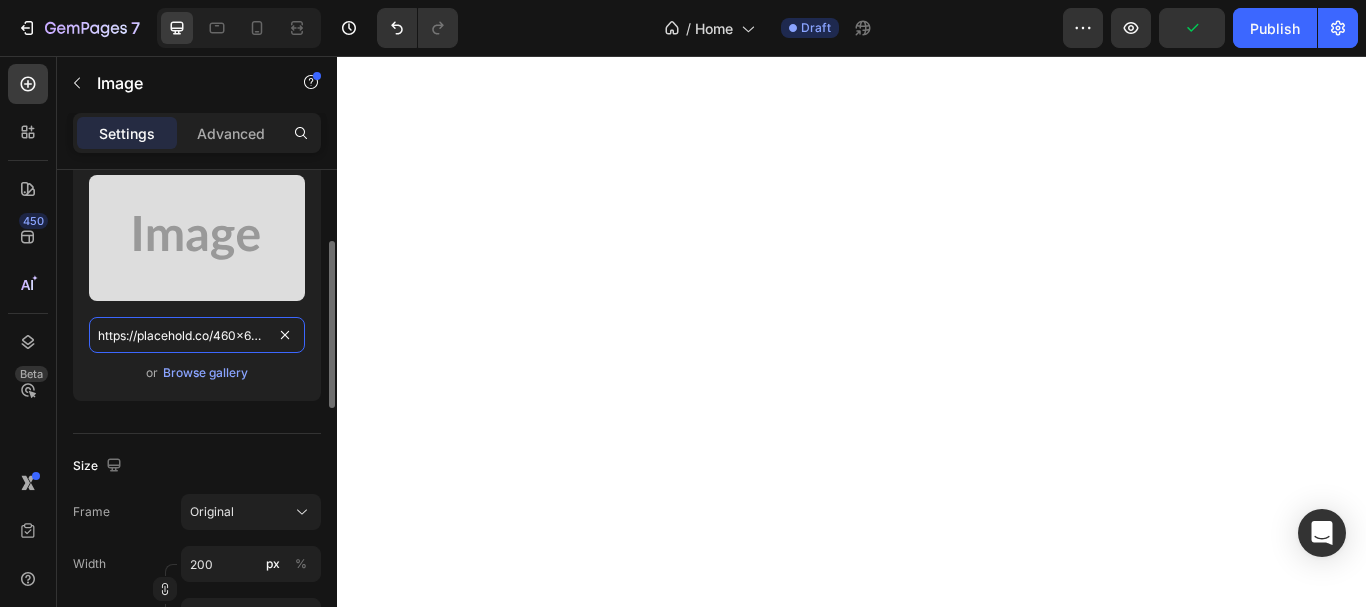 click on "https://placehold.co/460x659?text=Image" at bounding box center (197, 335) 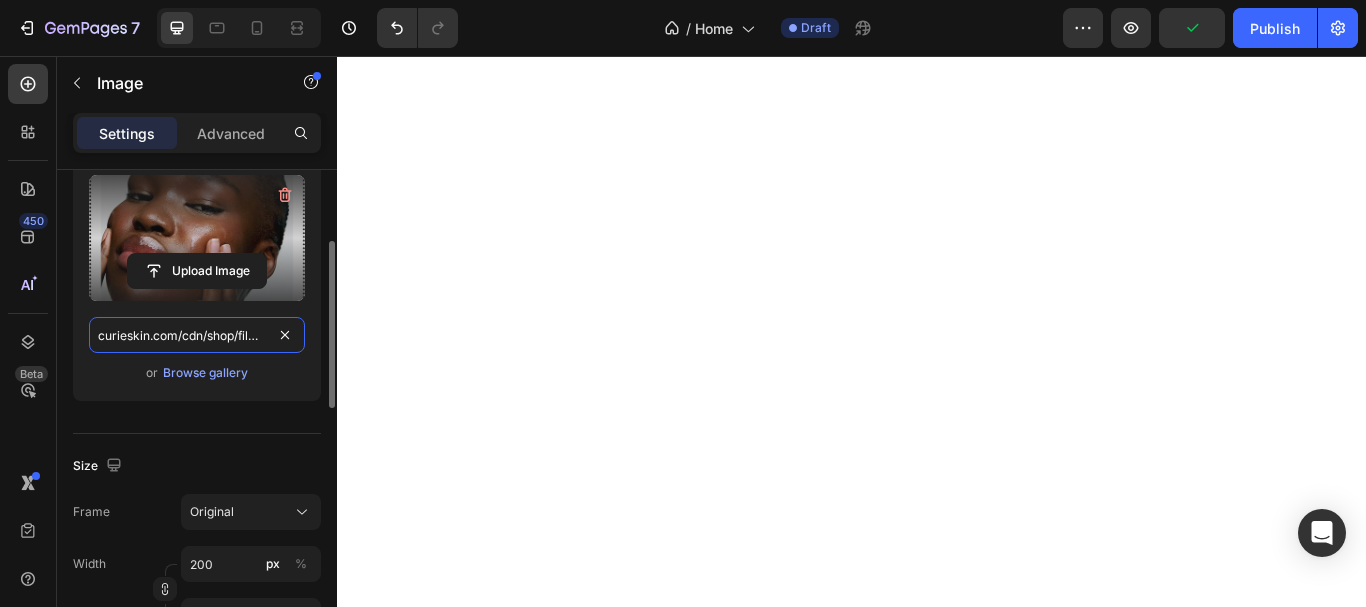 scroll, scrollTop: 0, scrollLeft: 661, axis: horizontal 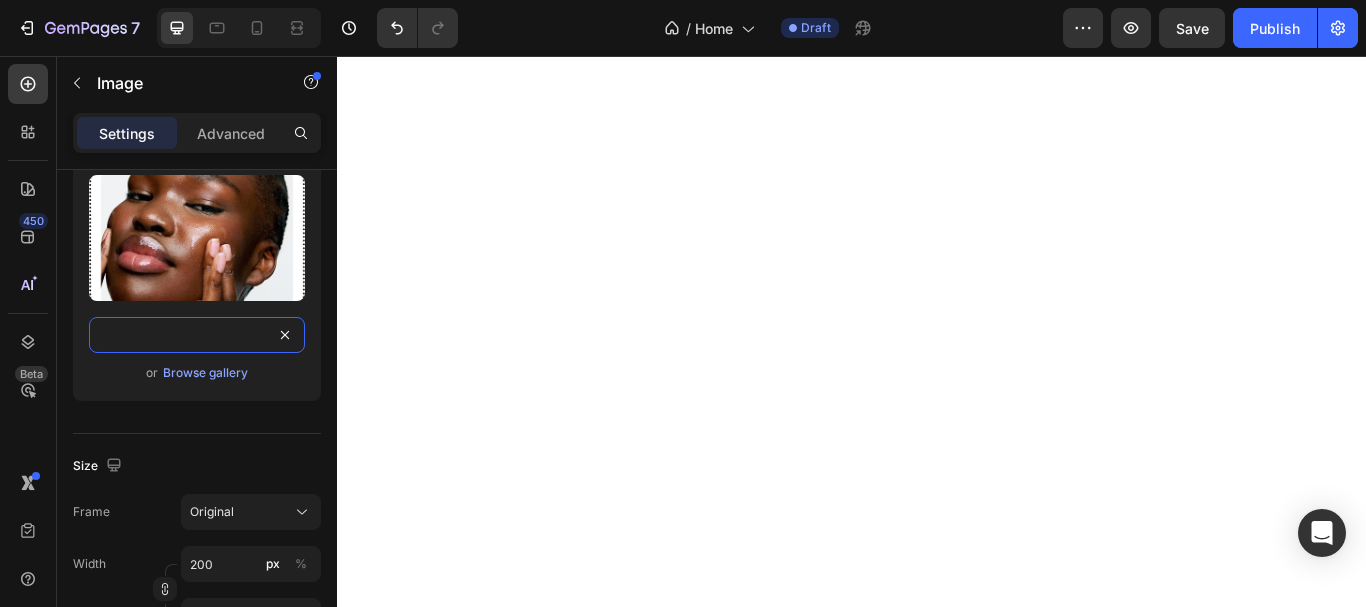 type on "curieskin.com/cdn/shop/files/gempages_568523358988141623-1ebd2468-08da-4586-89f0-b857c37e79e6.jpg?v=308676709960727523" 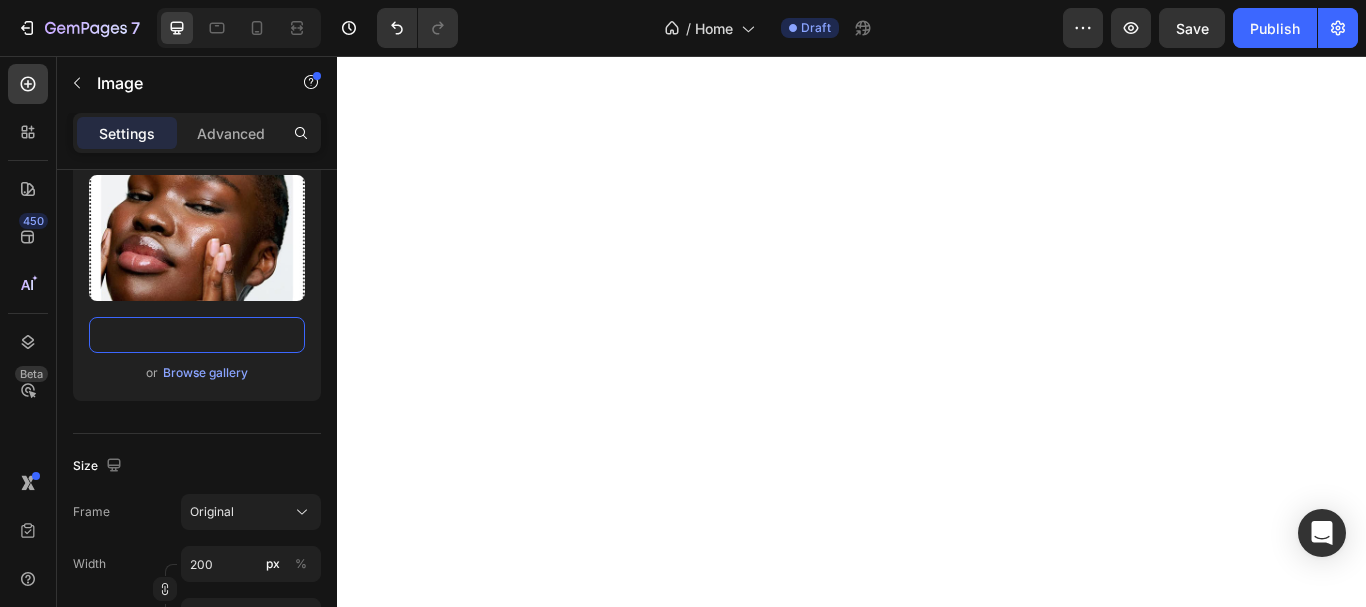 scroll, scrollTop: 0, scrollLeft: 0, axis: both 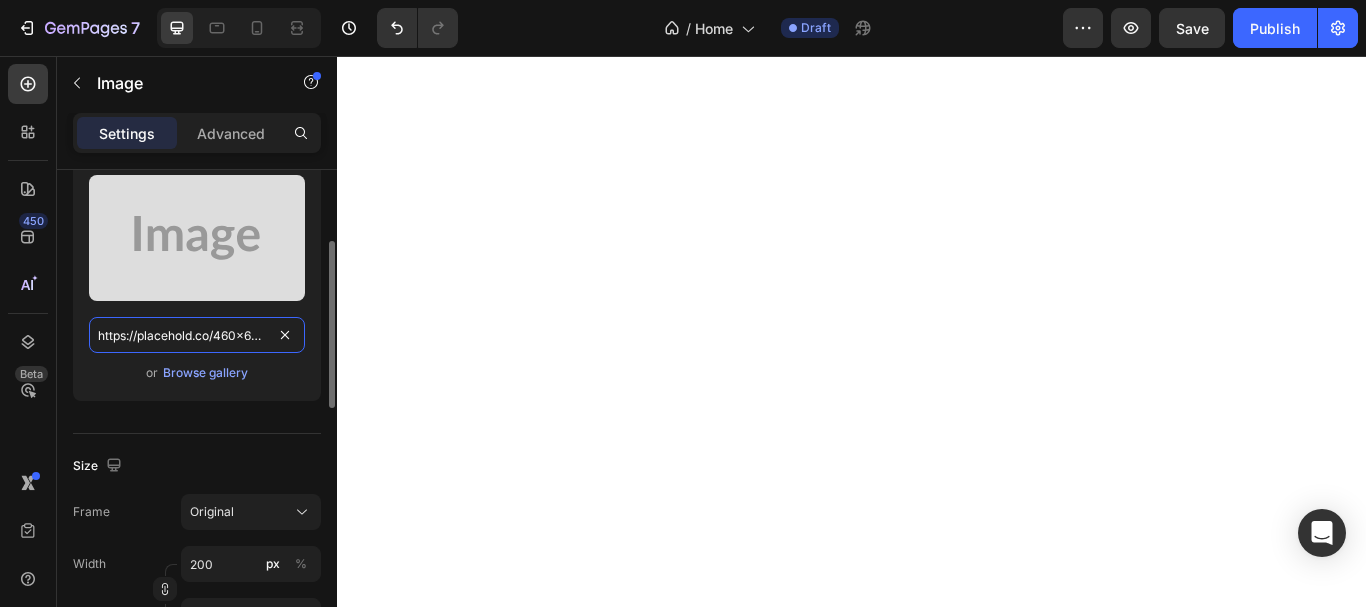 click on "https://placehold.co/460x659?text=Image" at bounding box center [197, 335] 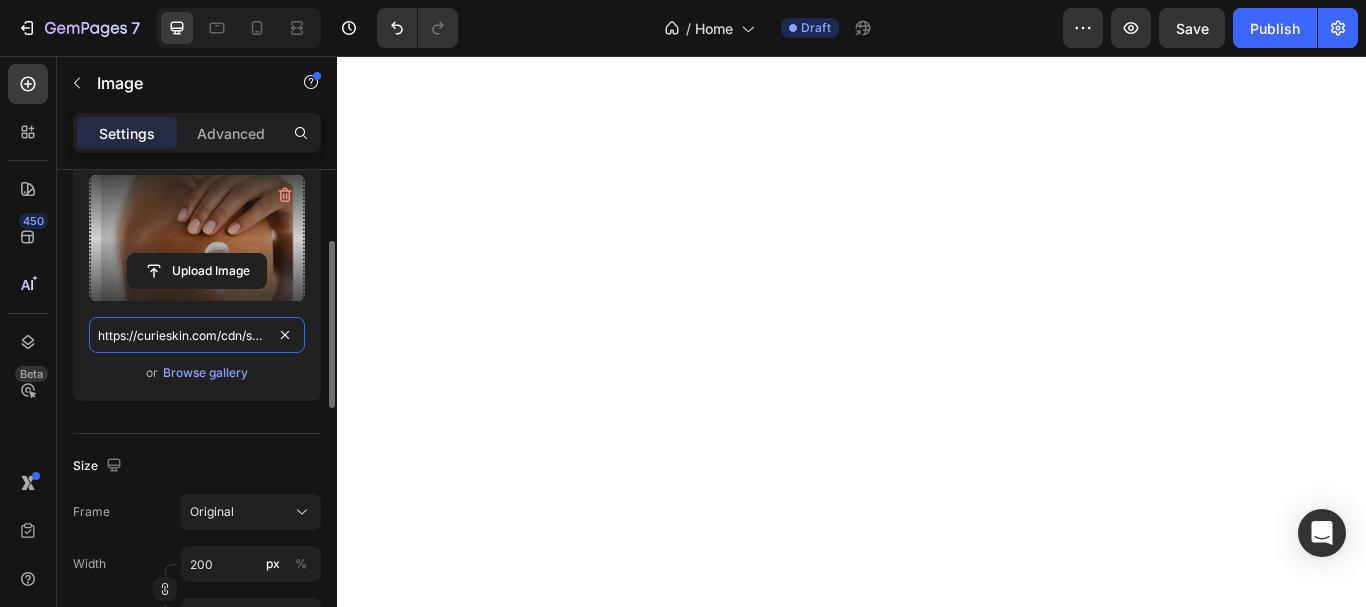 scroll, scrollTop: 0, scrollLeft: 668, axis: horizontal 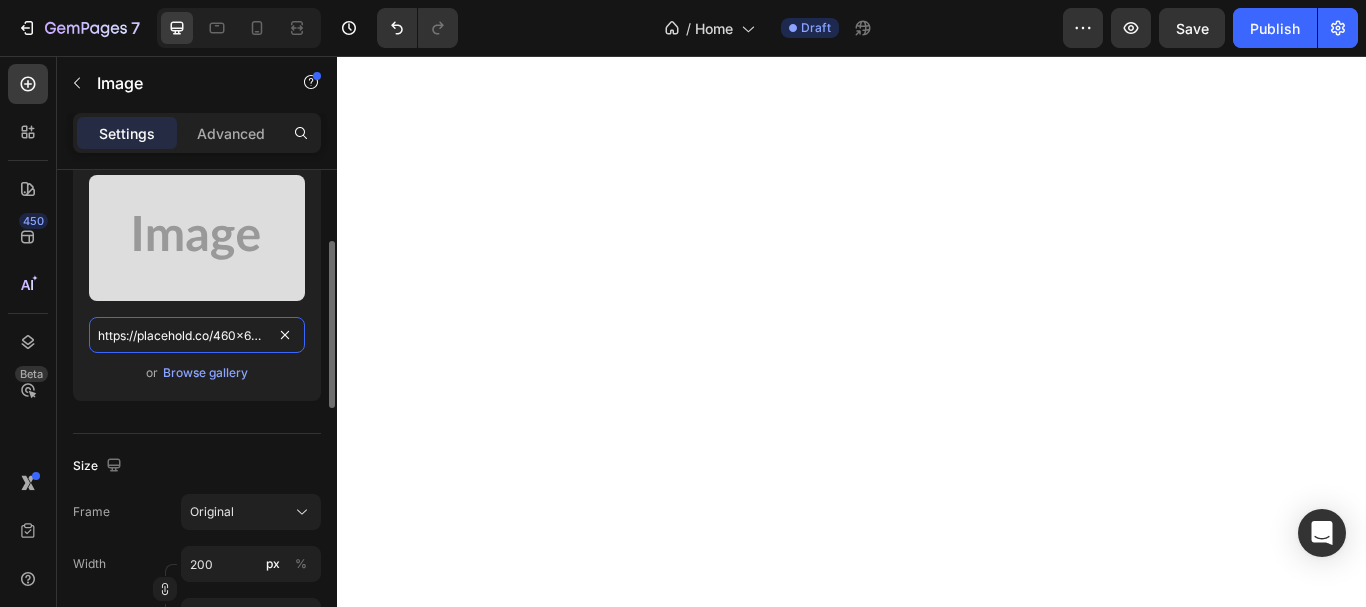 click on "https://placehold.co/460x659?text=Image" at bounding box center [197, 335] 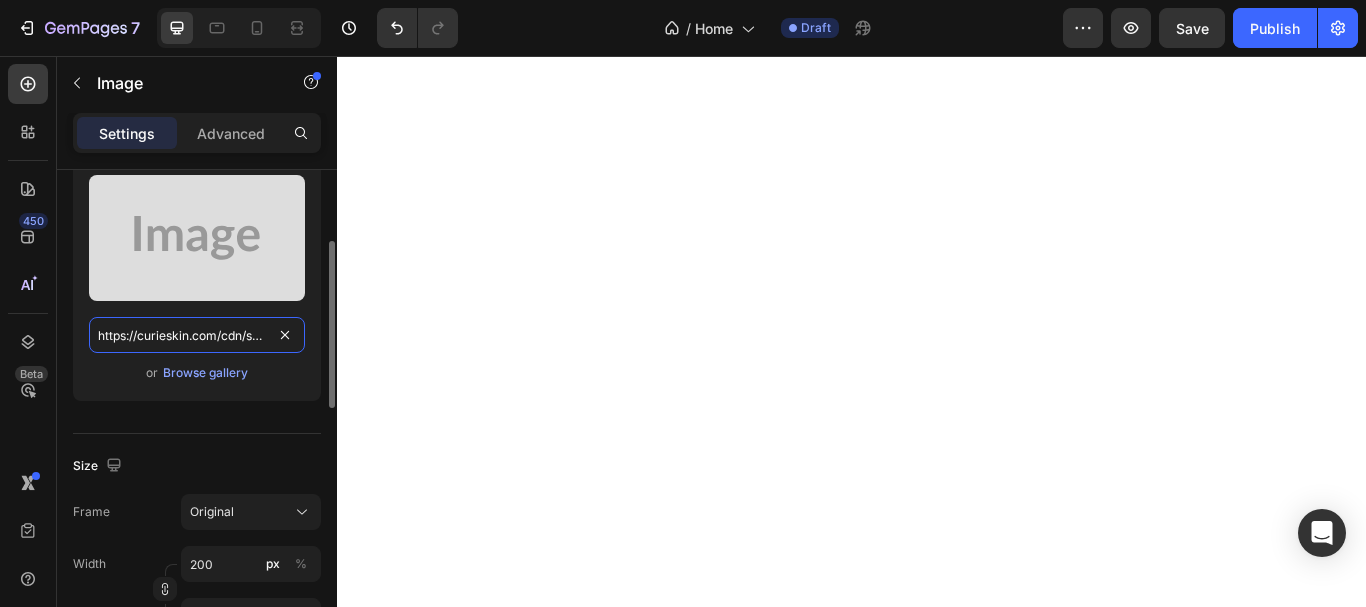 scroll, scrollTop: 0, scrollLeft: 663, axis: horizontal 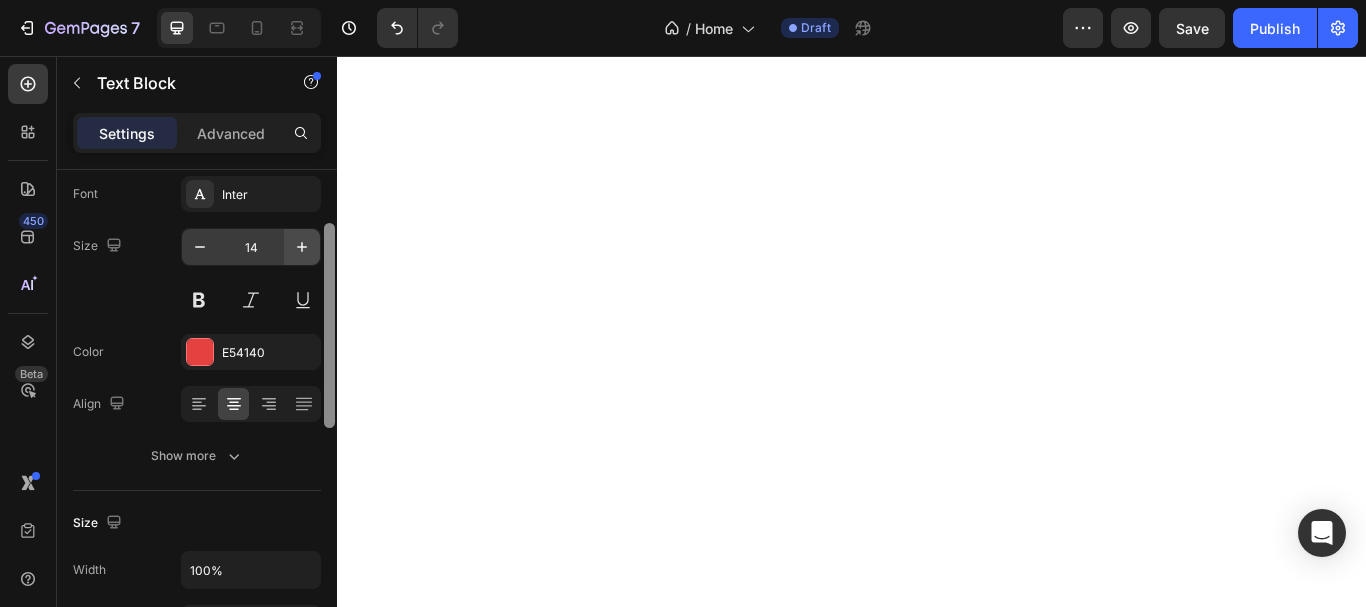 drag, startPoint x: 327, startPoint y: 187, endPoint x: 298, endPoint y: 248, distance: 67.54258 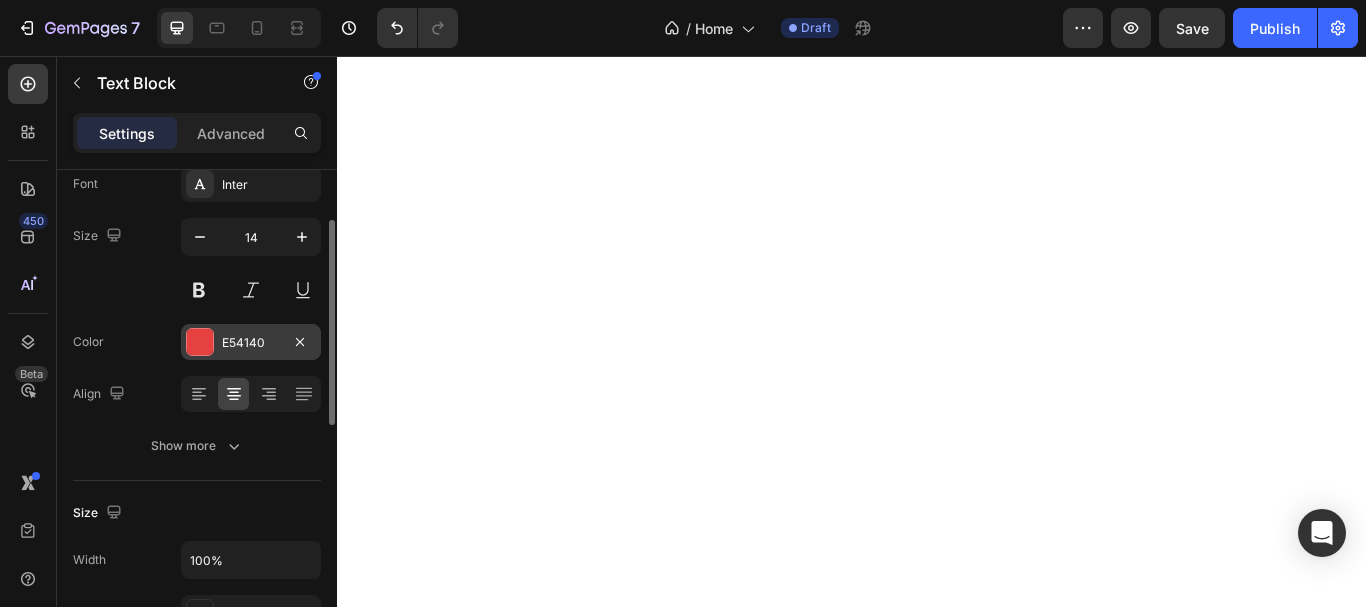 click at bounding box center [200, 342] 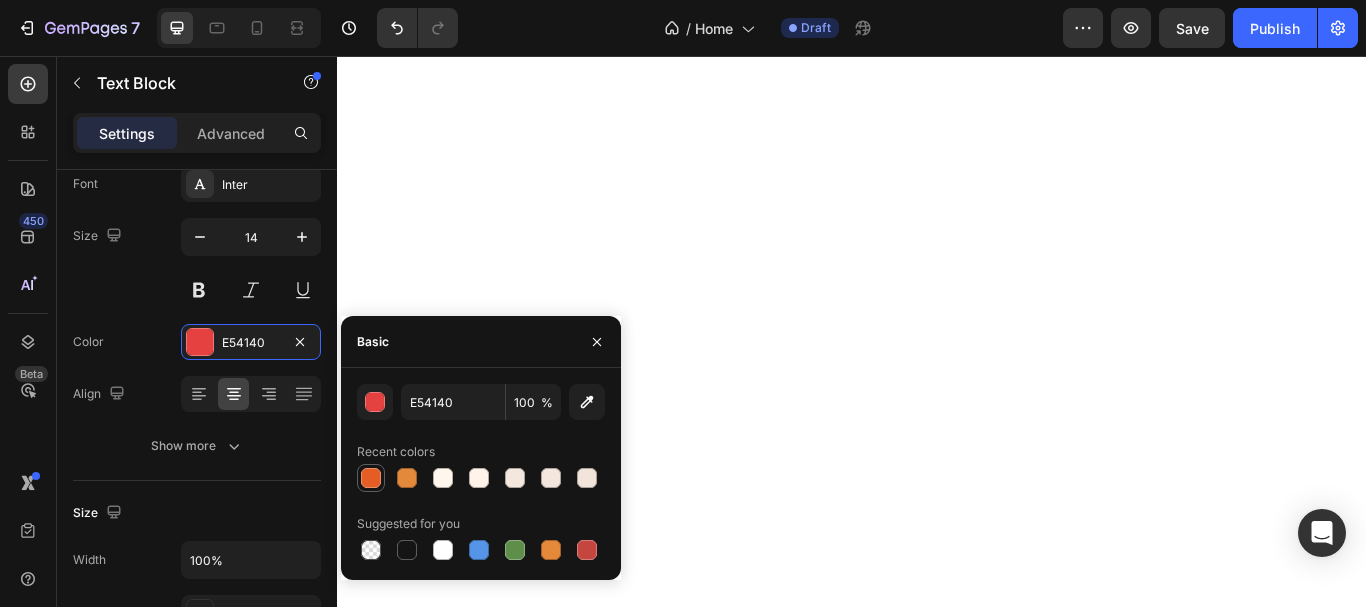 click at bounding box center (371, 478) 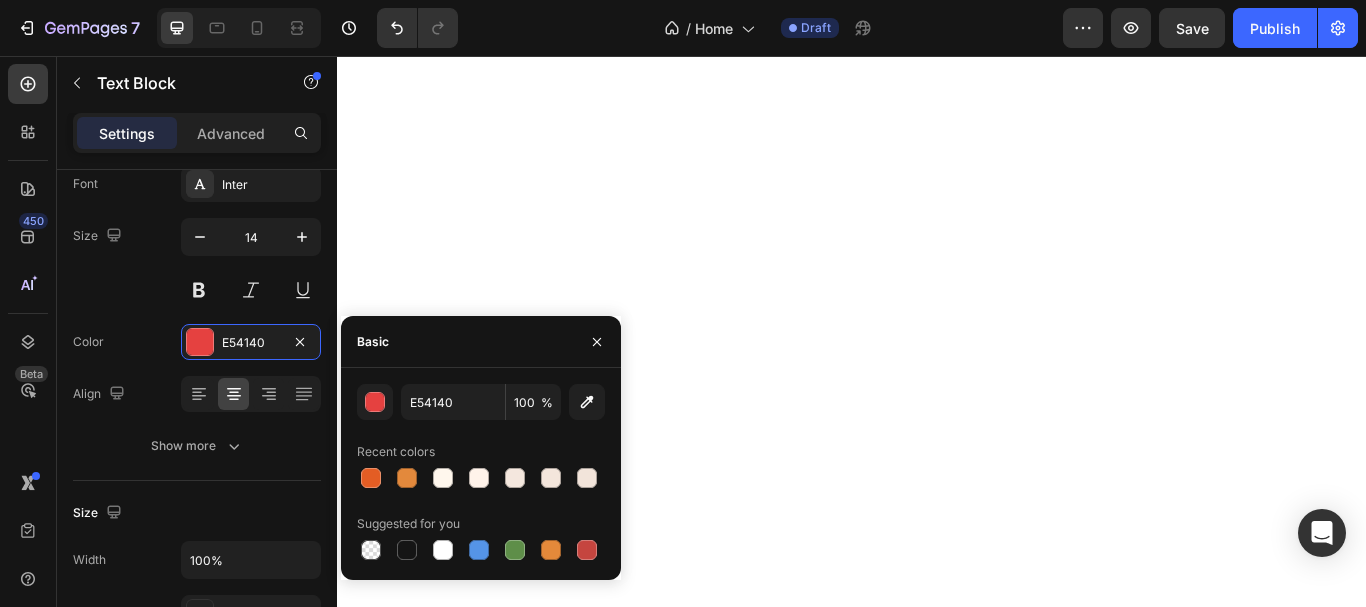 type on "E35D24" 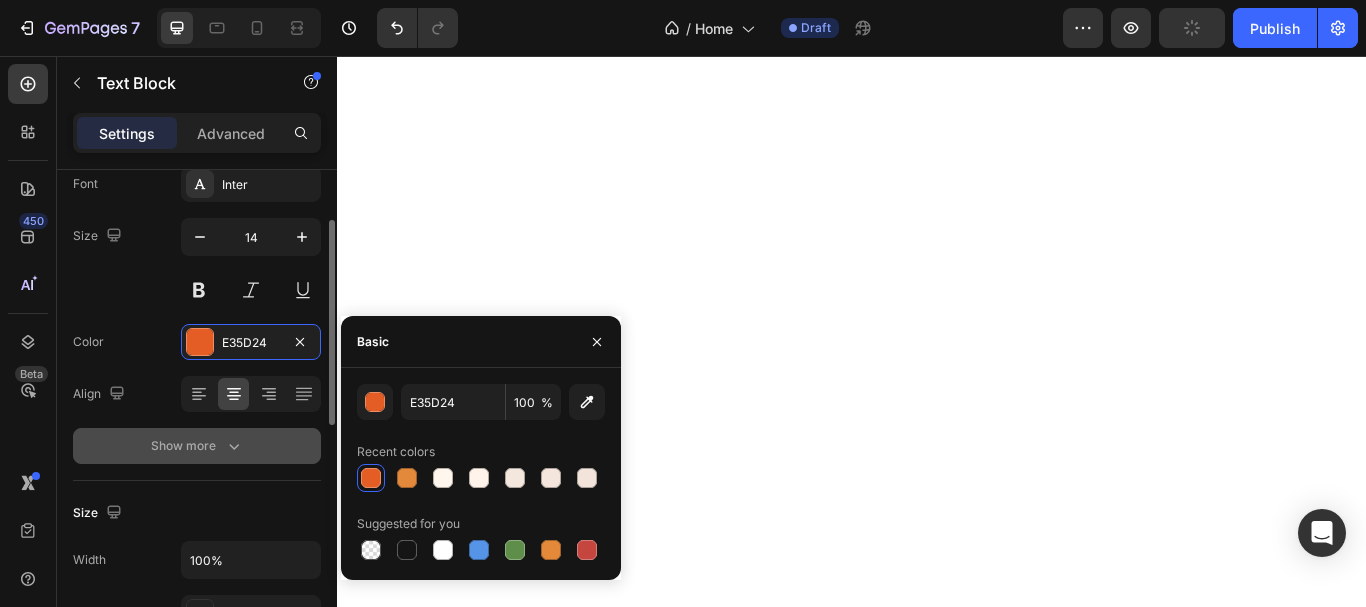 click on "Show more" at bounding box center (197, 446) 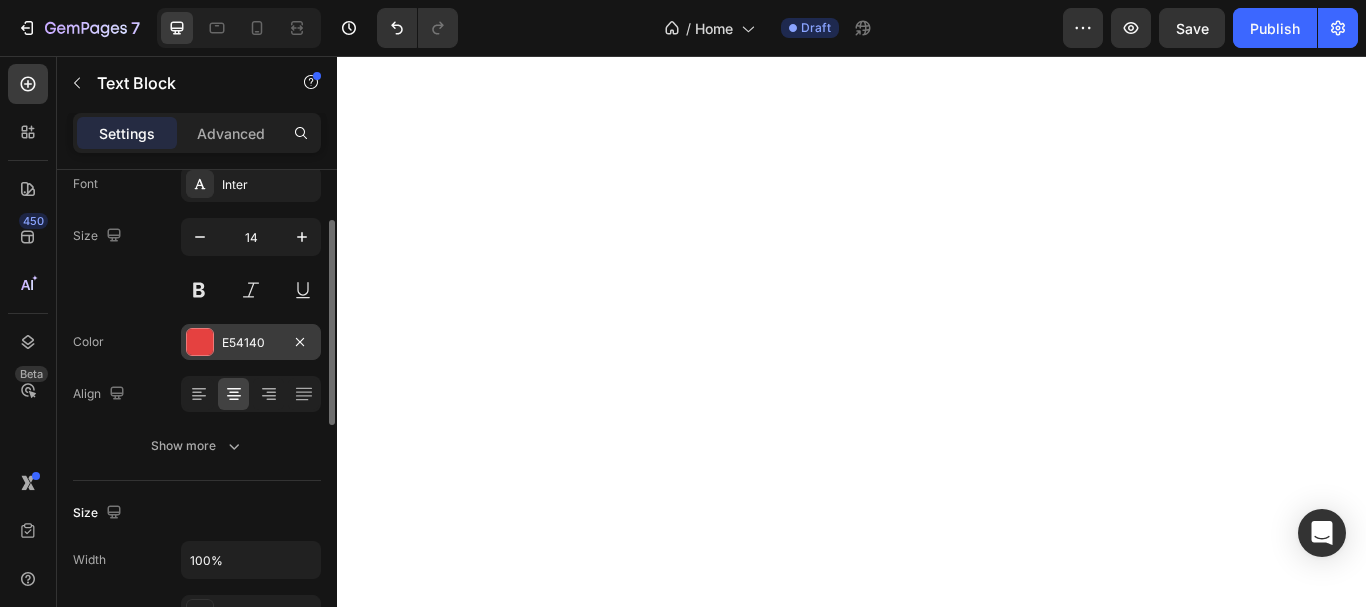 click at bounding box center [200, 342] 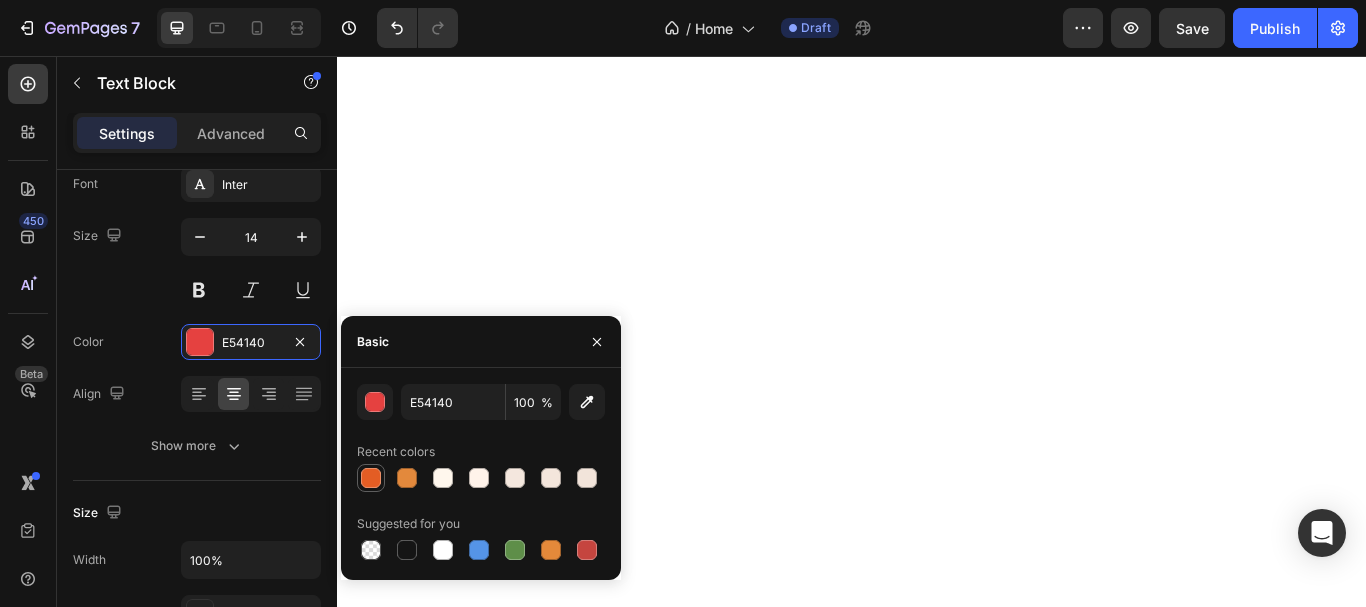 click at bounding box center (371, 478) 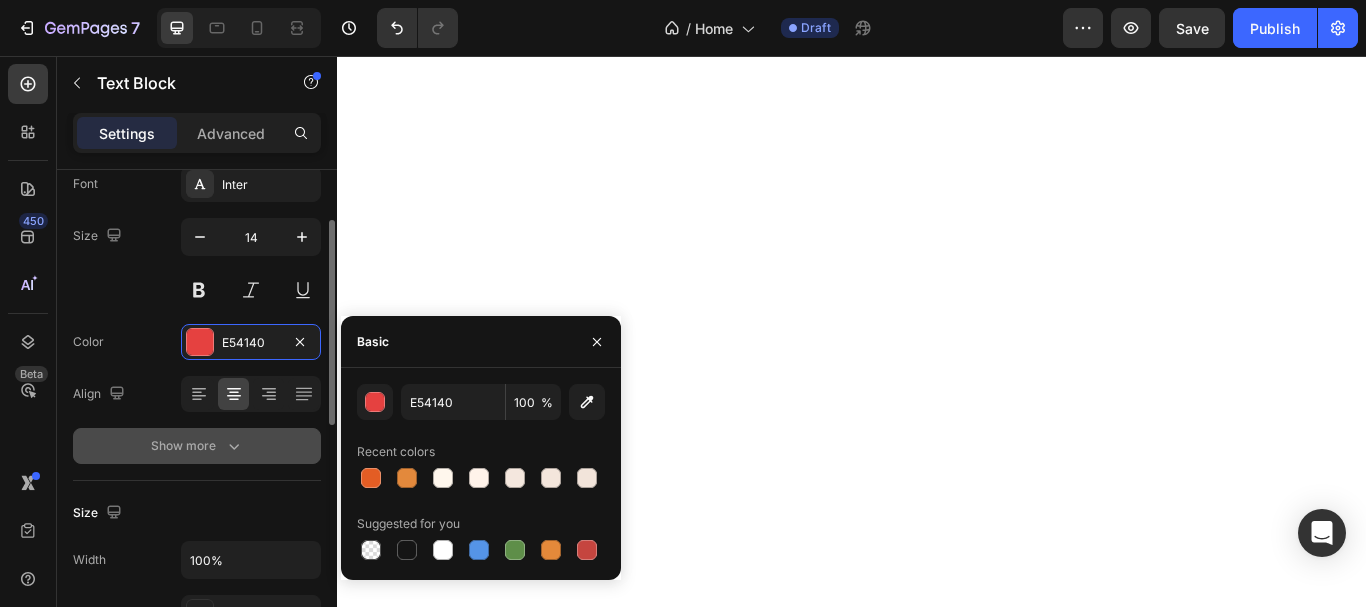 type on "E35D24" 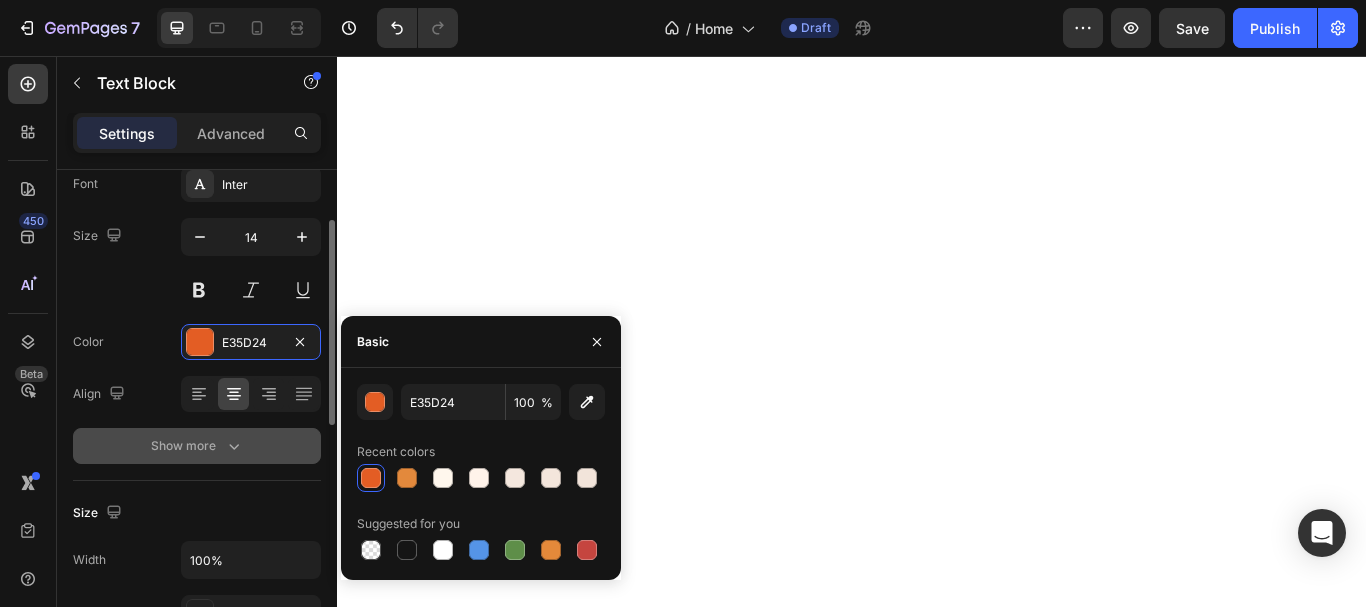 click on "Show more" at bounding box center [197, 446] 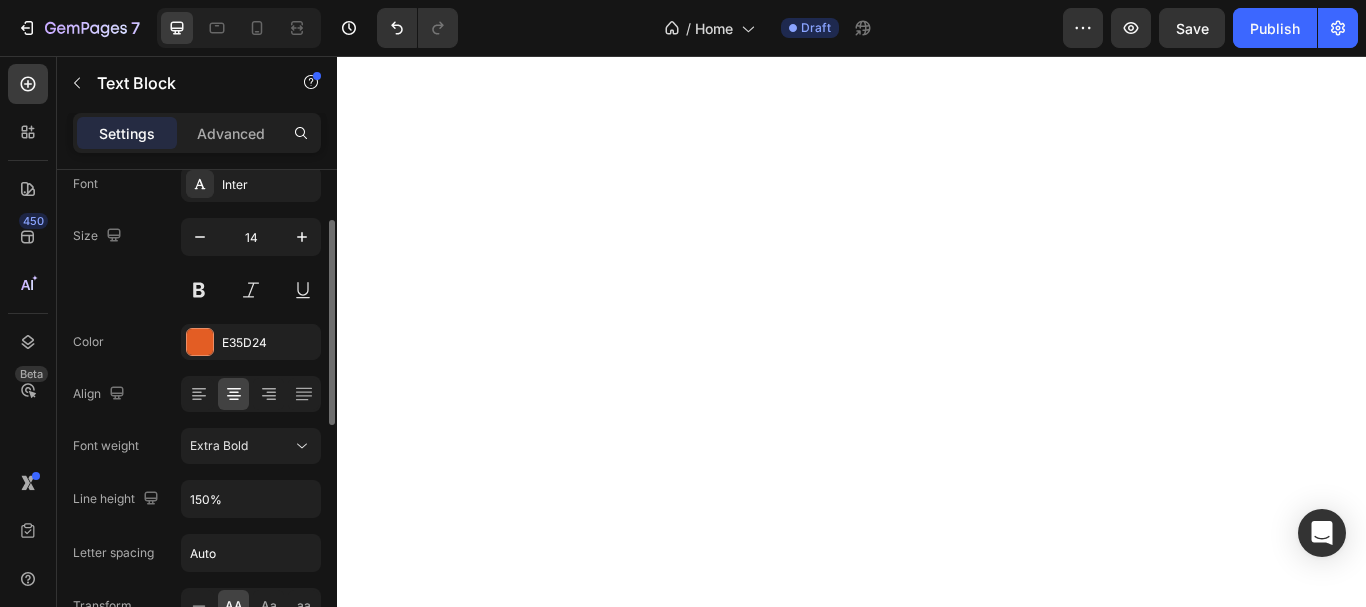 click on "Font Inter Size 14 Color E35D24 Align Font weight Extra Bold Line height 150% Letter spacing Auto Transform AA Aa aa Shadow Add... Show less" at bounding box center [197, 447] 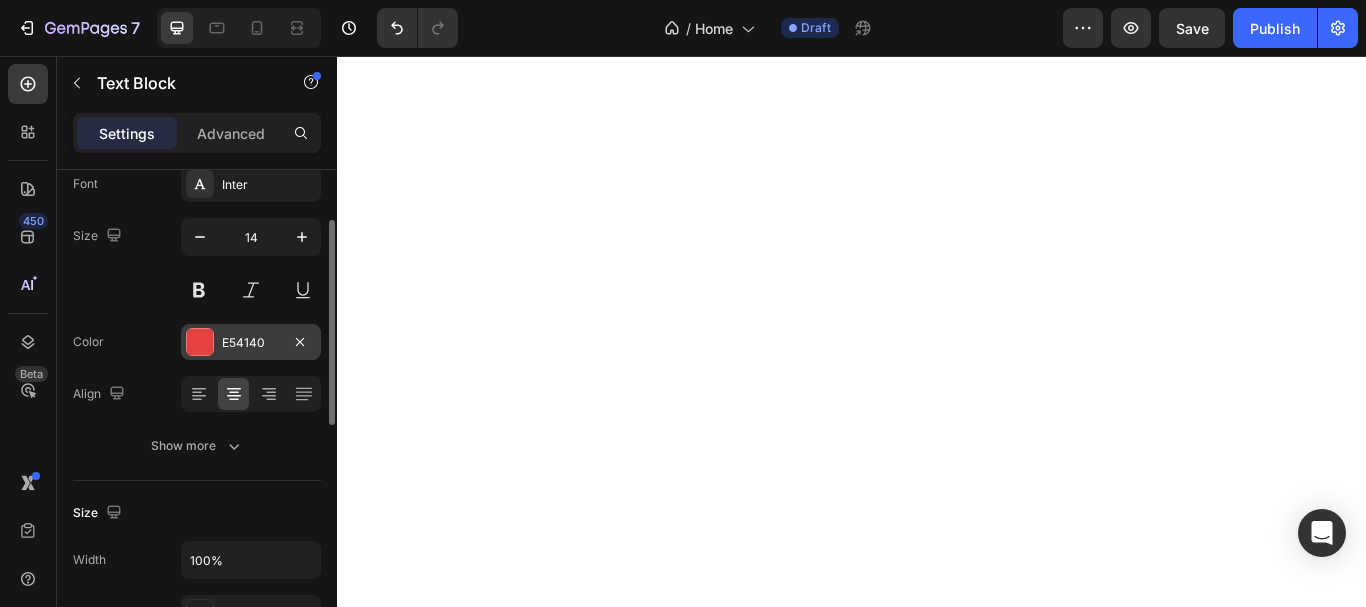click at bounding box center [200, 342] 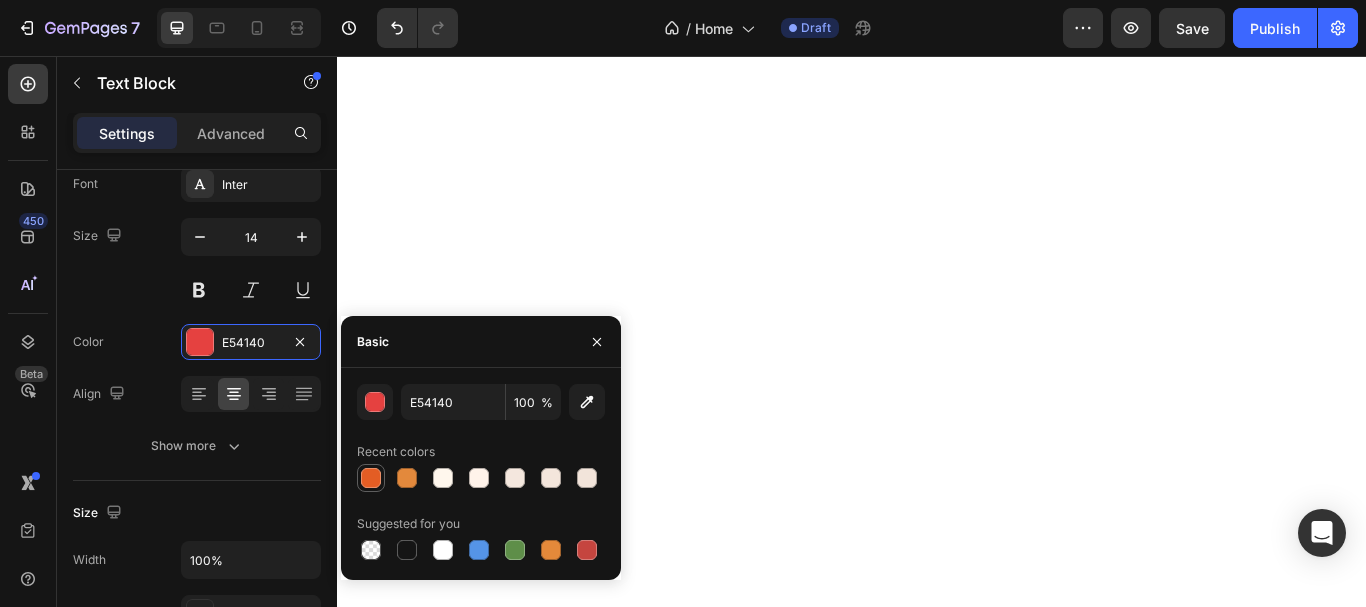click at bounding box center (371, 478) 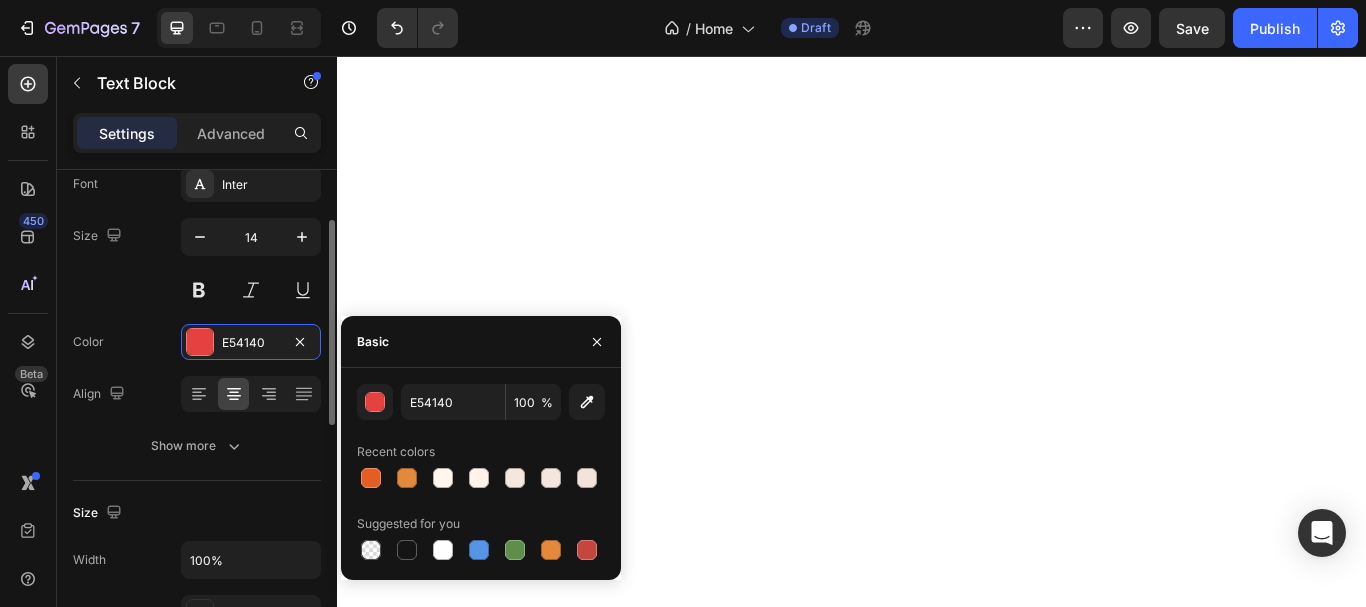 type on "E35D24" 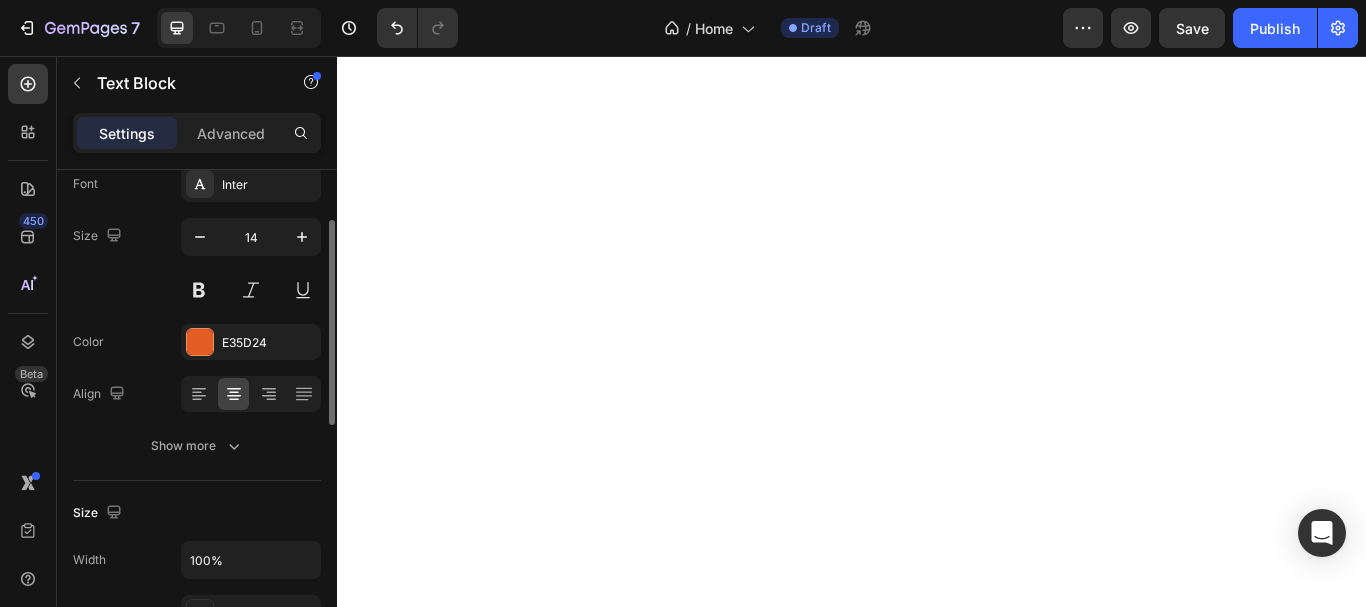 click on "Size 14" at bounding box center [197, 263] 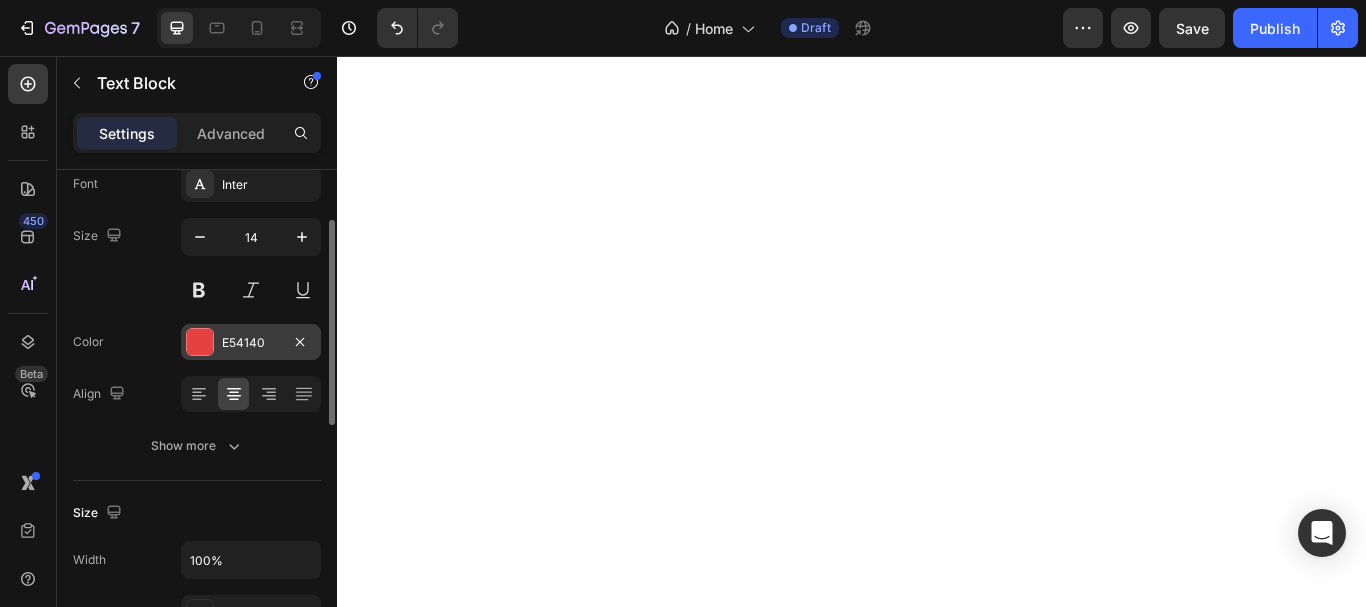 click at bounding box center [200, 342] 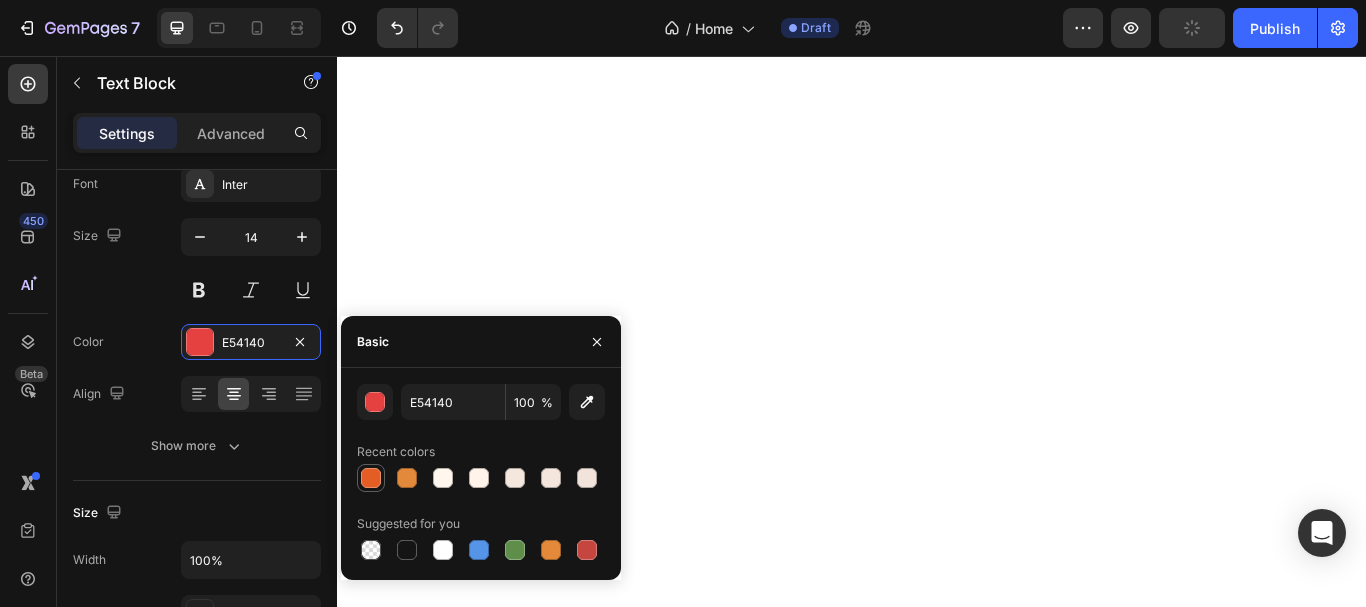 click at bounding box center [371, 478] 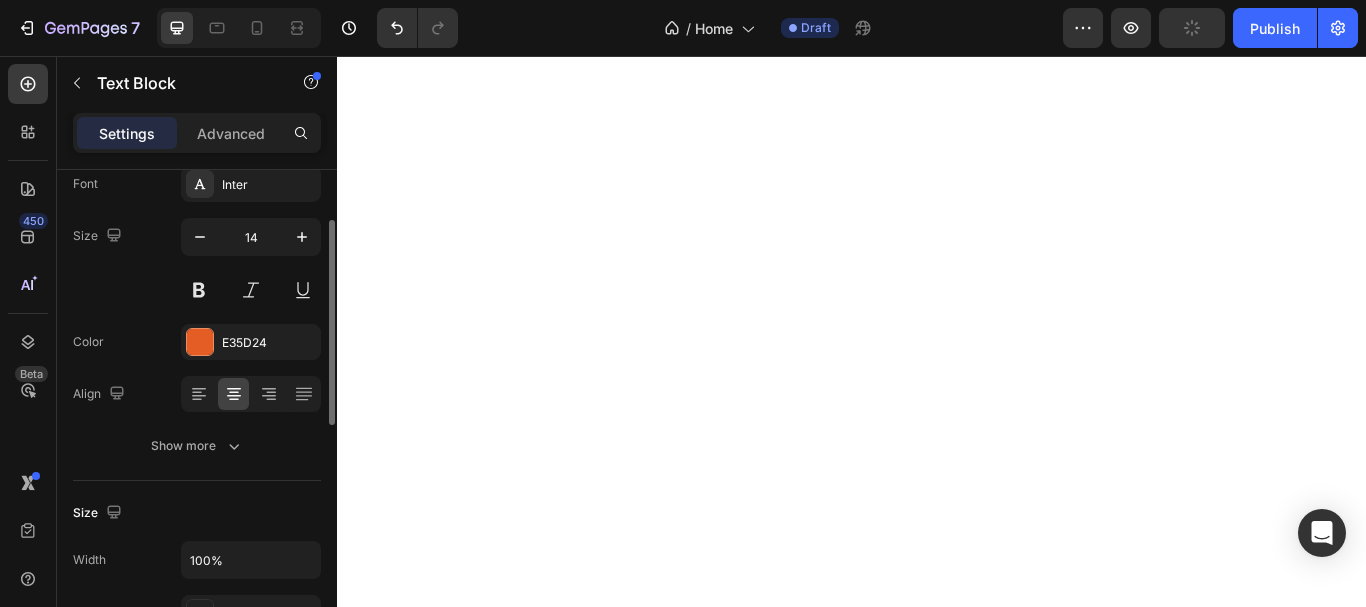 click on "Size 14" at bounding box center [197, 263] 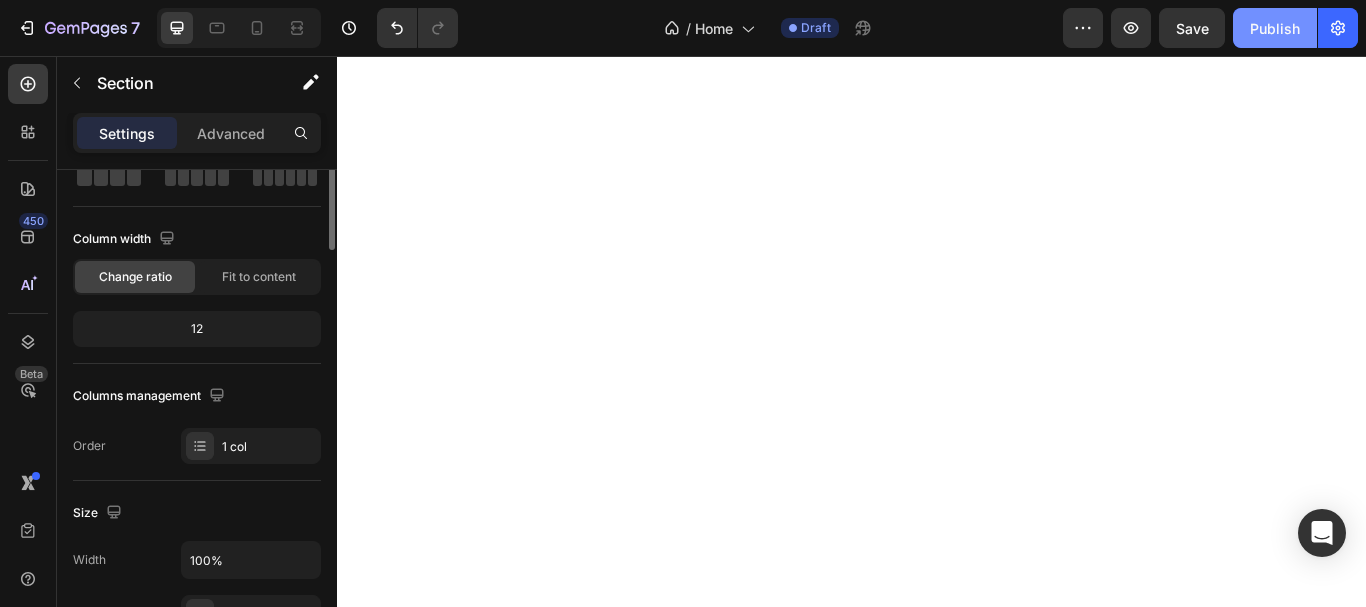scroll, scrollTop: 0, scrollLeft: 0, axis: both 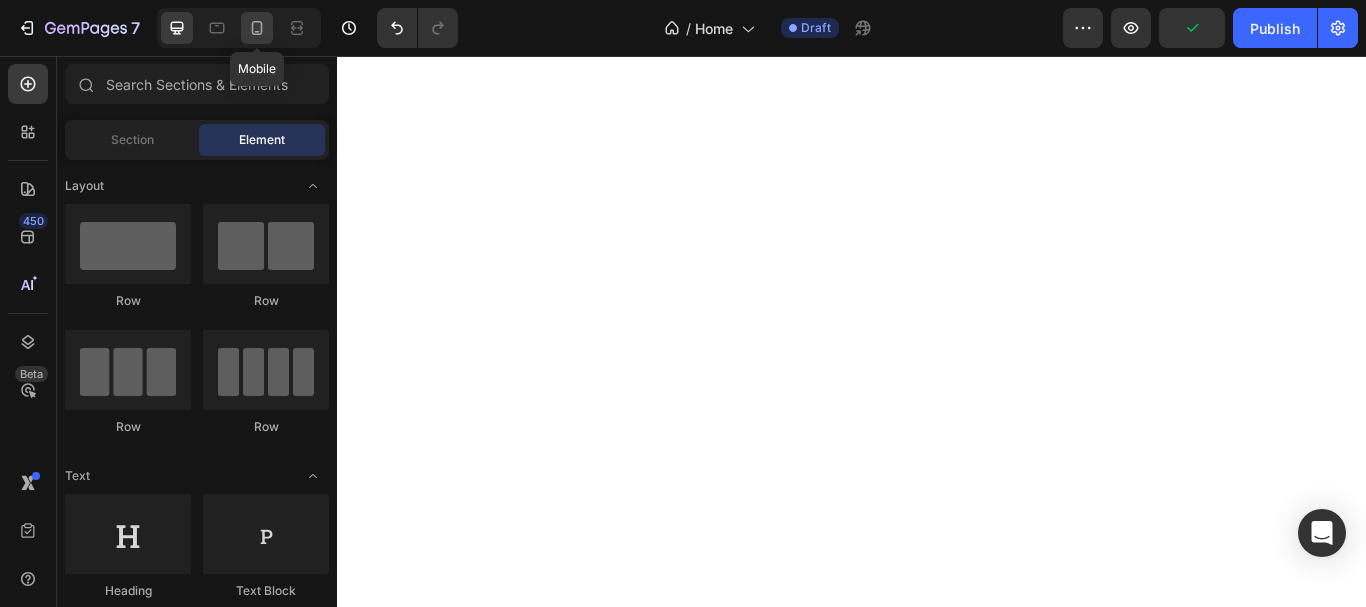click 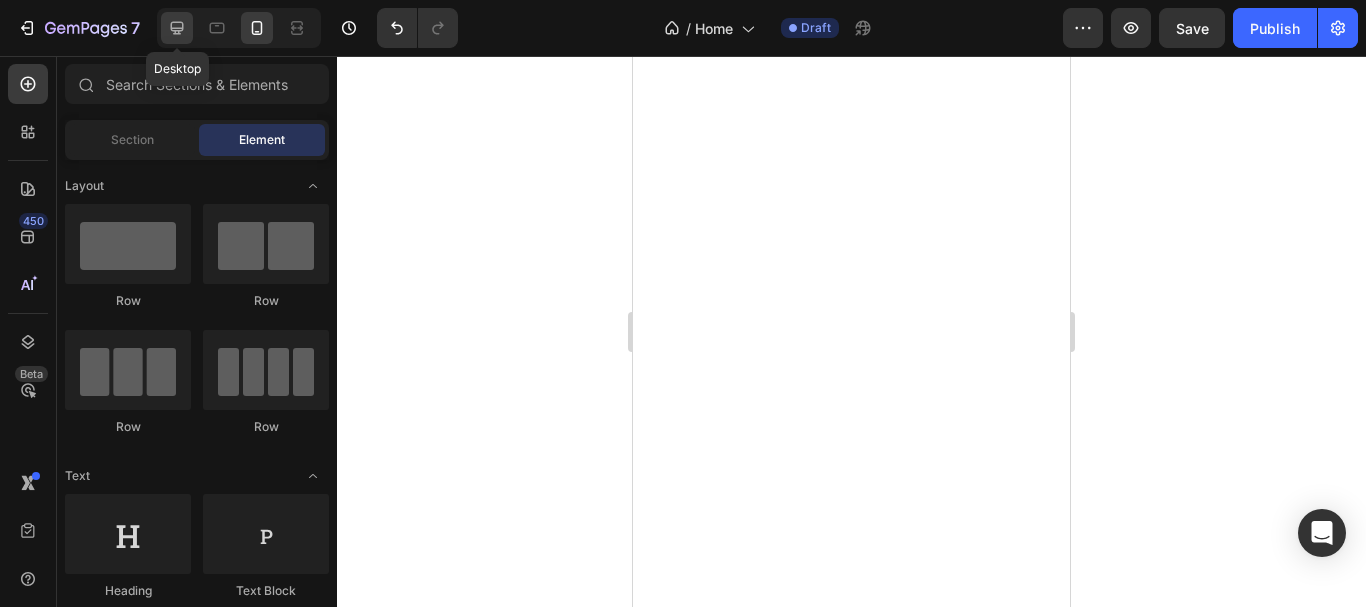 click 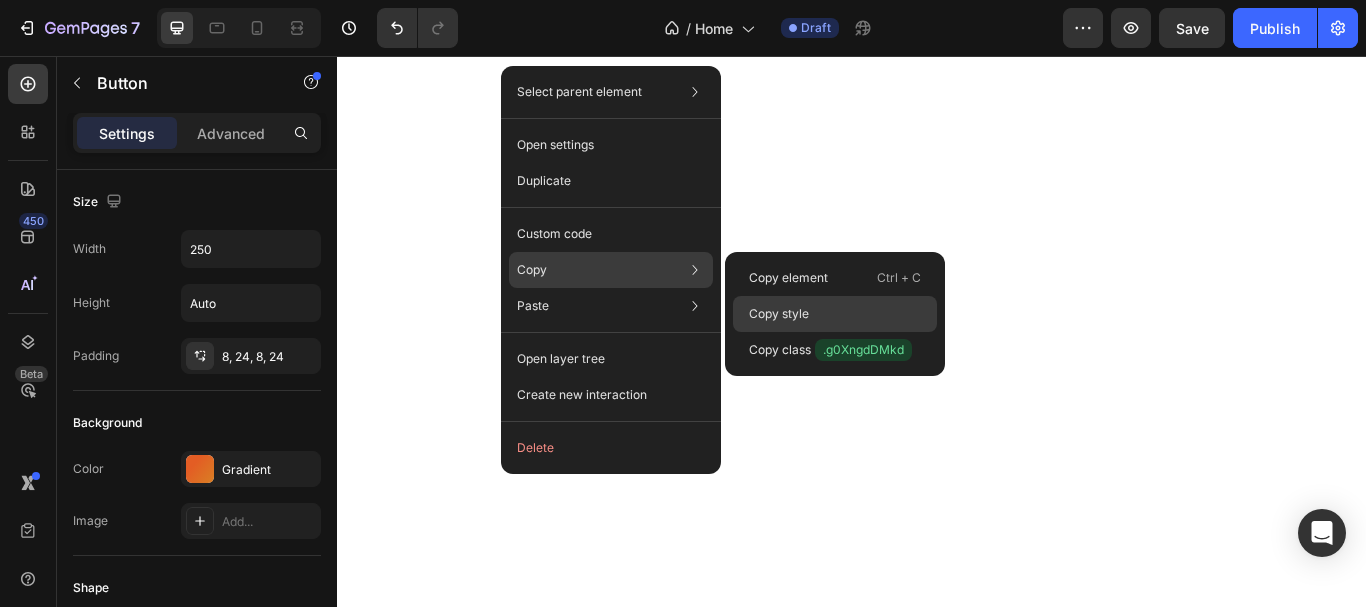 click on "Copy style" 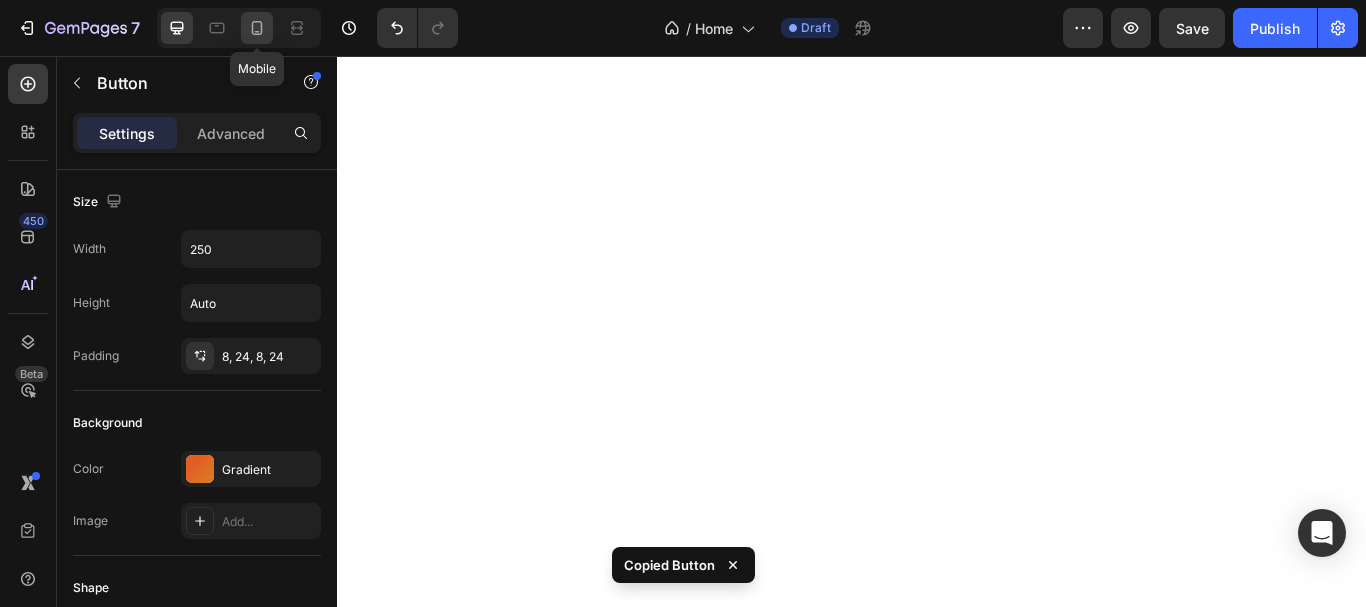 click 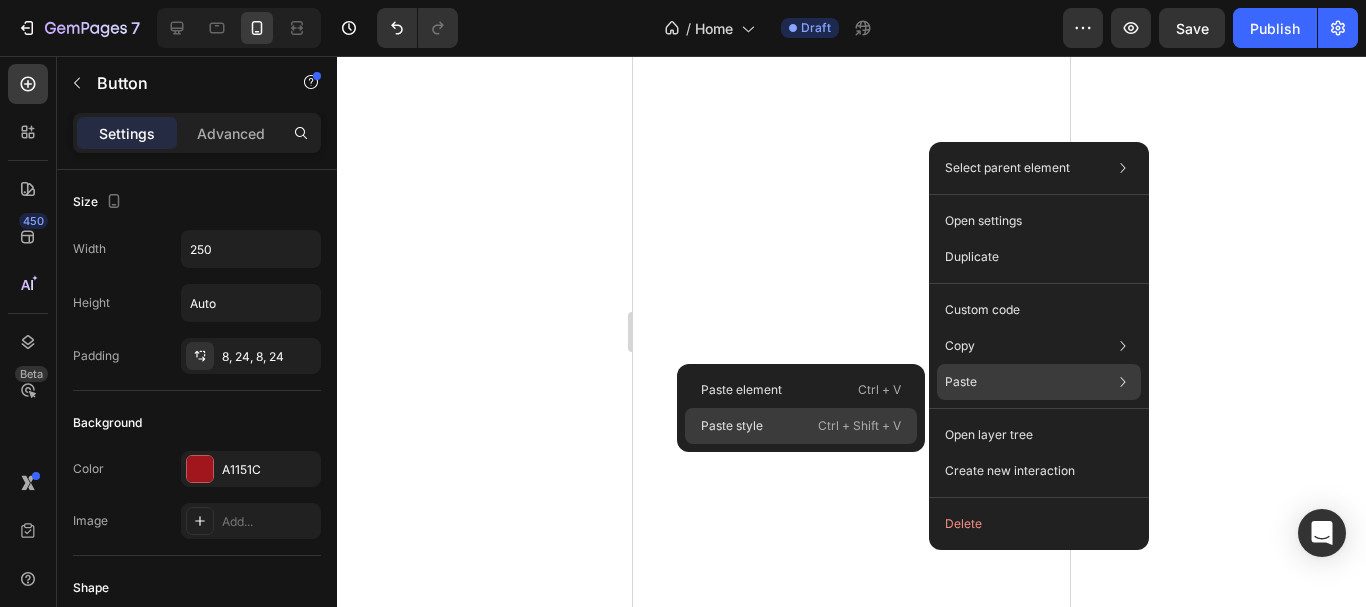 click on "Ctrl + Shift + V" at bounding box center [859, 426] 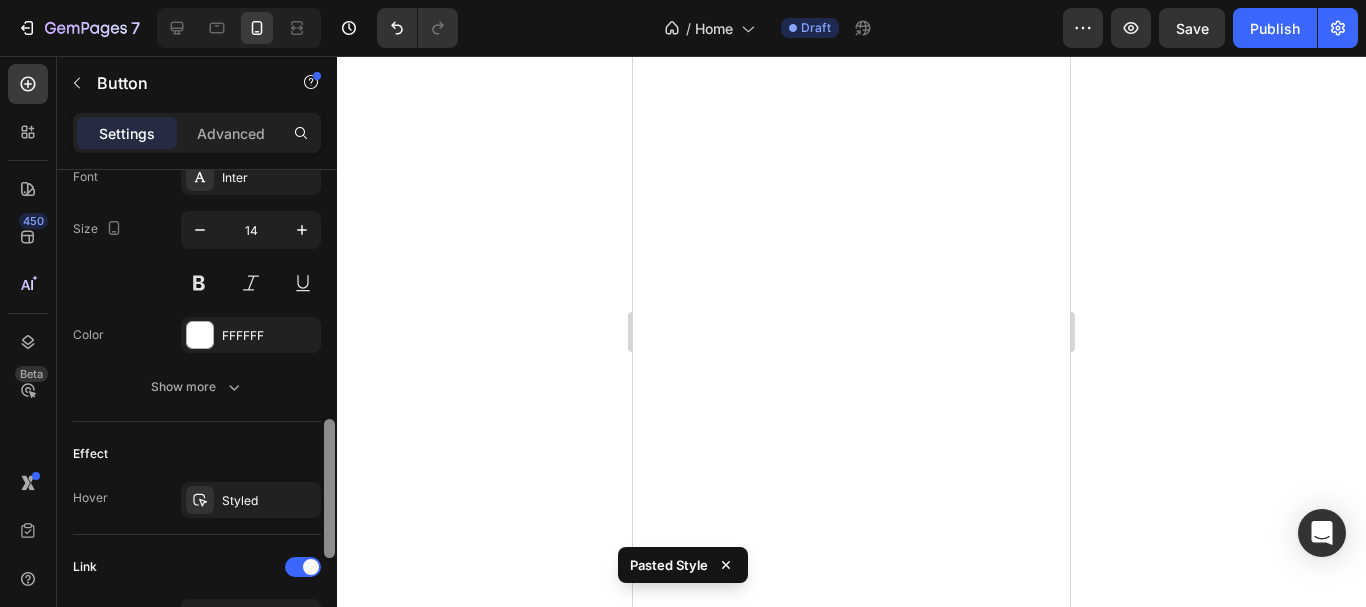 scroll, scrollTop: 1017, scrollLeft: 0, axis: vertical 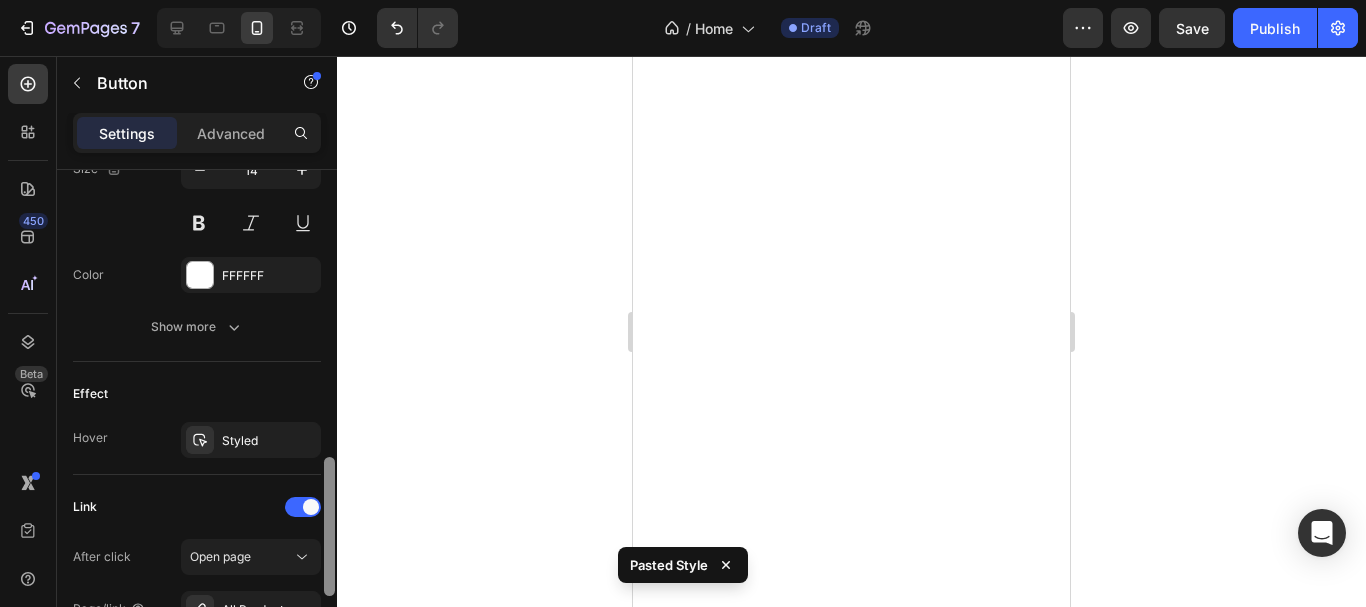 drag, startPoint x: 331, startPoint y: 209, endPoint x: 276, endPoint y: 497, distance: 293.2047 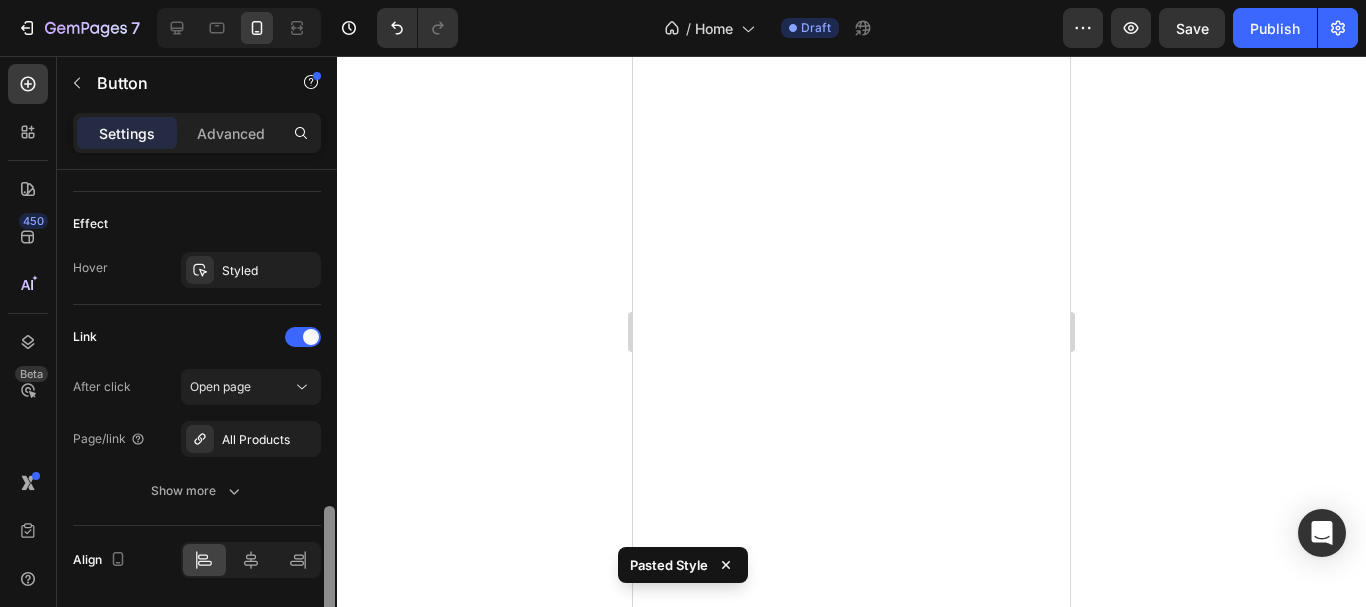 scroll, scrollTop: 1190, scrollLeft: 0, axis: vertical 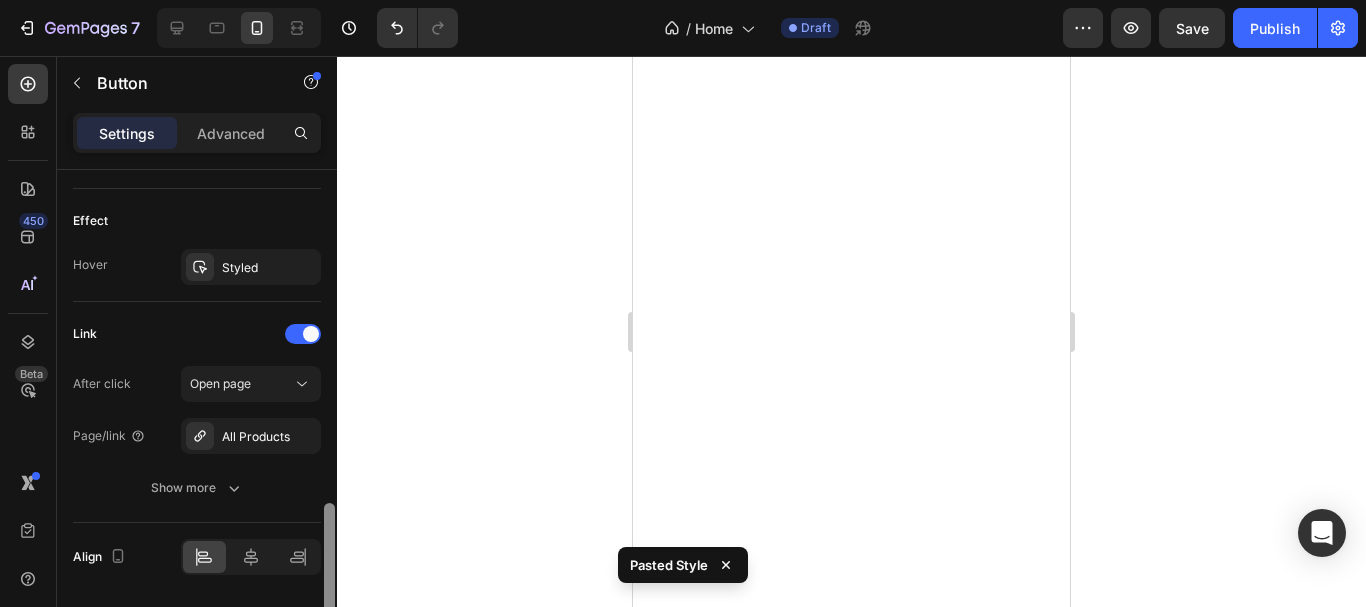 drag, startPoint x: 326, startPoint y: 461, endPoint x: 312, endPoint y: 510, distance: 50.96077 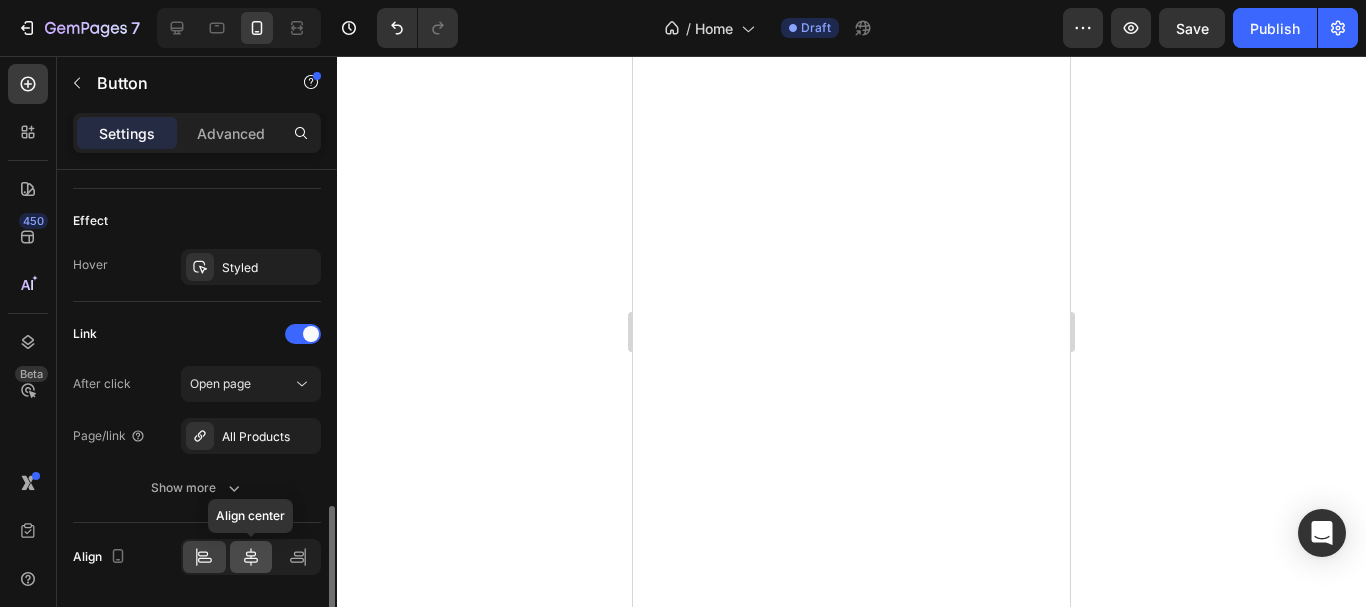 click 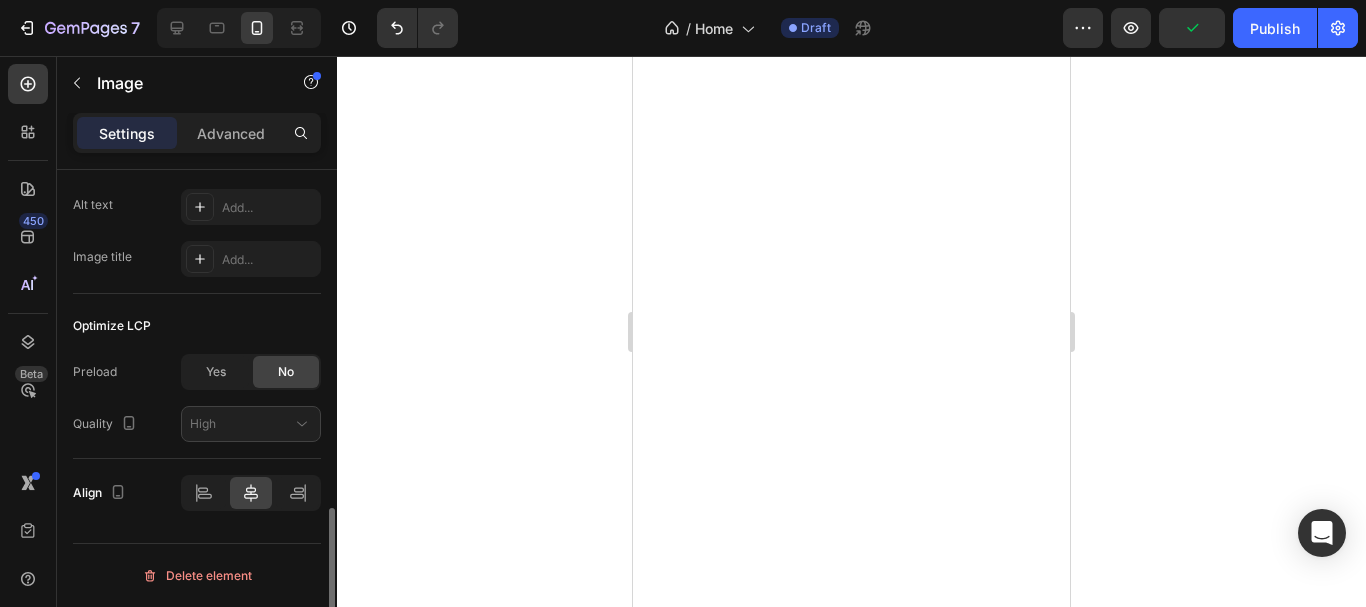scroll, scrollTop: 0, scrollLeft: 0, axis: both 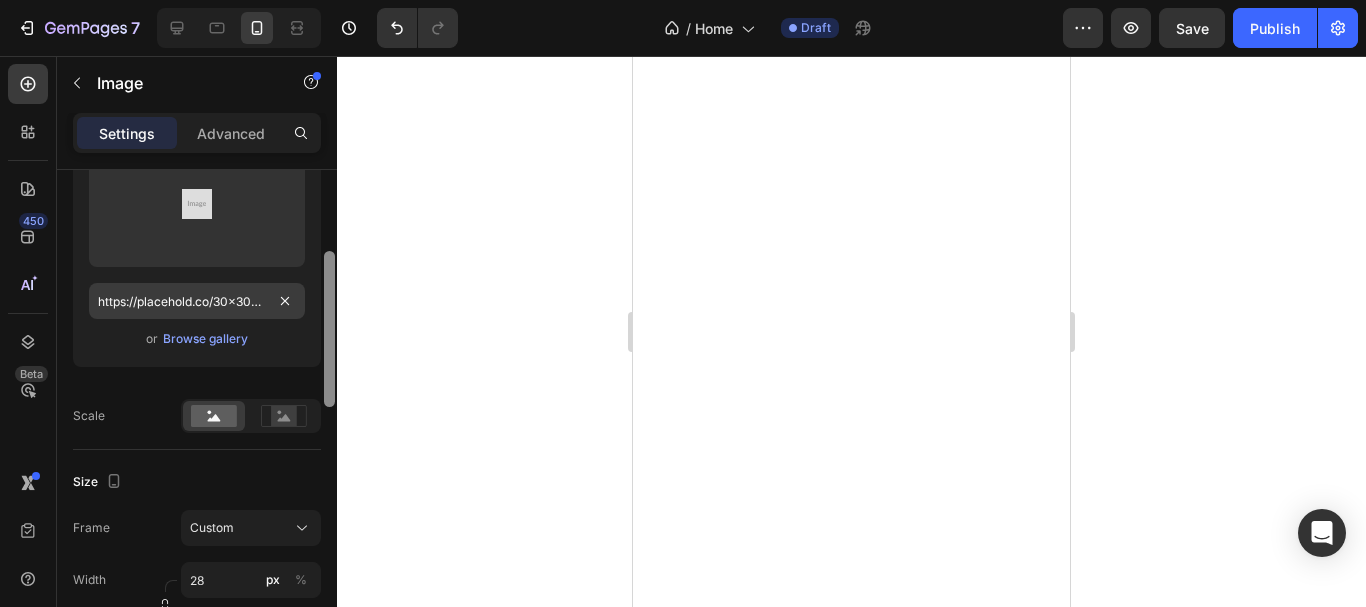 drag, startPoint x: 326, startPoint y: 231, endPoint x: 289, endPoint y: 305, distance: 82.73451 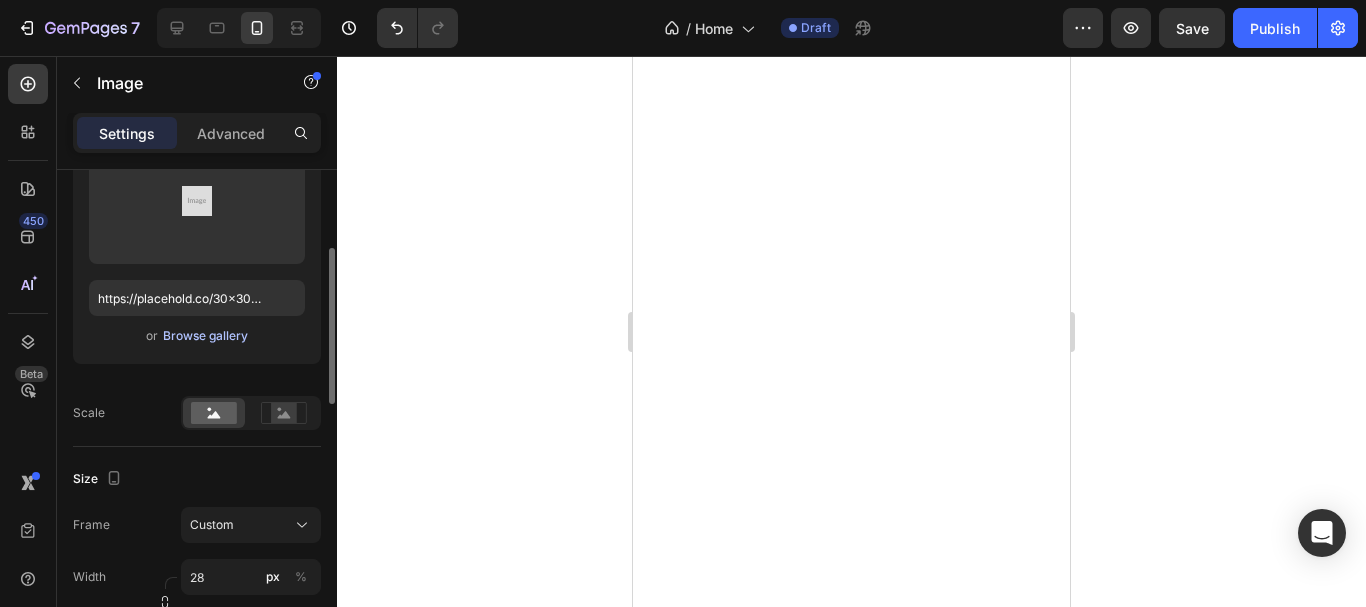 click on "Browse gallery" at bounding box center (205, 336) 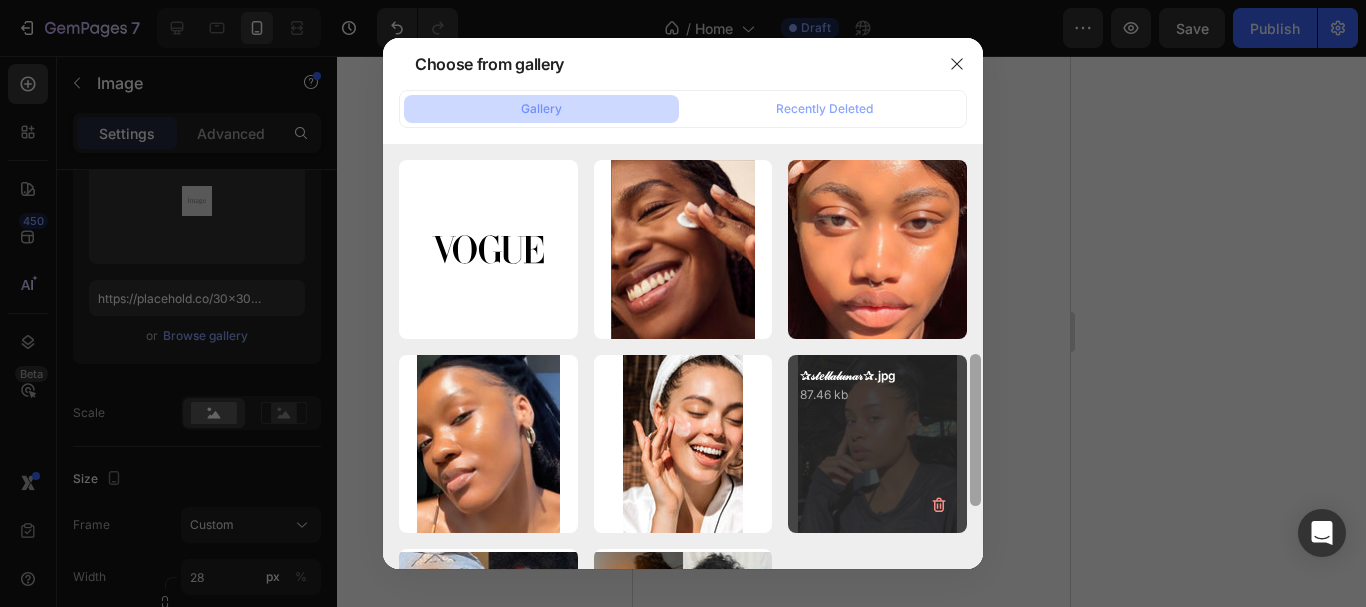 scroll, scrollTop: 601, scrollLeft: 0, axis: vertical 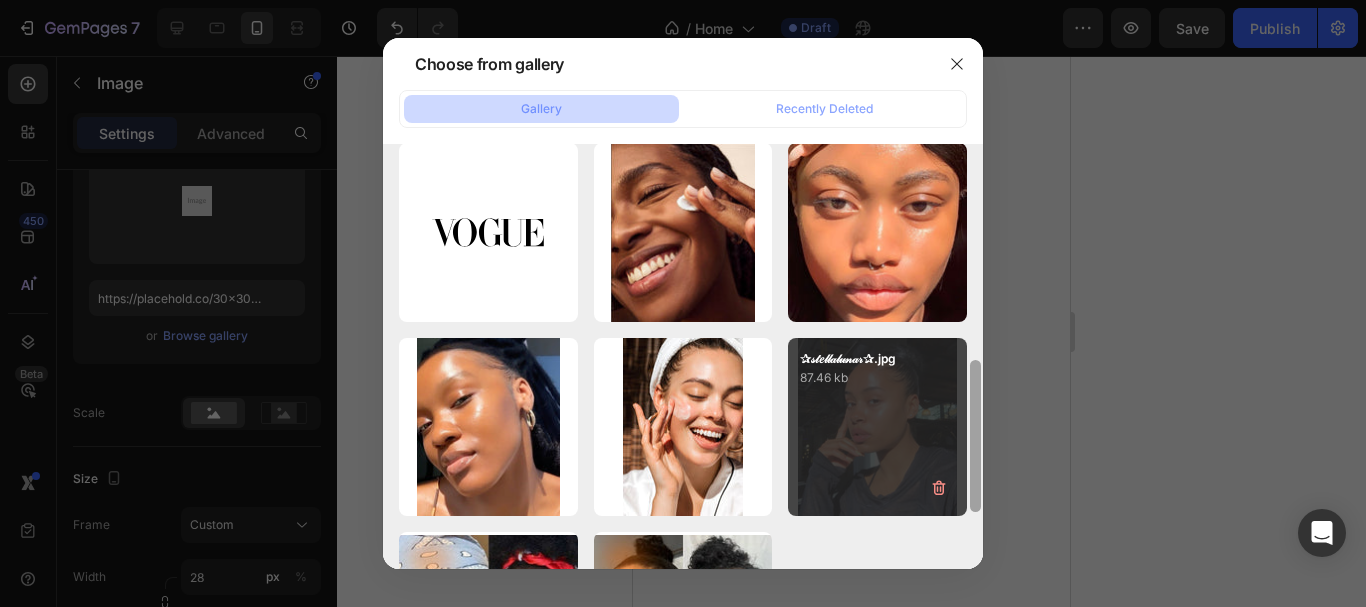 drag, startPoint x: 958, startPoint y: 301, endPoint x: 924, endPoint y: 431, distance: 134.37262 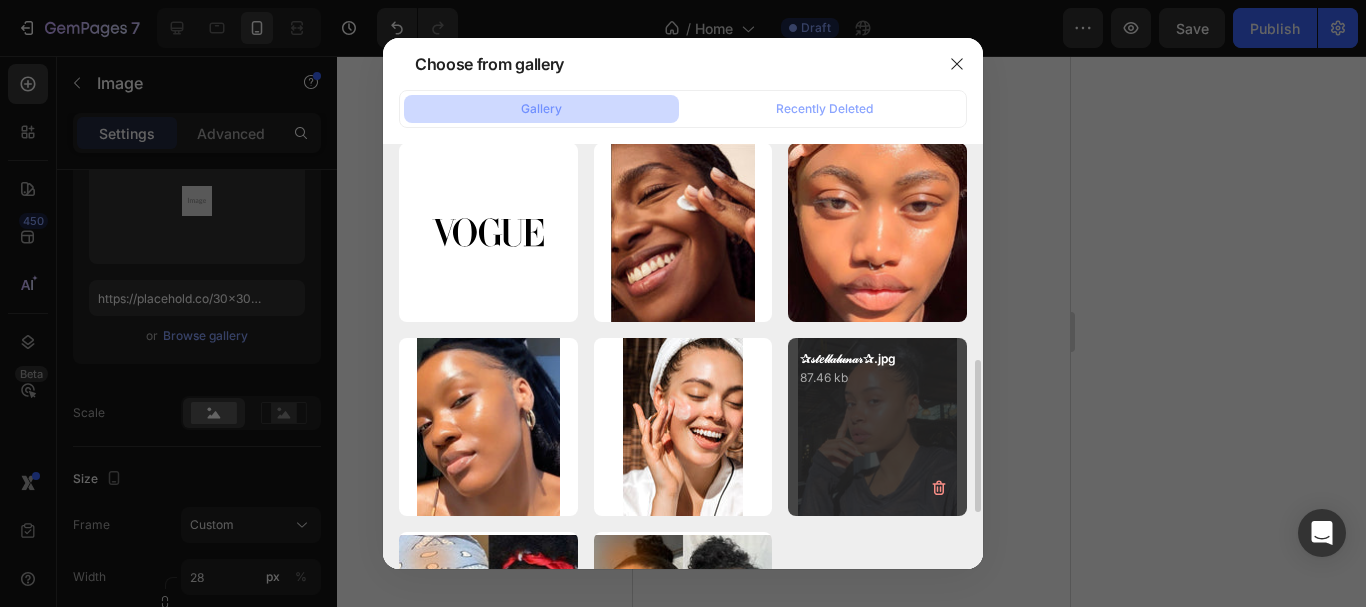 click on "✰𝓈𝓉𝑒𝓁𝓁𝒶𝓁𝓊𝓃𝒶𝓇✰.jpg 87.46 kb" at bounding box center (877, 427) 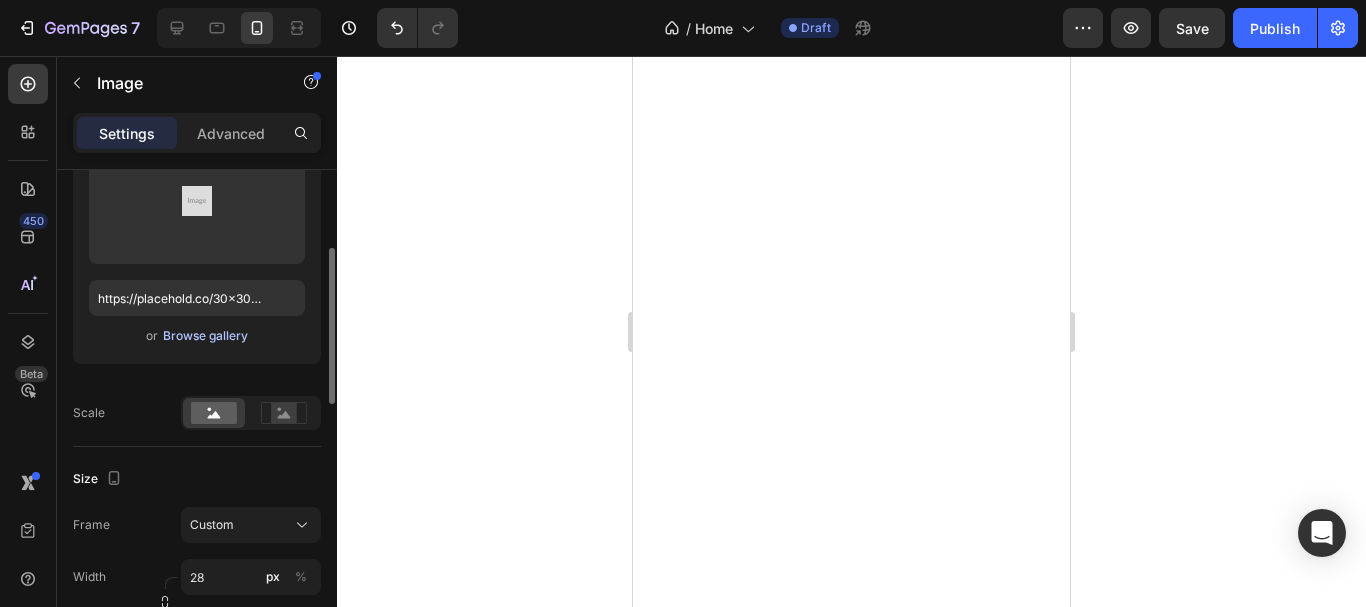 click on "Browse gallery" at bounding box center (205, 336) 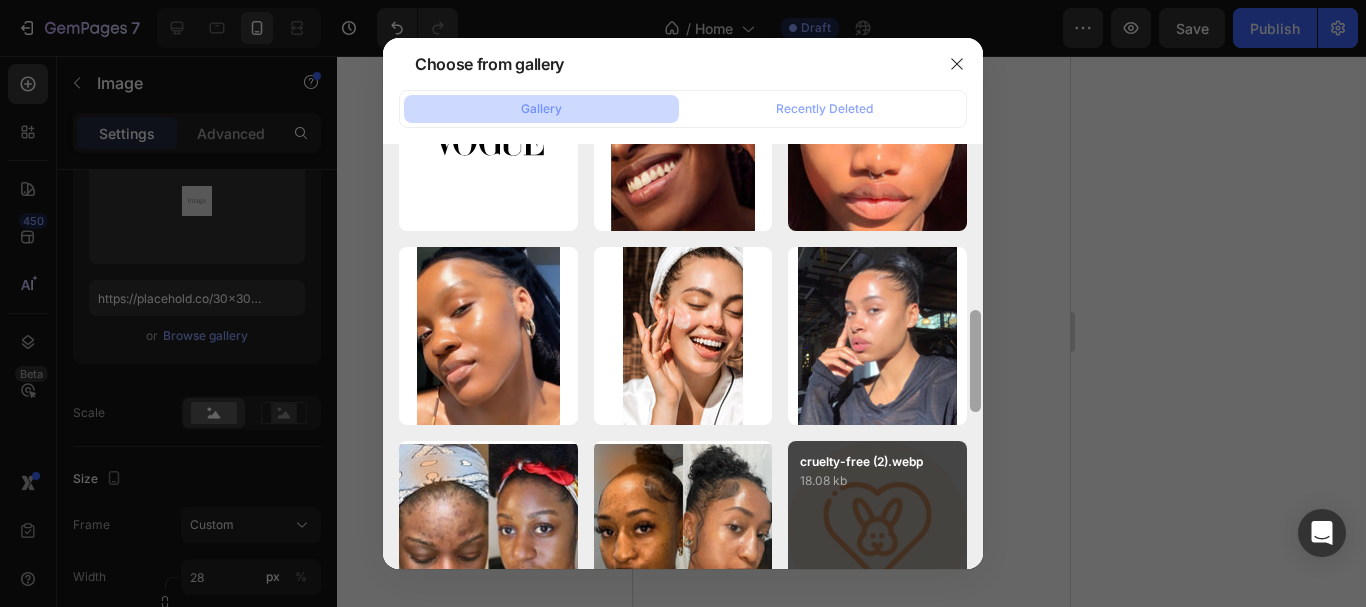 scroll, scrollTop: 703, scrollLeft: 0, axis: vertical 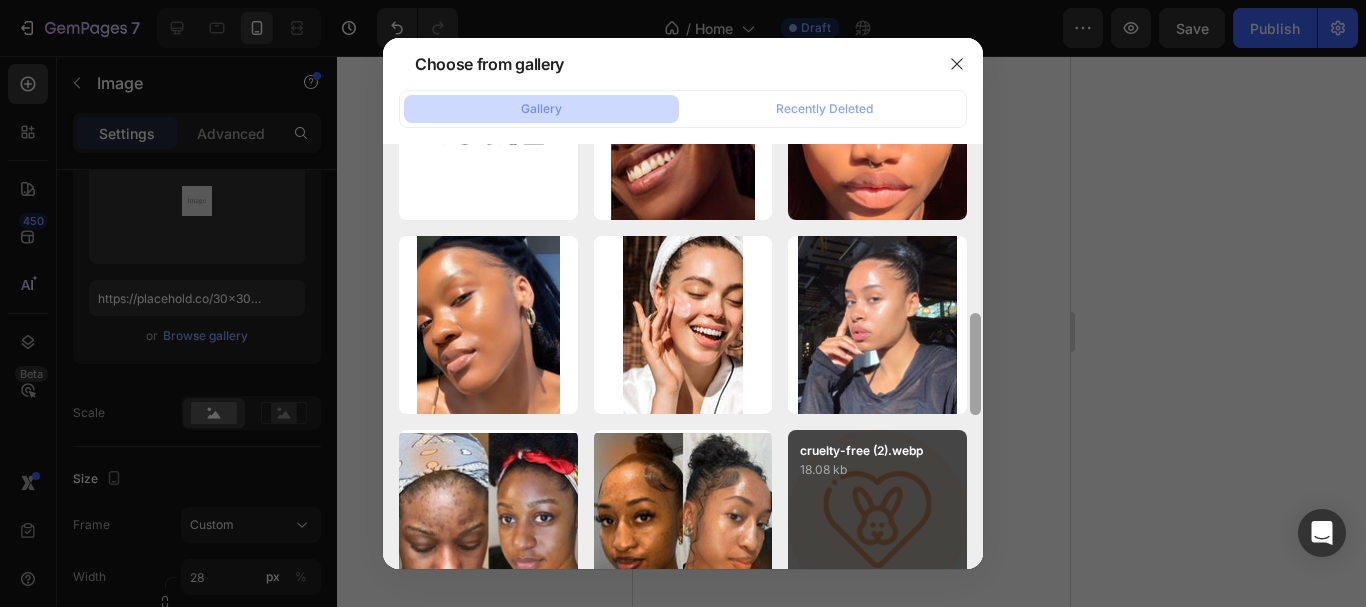 drag, startPoint x: 977, startPoint y: 197, endPoint x: 880, endPoint y: 450, distance: 270.95755 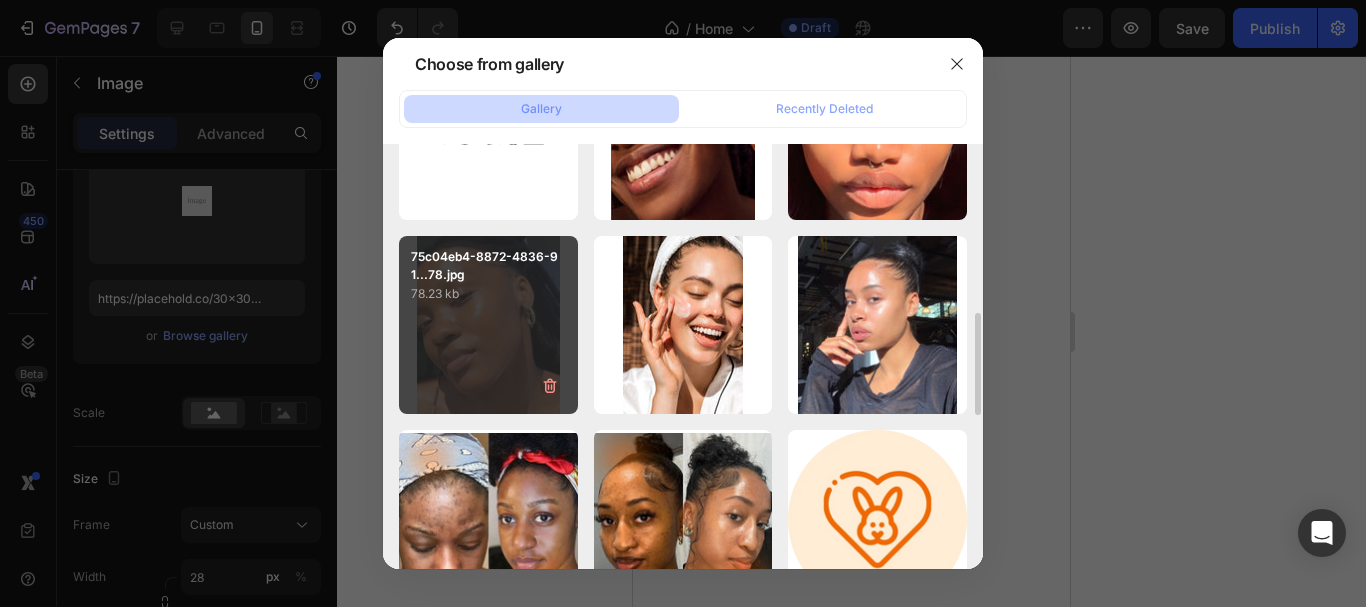 click on "75c04eb4-8872-4836-91...78.jpg 78.23 kb" at bounding box center [488, 325] 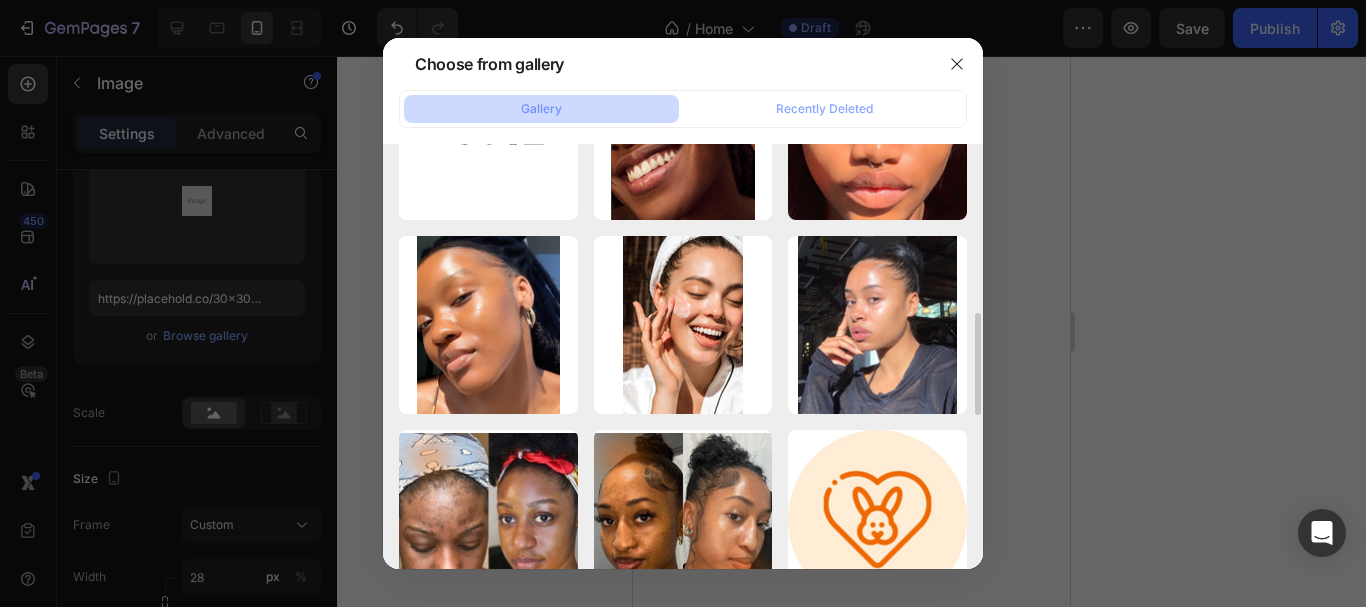type on "https://cdn.shopify.com/s/files/1/0957/7467/1138/files/gempages_578069000072725008-ea8019d6-e03d-4cc8-87bb-65b4b6b23130.jpg" 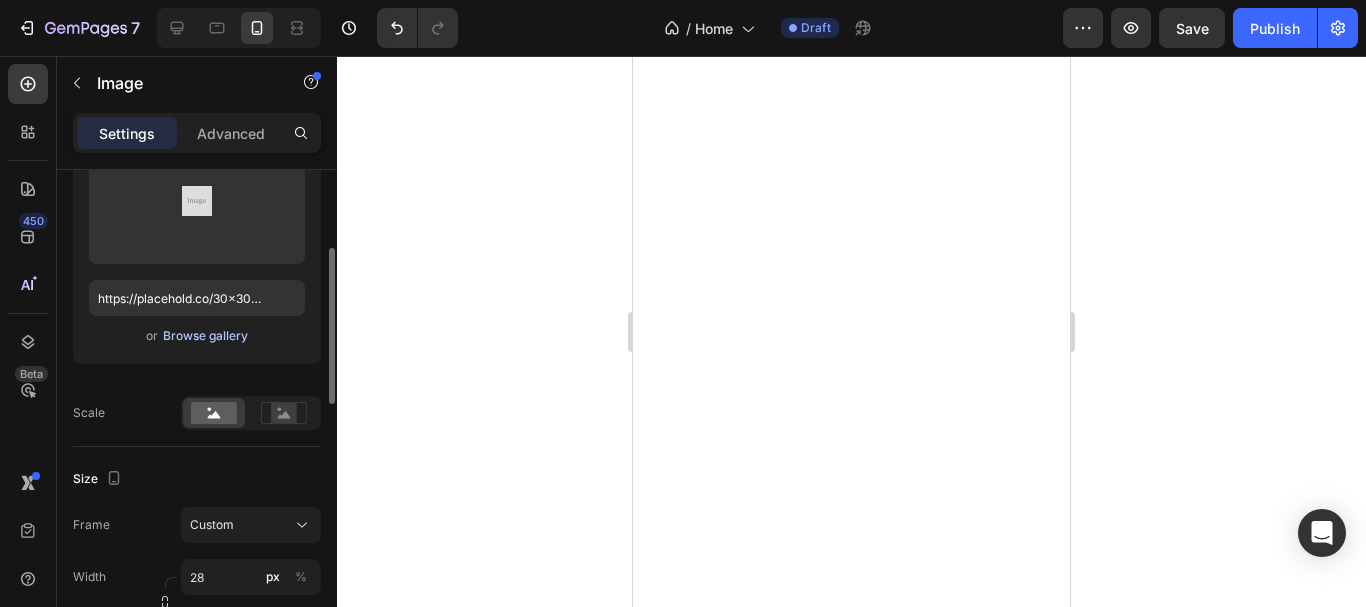 click on "Browse gallery" at bounding box center (205, 336) 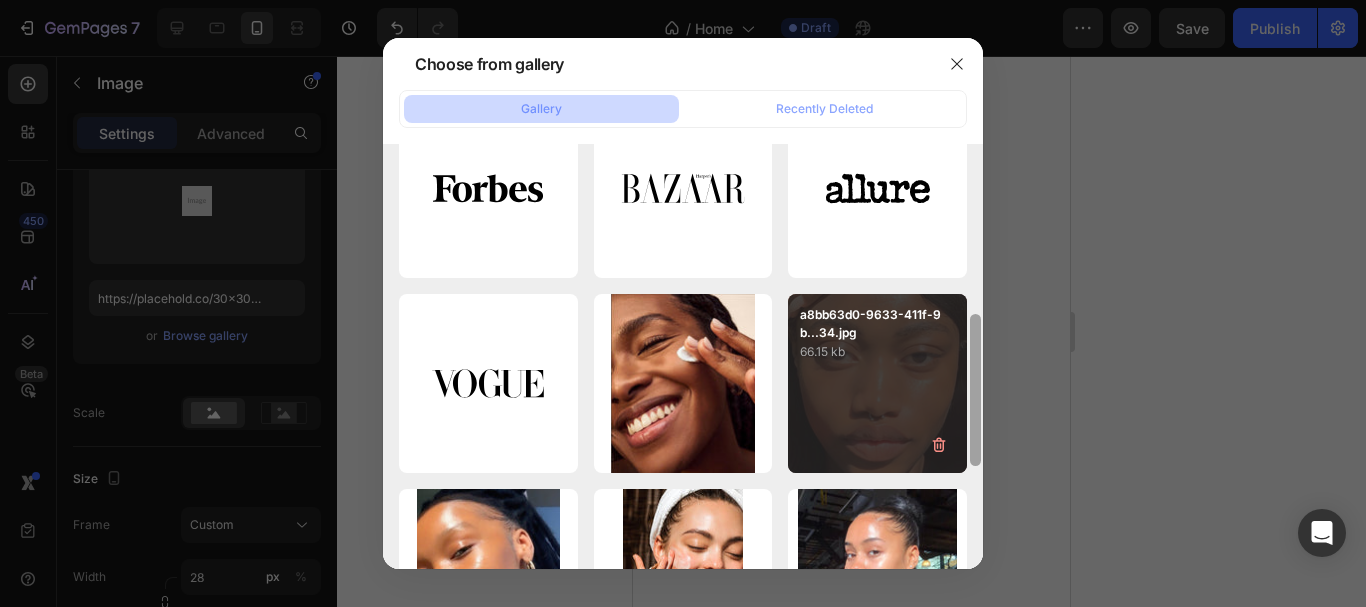 scroll, scrollTop: 456, scrollLeft: 0, axis: vertical 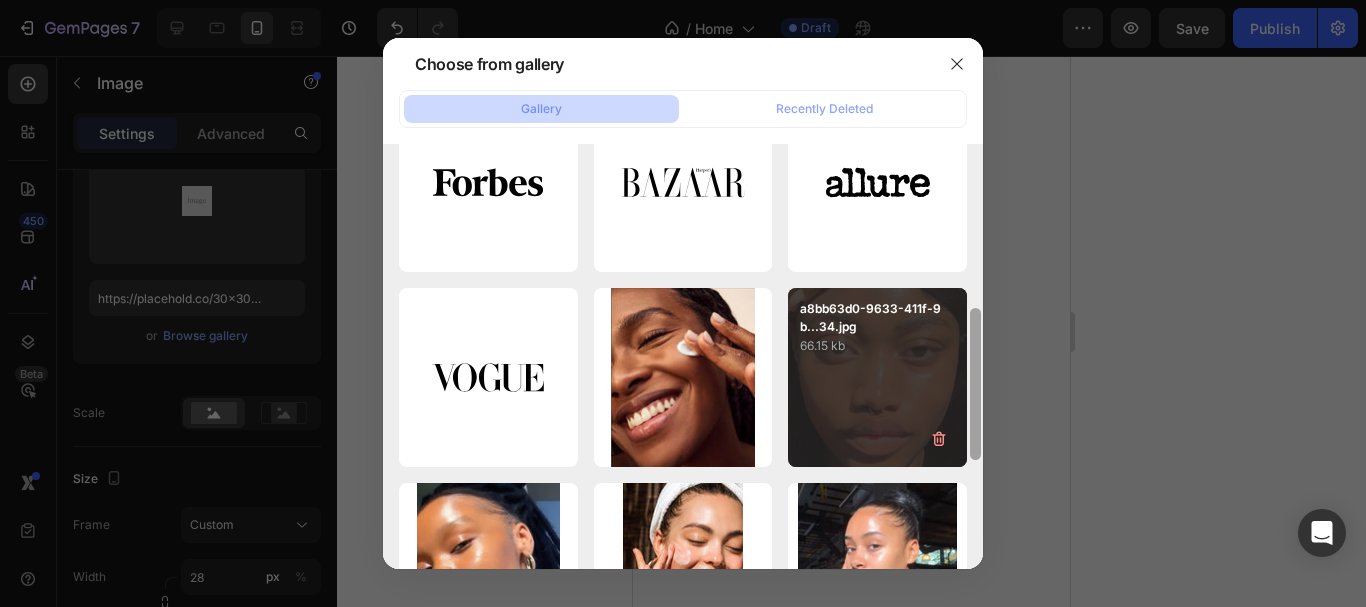 drag, startPoint x: 975, startPoint y: 170, endPoint x: 906, endPoint y: 334, distance: 177.92415 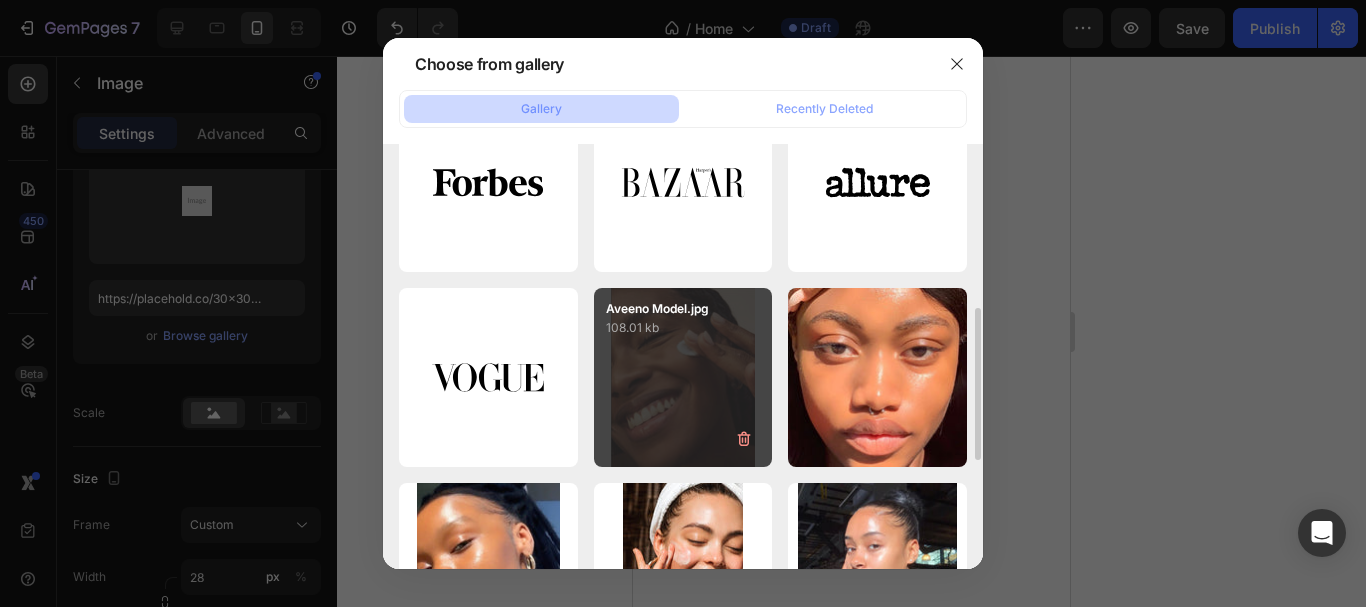 click on "Aveeno Model.jpg 108.01 kb" at bounding box center [683, 377] 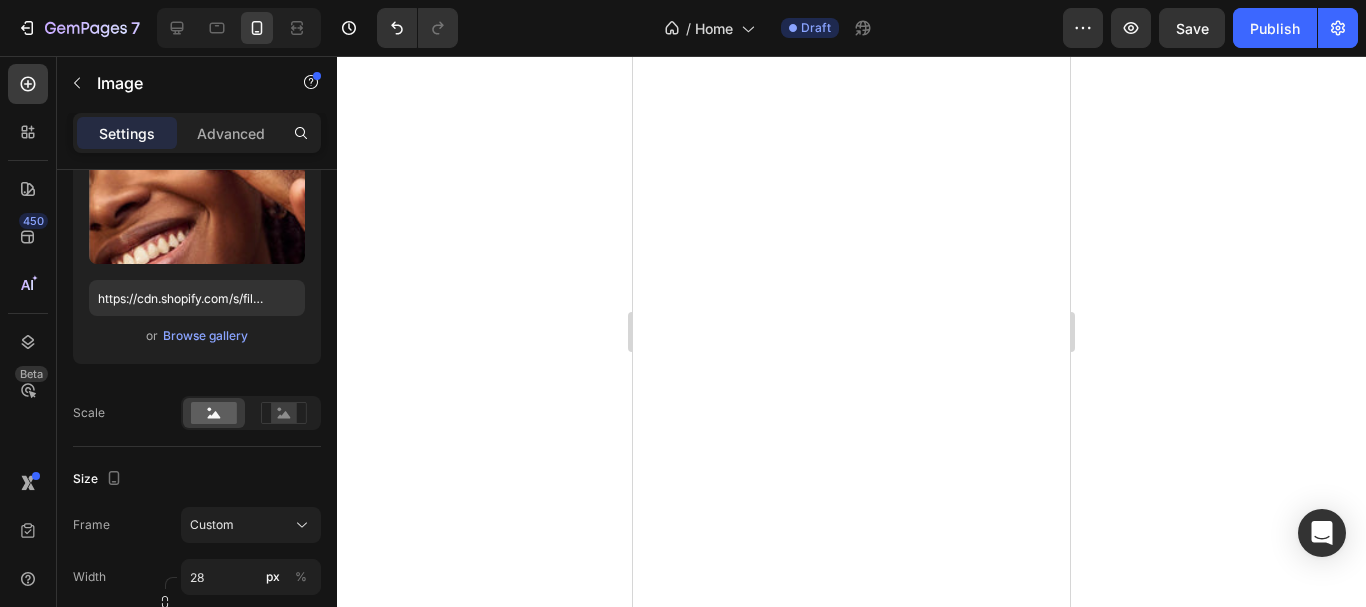 click 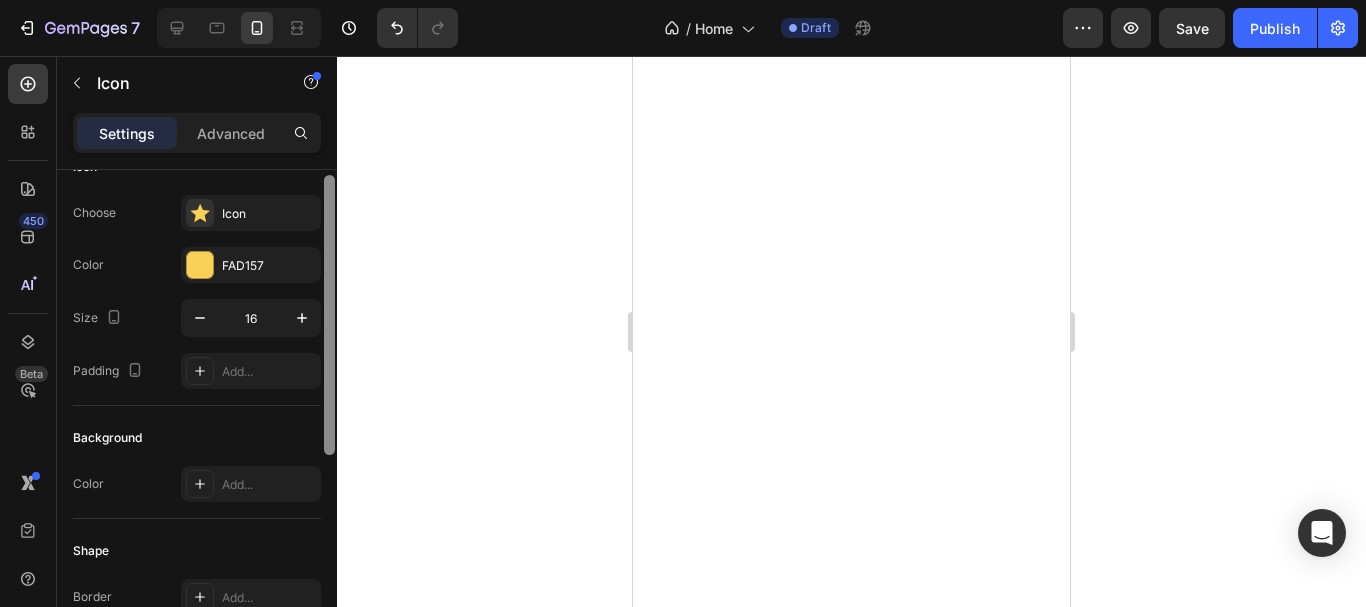 scroll, scrollTop: 60, scrollLeft: 0, axis: vertical 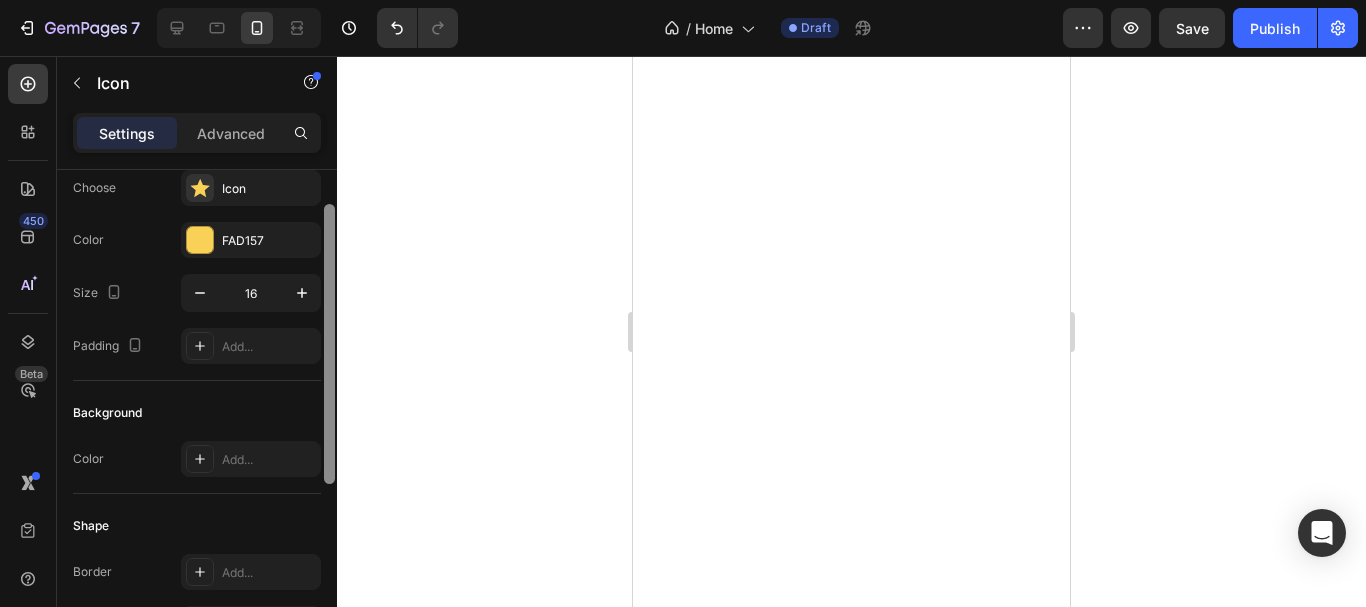 drag, startPoint x: 329, startPoint y: 191, endPoint x: 324, endPoint y: 225, distance: 34.36568 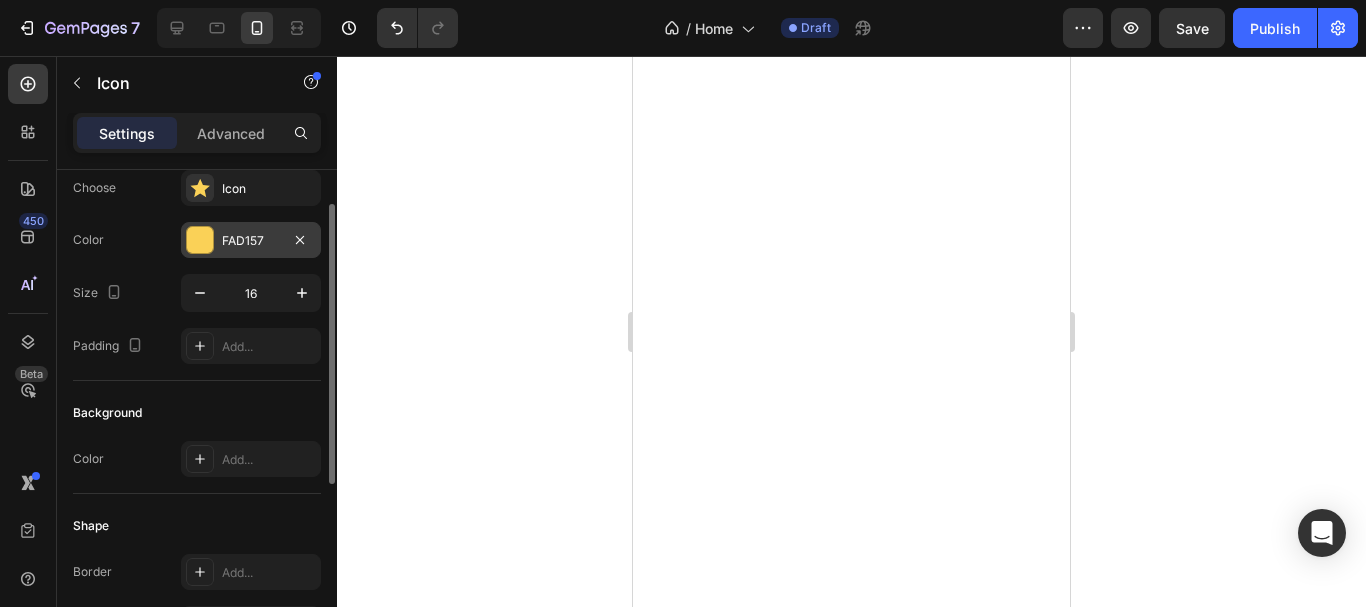 click at bounding box center [200, 240] 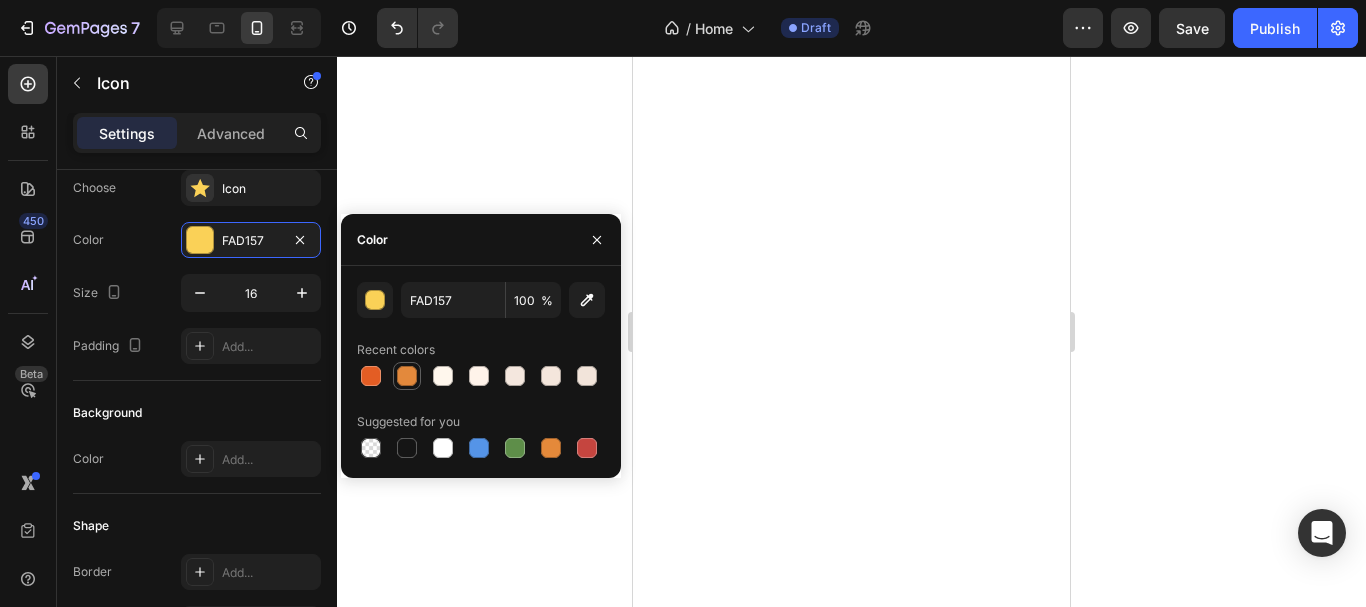 click at bounding box center (407, 376) 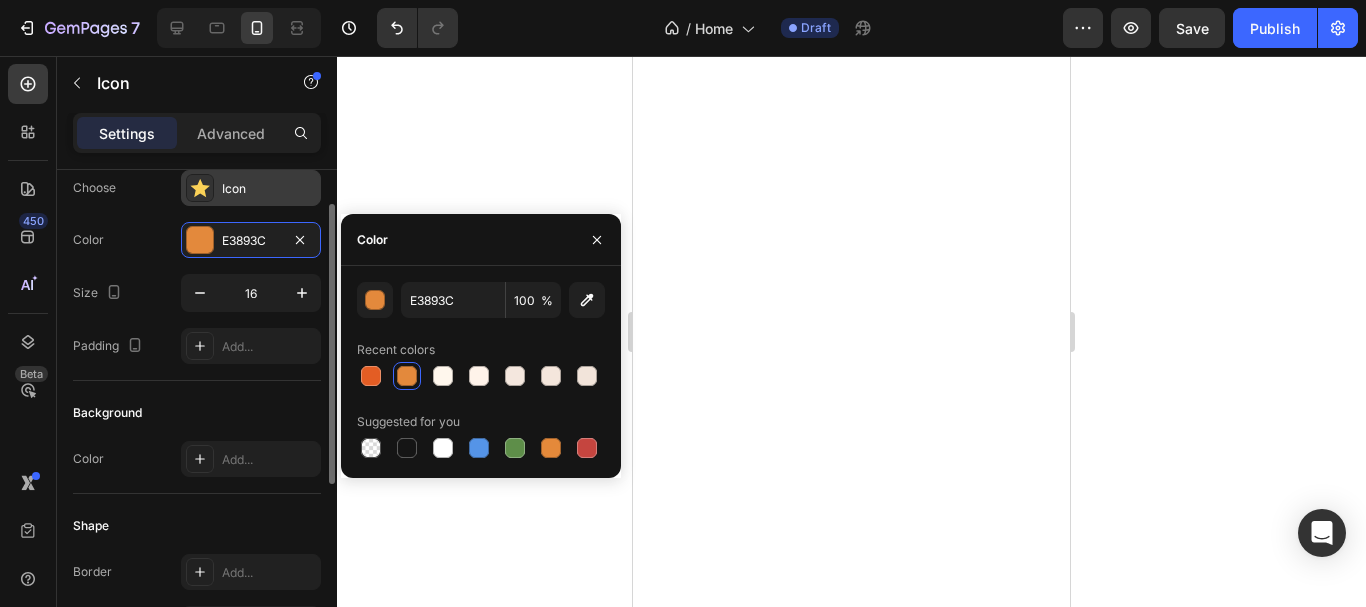 click on "Icon" at bounding box center (269, 189) 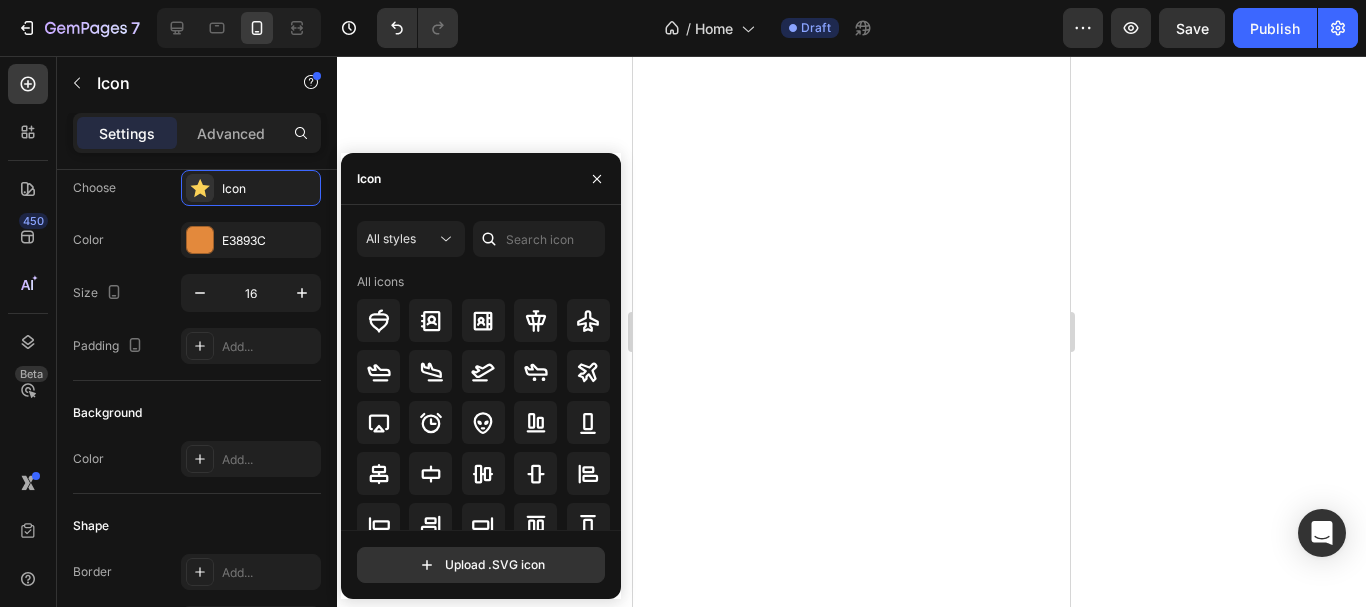 click at bounding box center [489, 239] 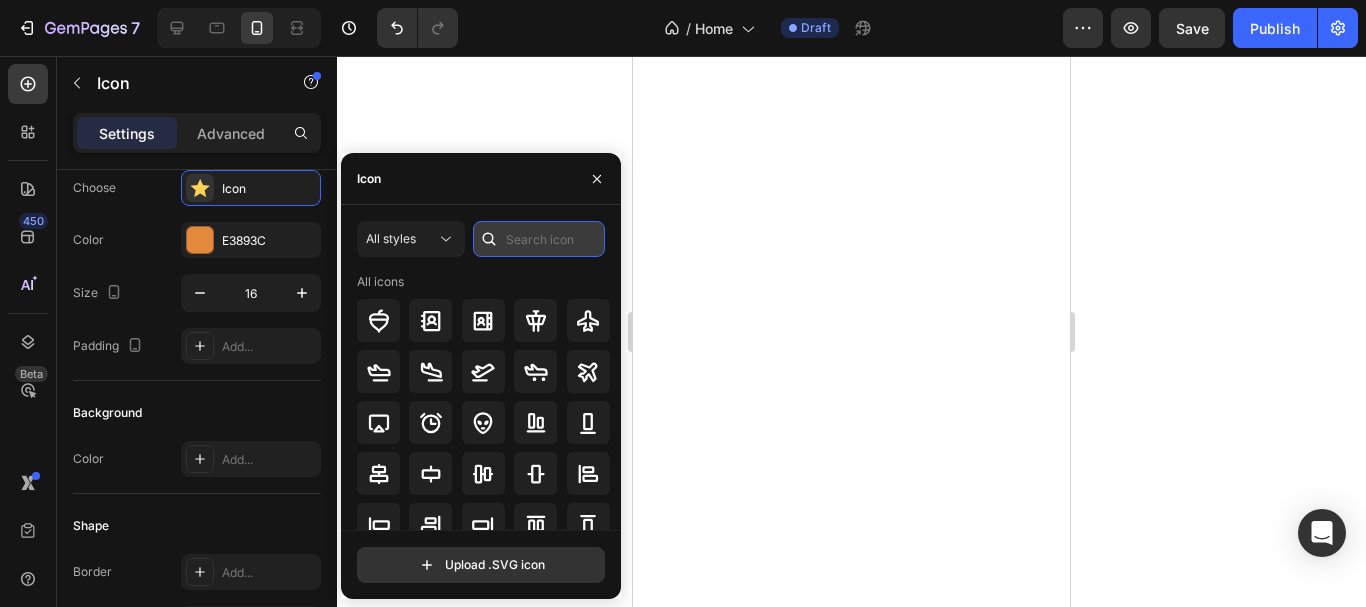 click at bounding box center [539, 239] 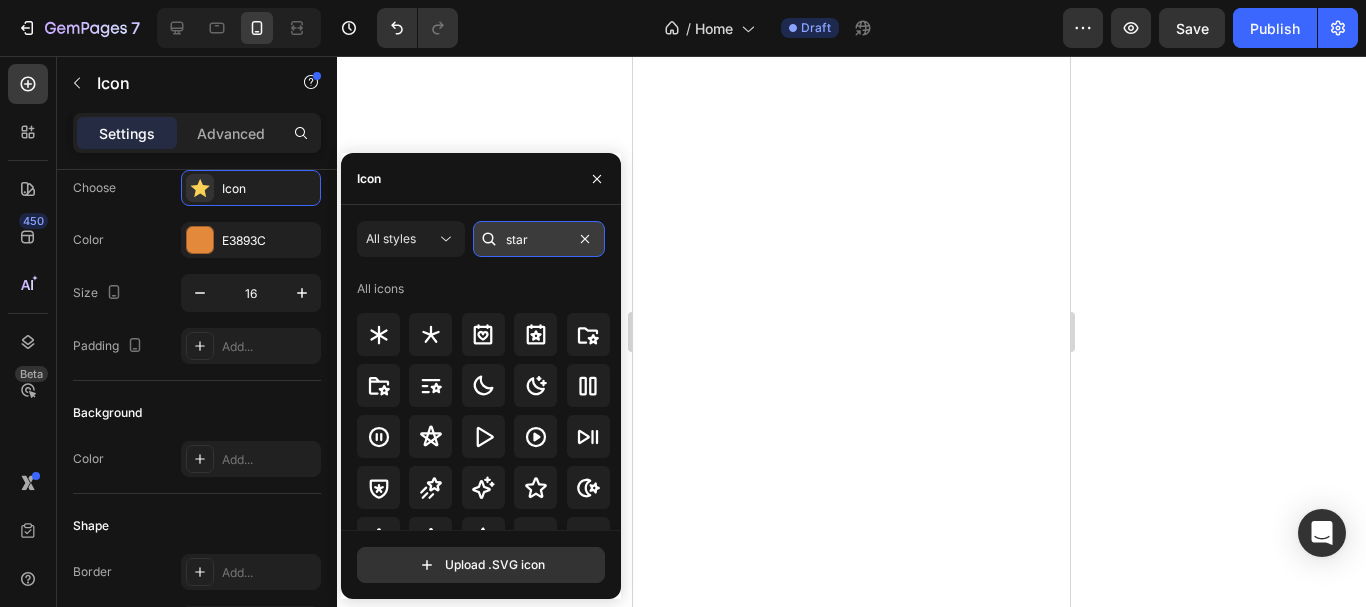 type on "star" 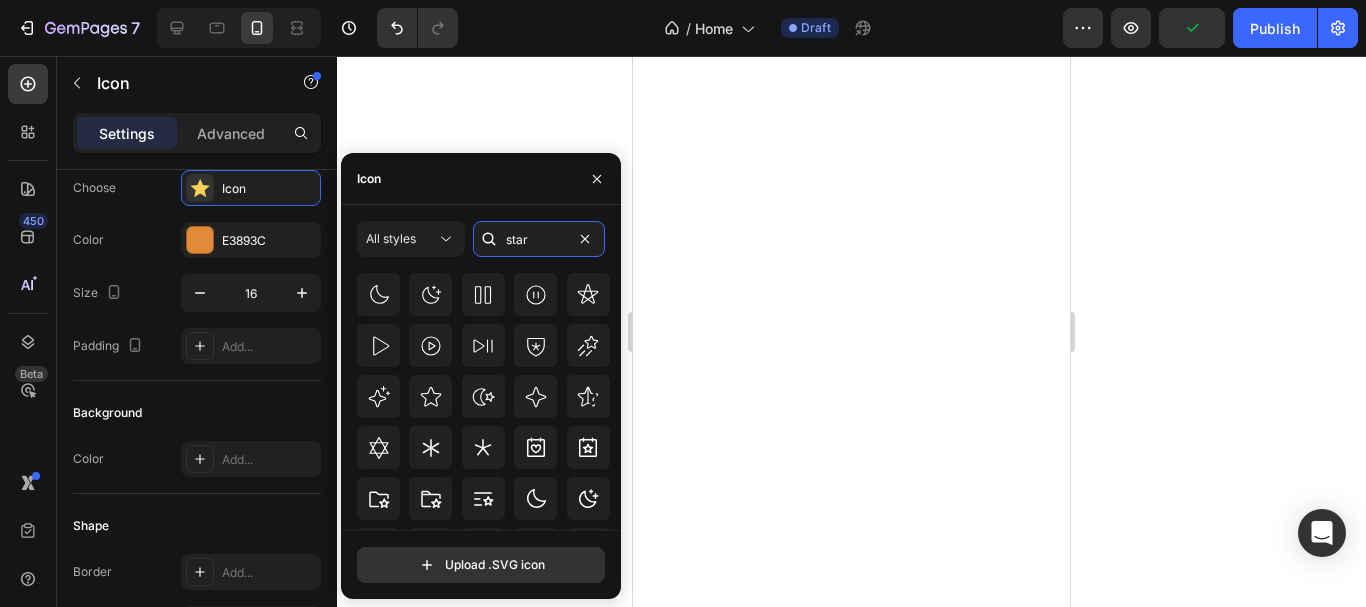 scroll, scrollTop: 316, scrollLeft: 0, axis: vertical 